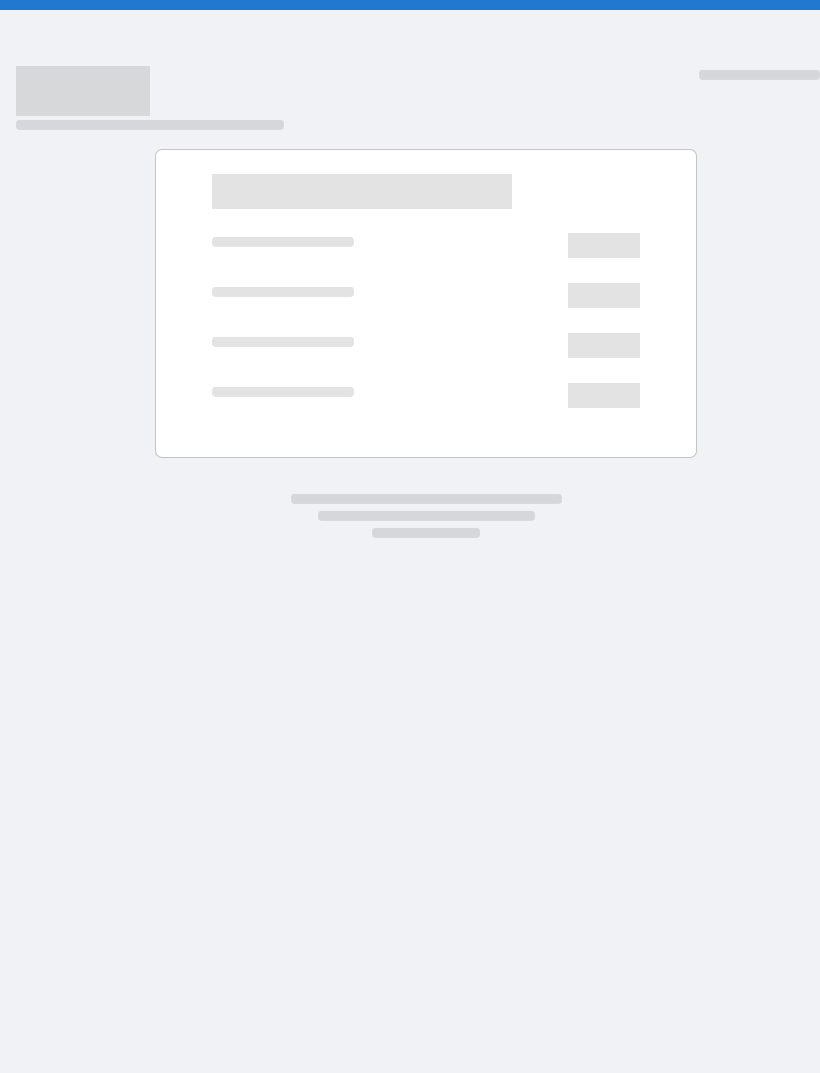 scroll, scrollTop: 0, scrollLeft: 0, axis: both 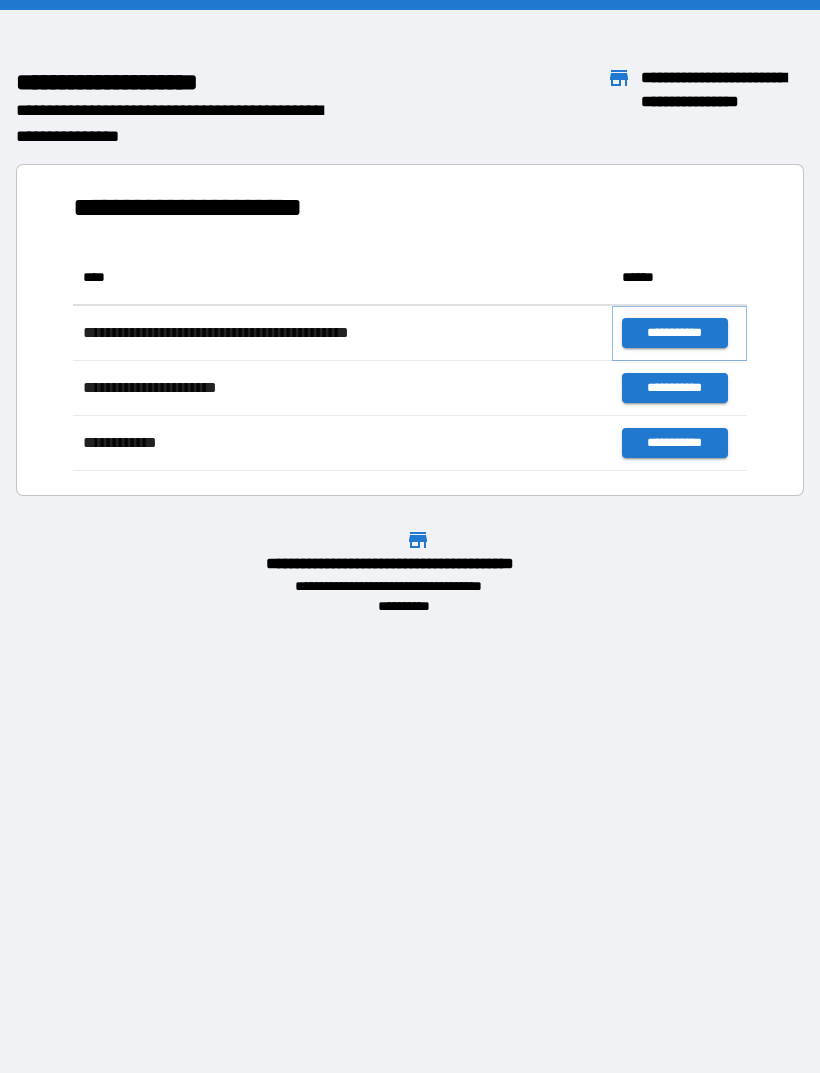 click on "**********" at bounding box center (674, 333) 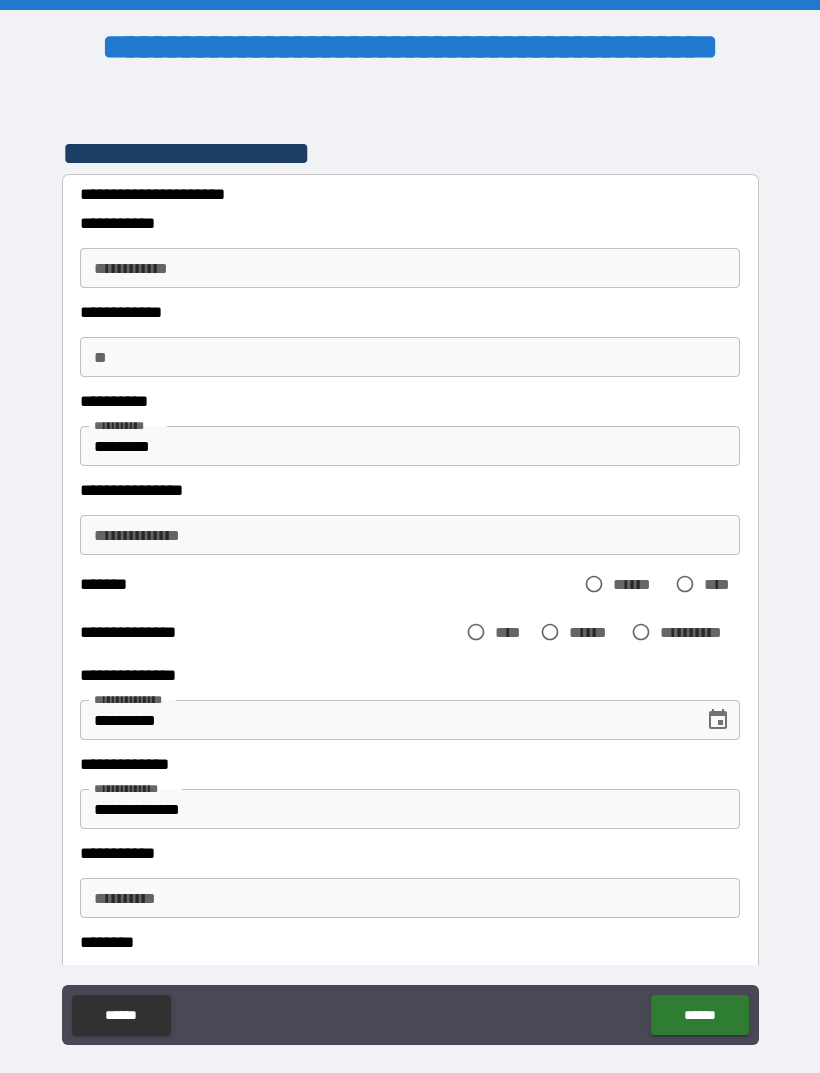 click on "**********" at bounding box center (410, 268) 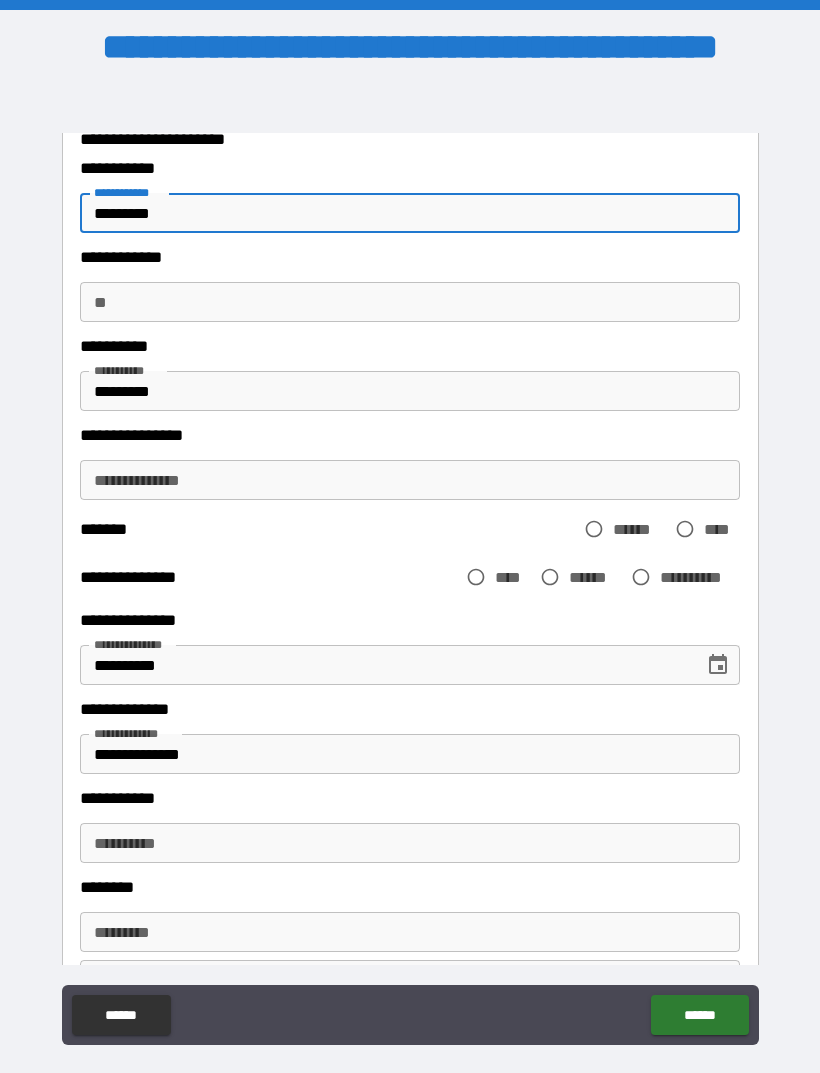 scroll, scrollTop: 59, scrollLeft: 0, axis: vertical 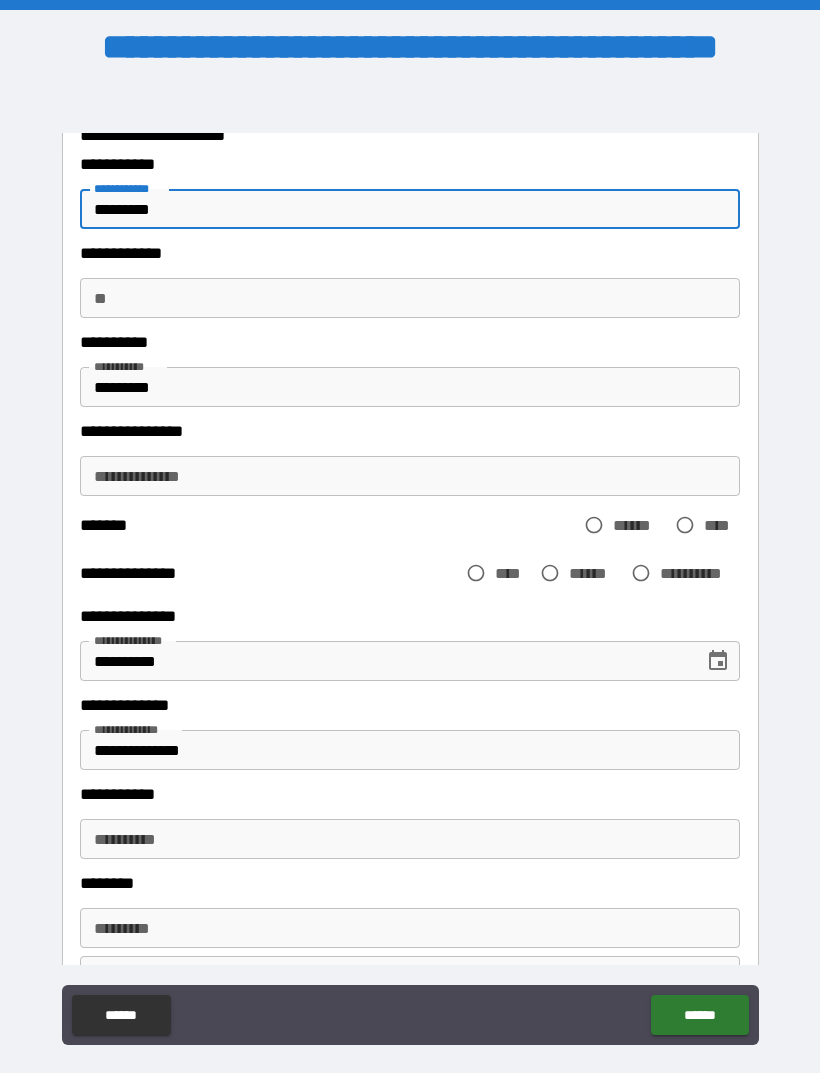 type on "********" 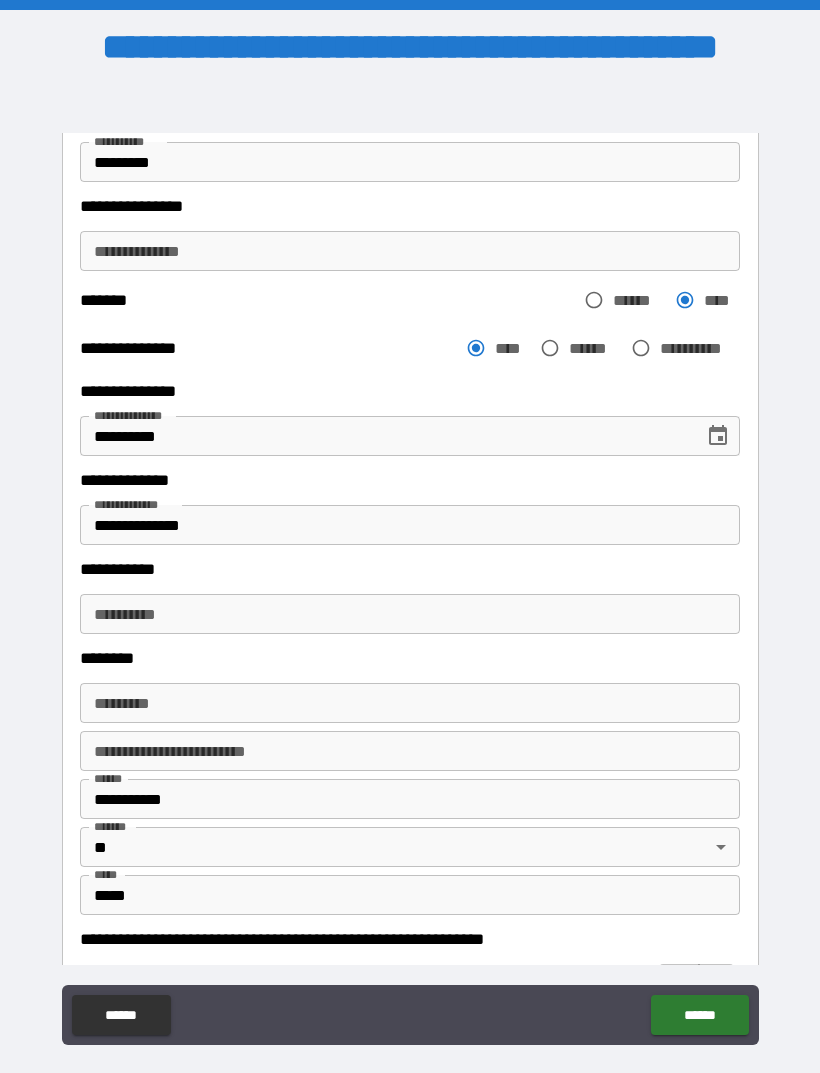 scroll, scrollTop: 314, scrollLeft: 0, axis: vertical 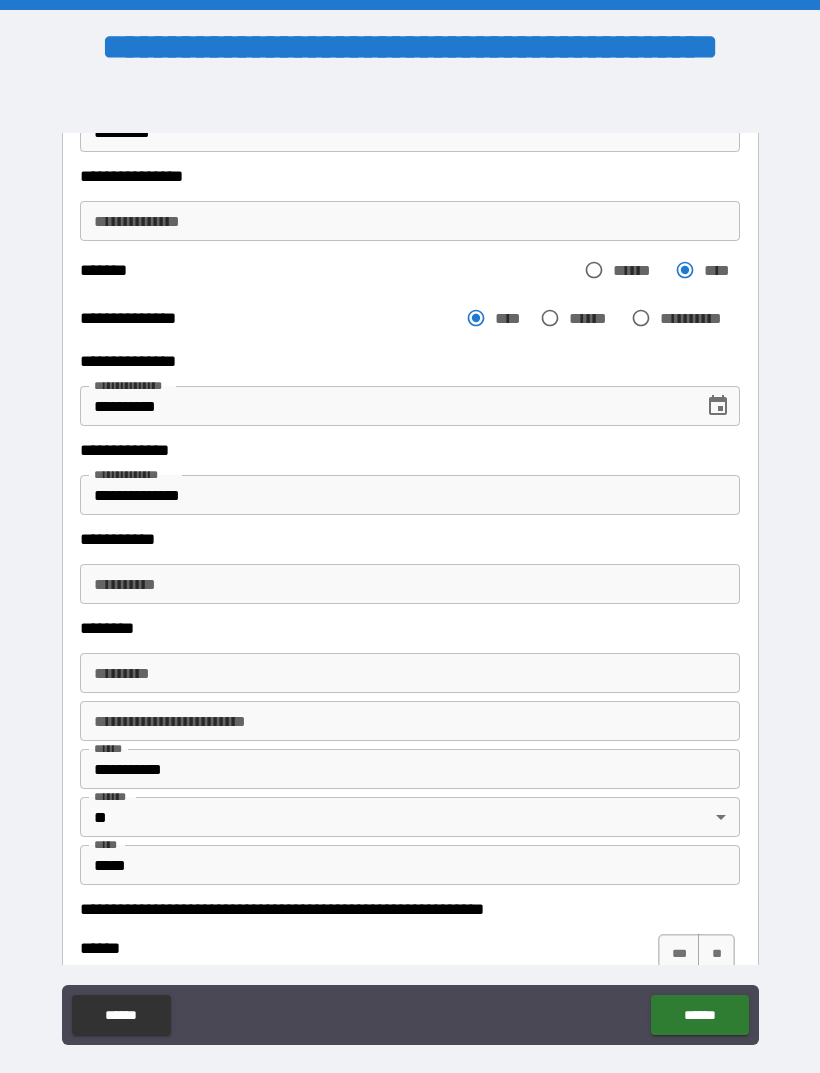 click on "*******   *" at bounding box center (410, 673) 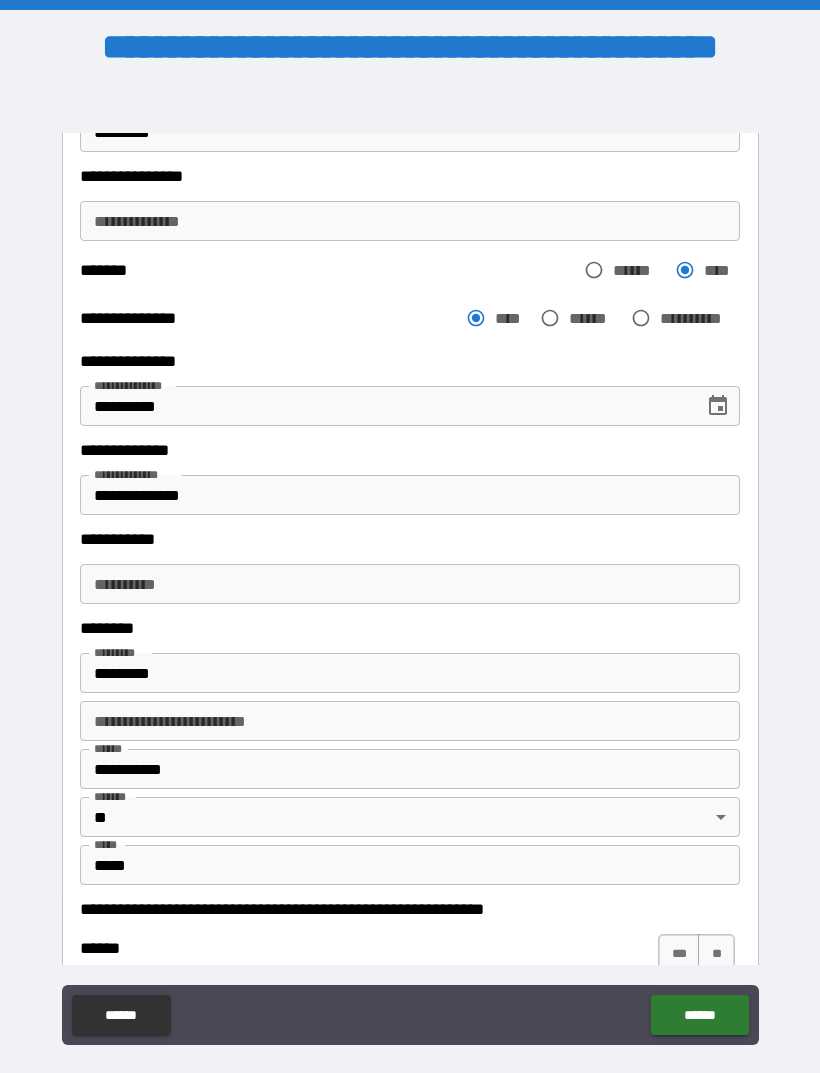 type on "**********" 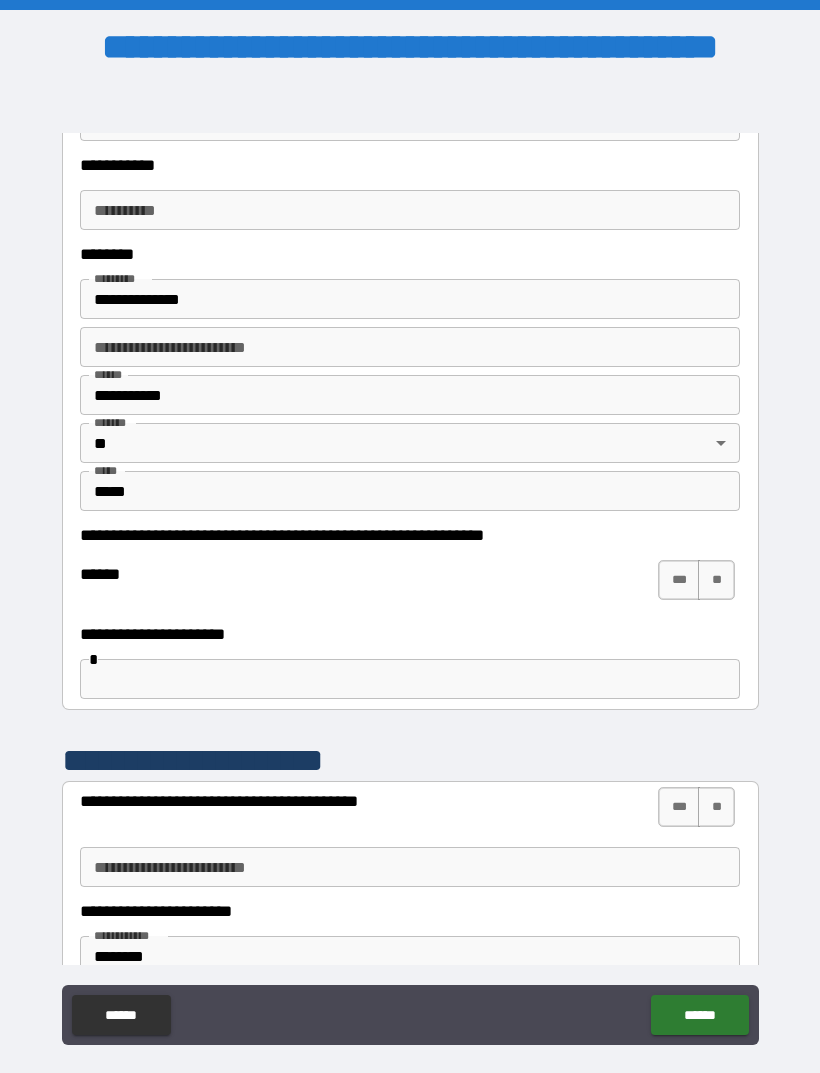 scroll, scrollTop: 691, scrollLeft: 0, axis: vertical 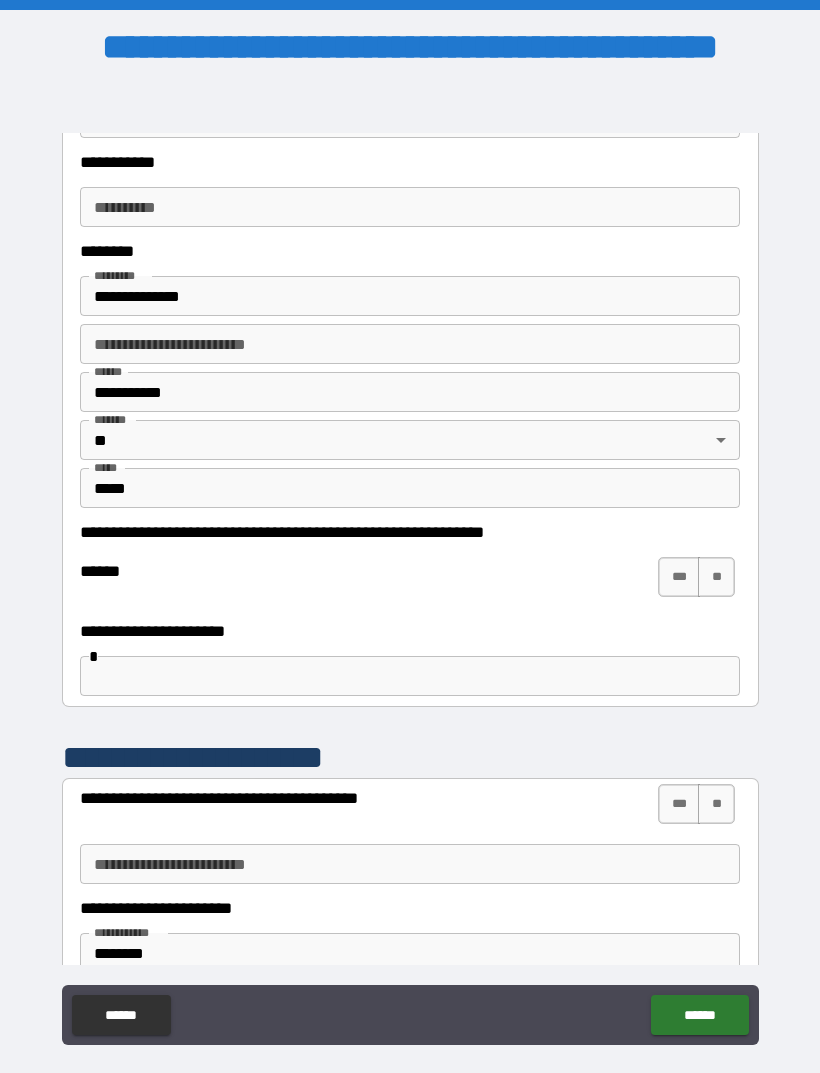 click on "***" at bounding box center (679, 577) 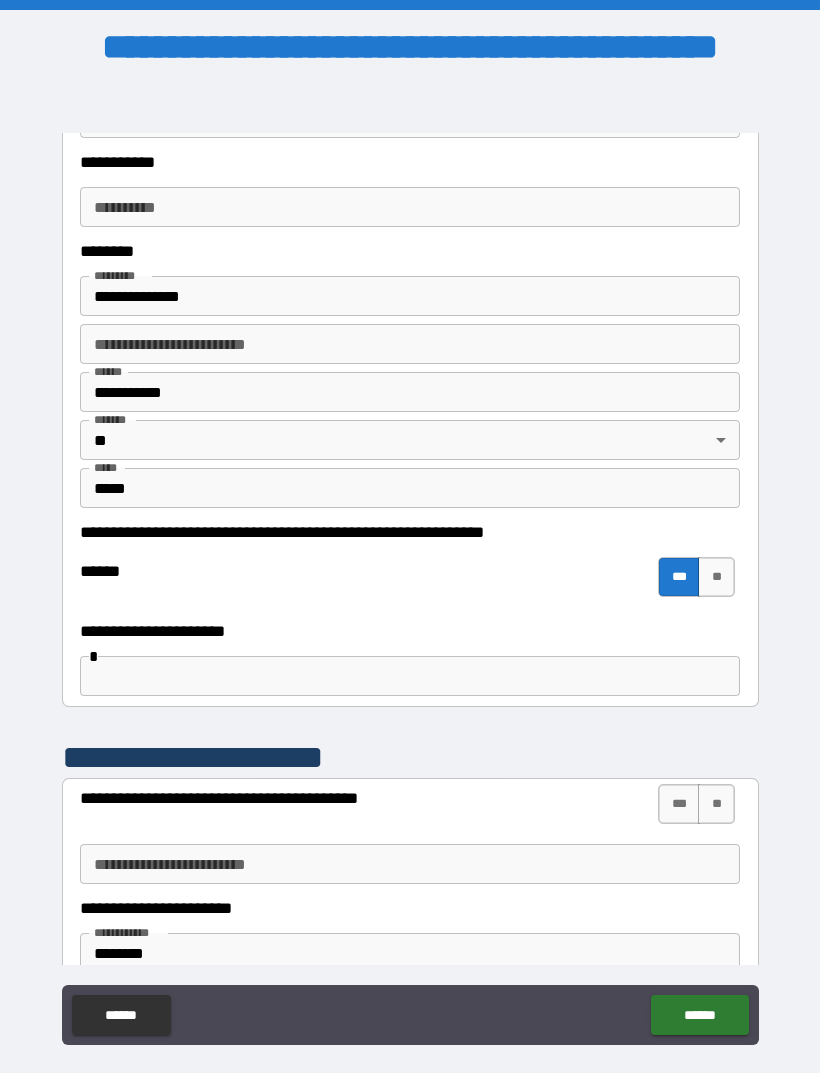 click at bounding box center [410, 676] 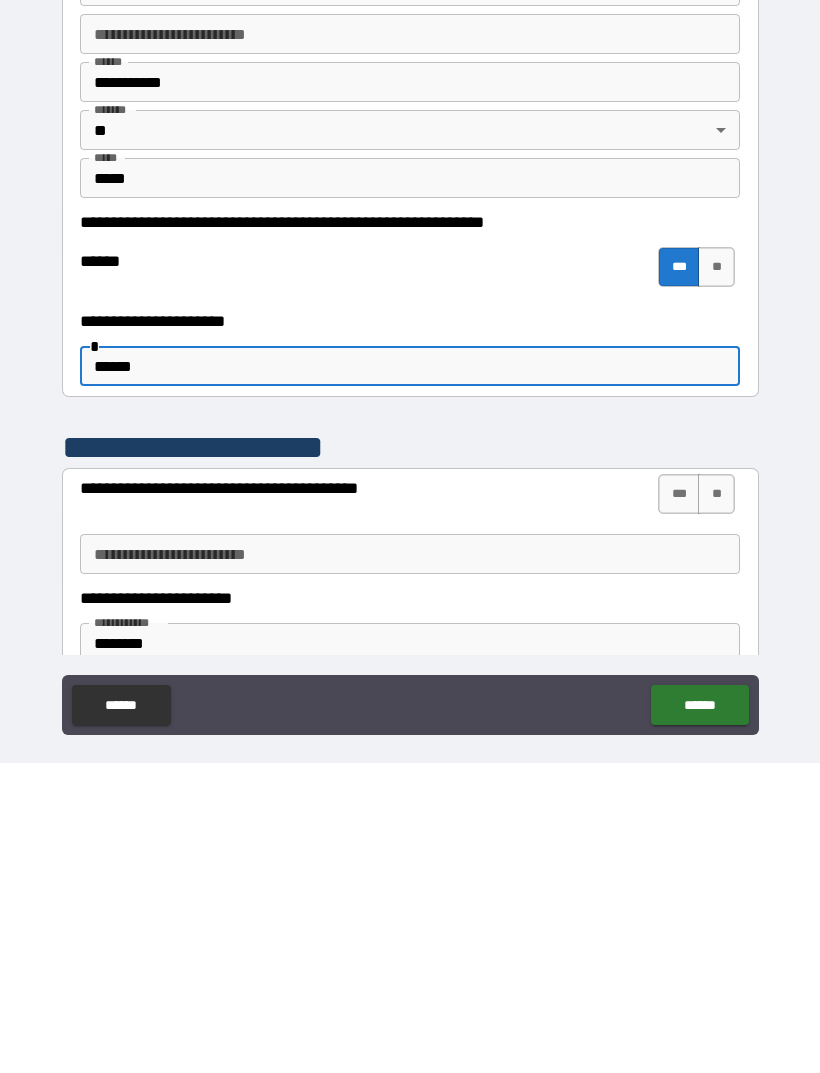 type on "******" 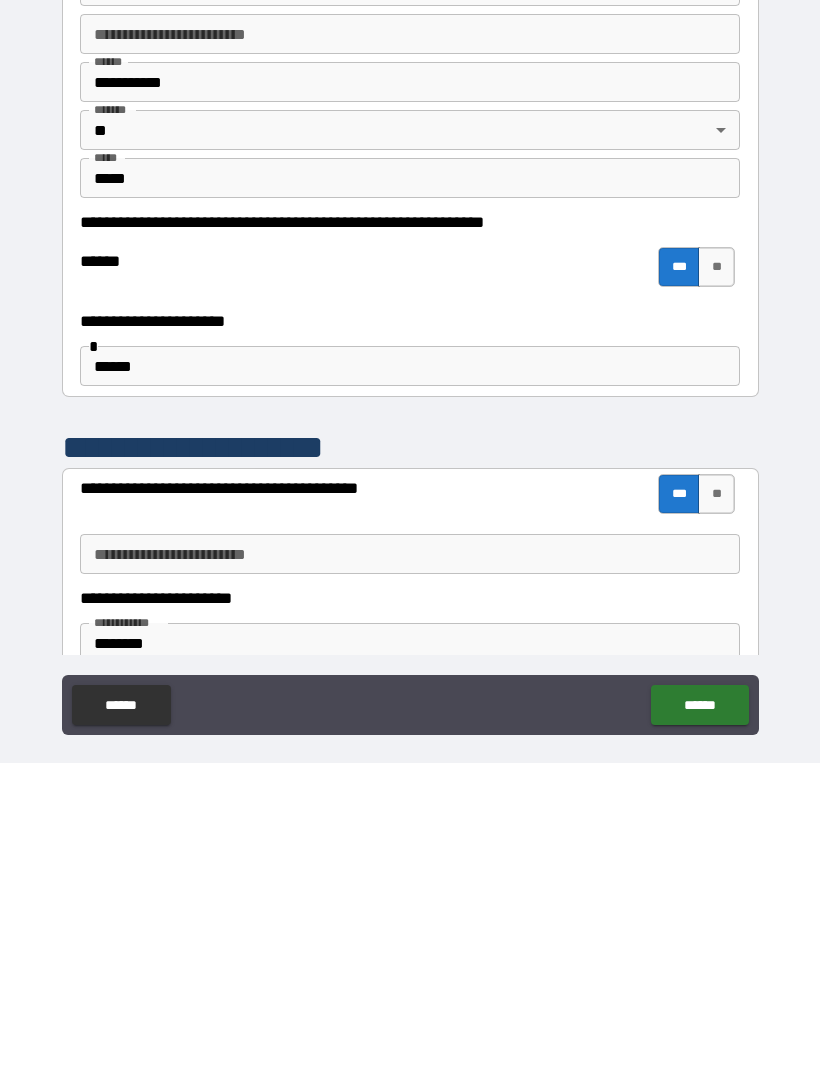 scroll, scrollTop: 64, scrollLeft: 0, axis: vertical 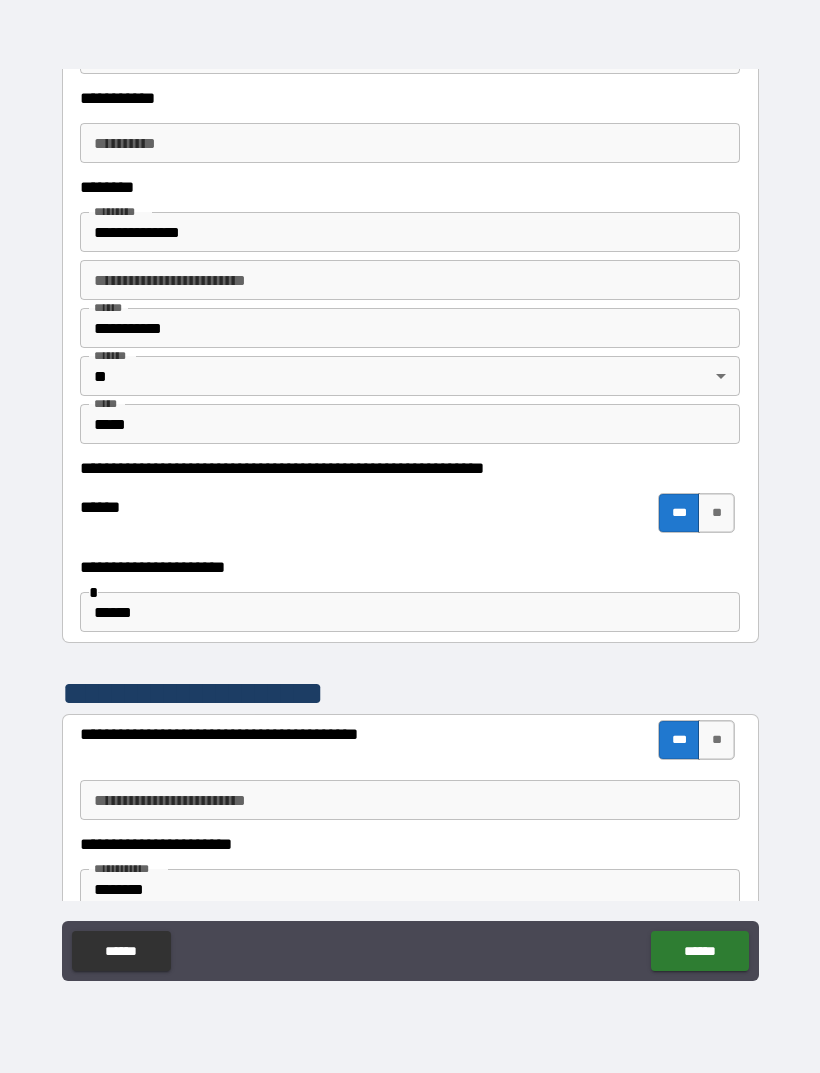 click on "**********" at bounding box center [410, 800] 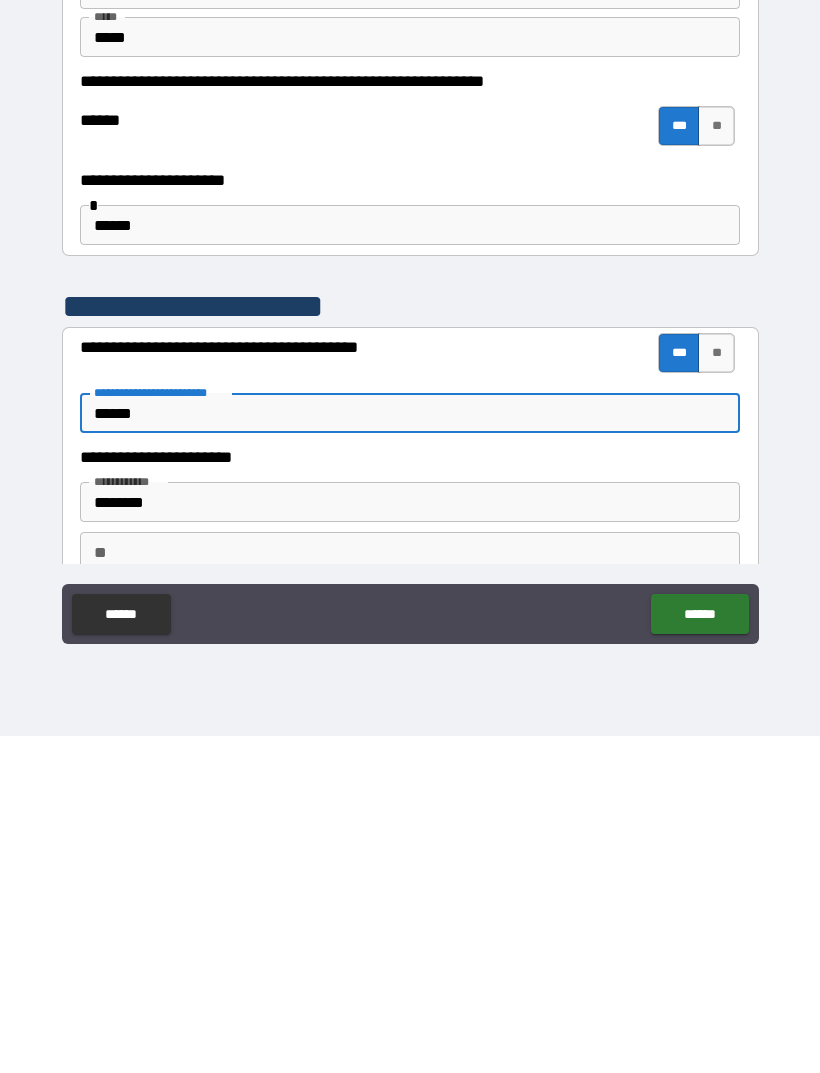 scroll, scrollTop: 811, scrollLeft: 0, axis: vertical 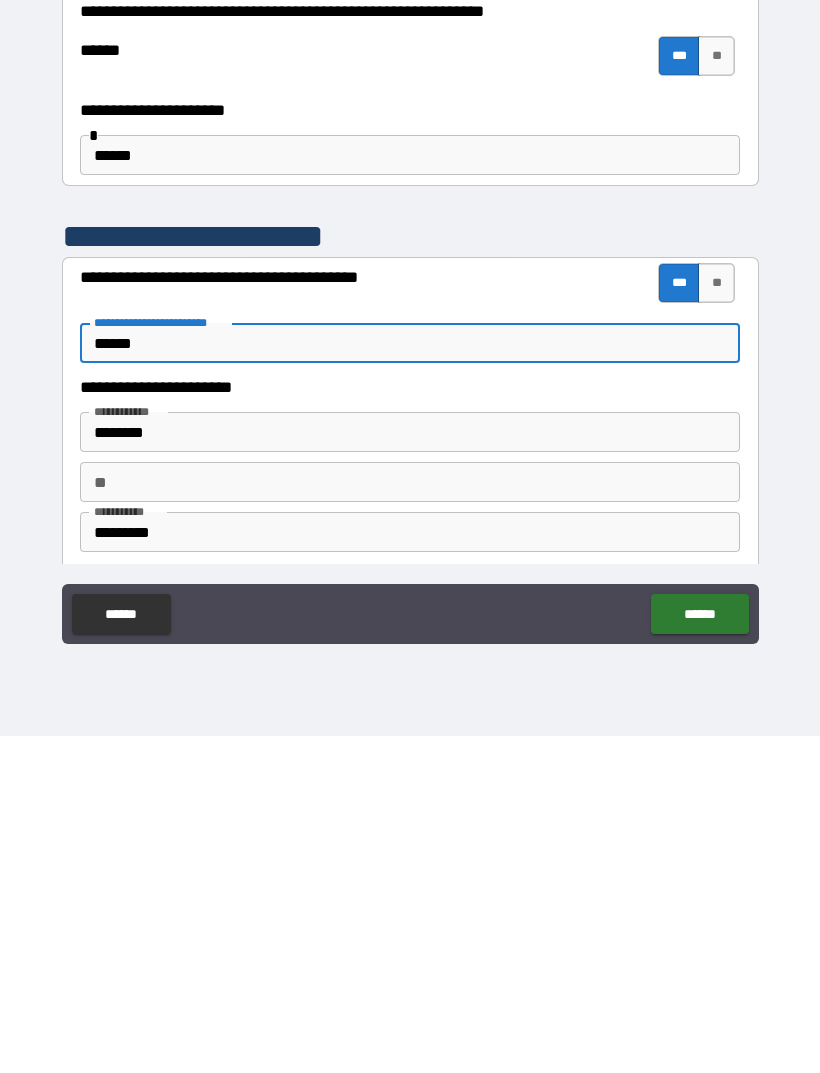 type on "******" 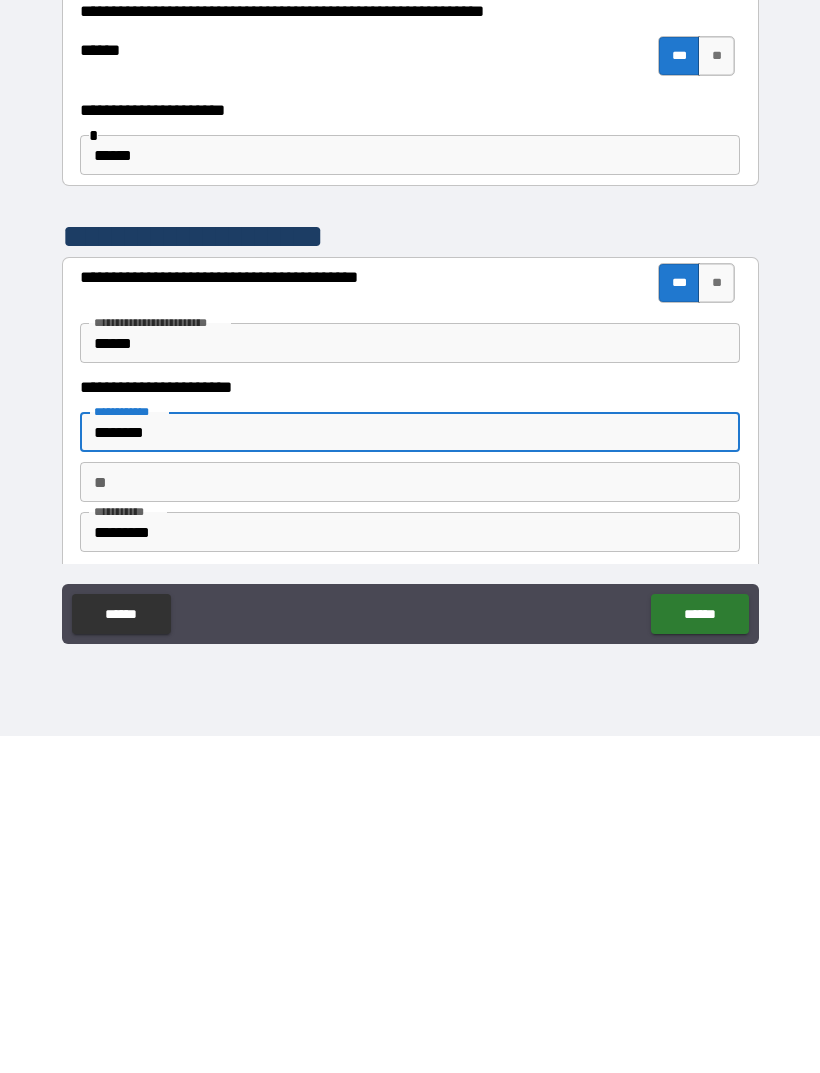 click on "********" at bounding box center (410, 769) 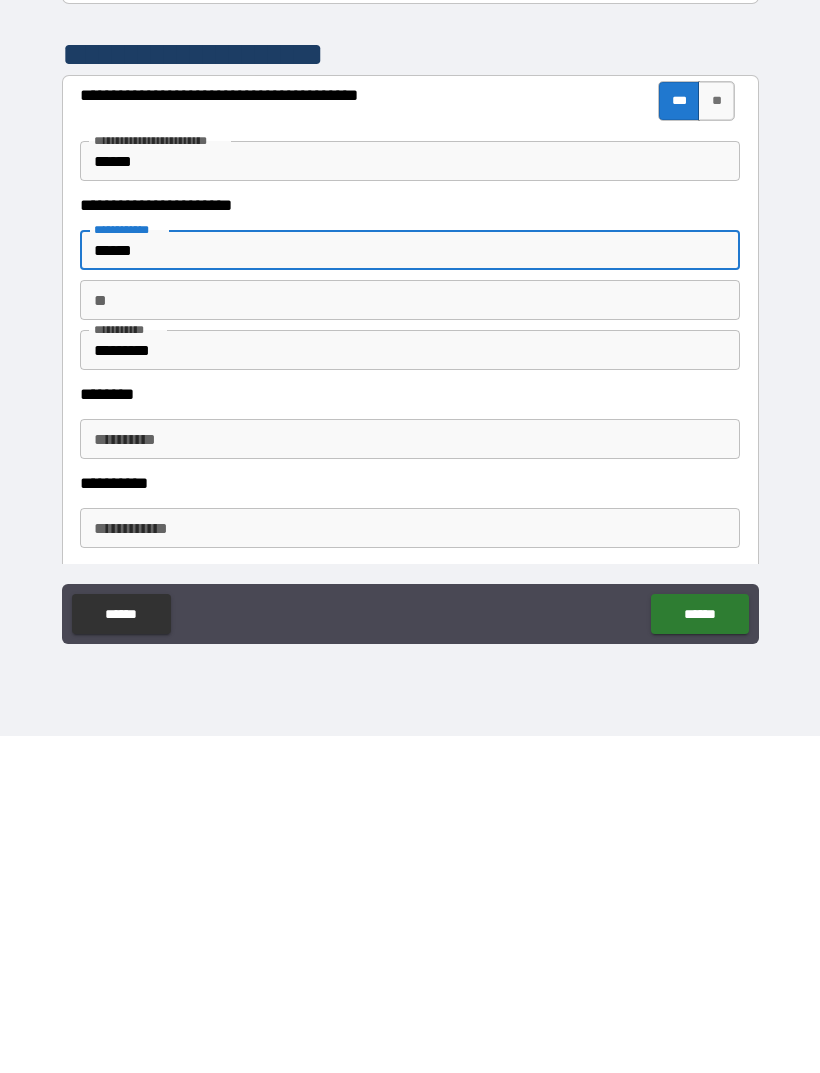 scroll, scrollTop: 1049, scrollLeft: 0, axis: vertical 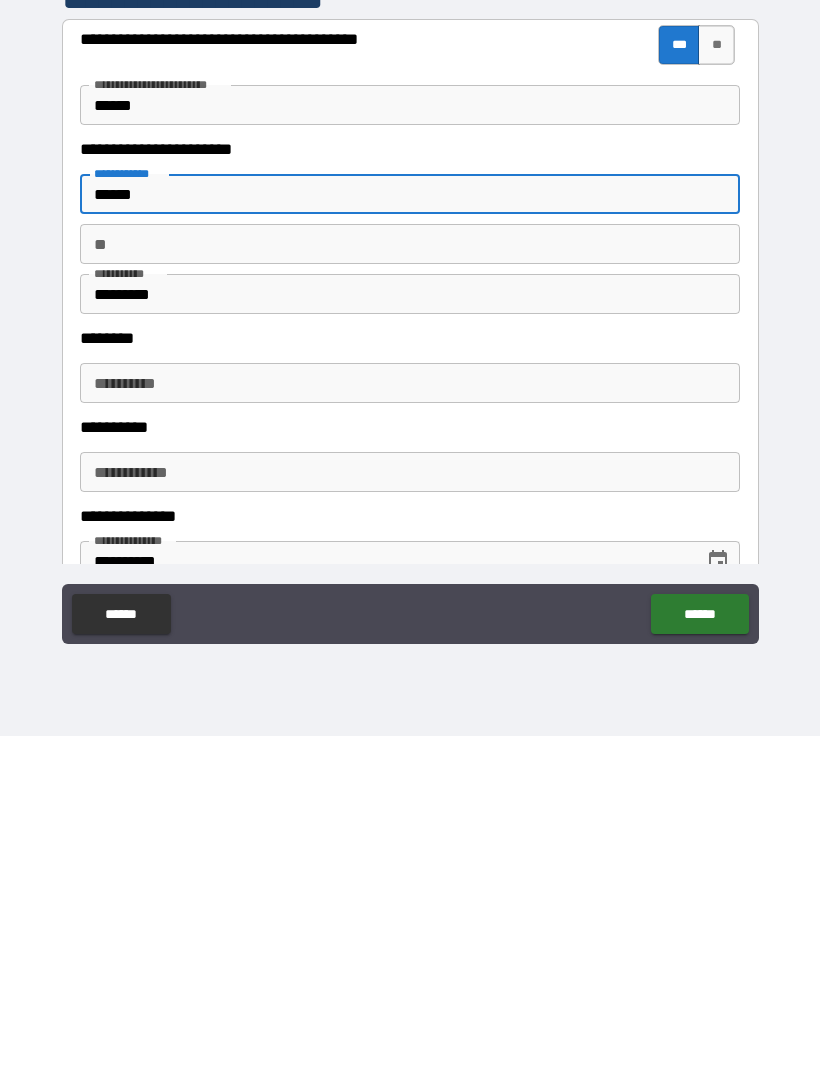 type on "******" 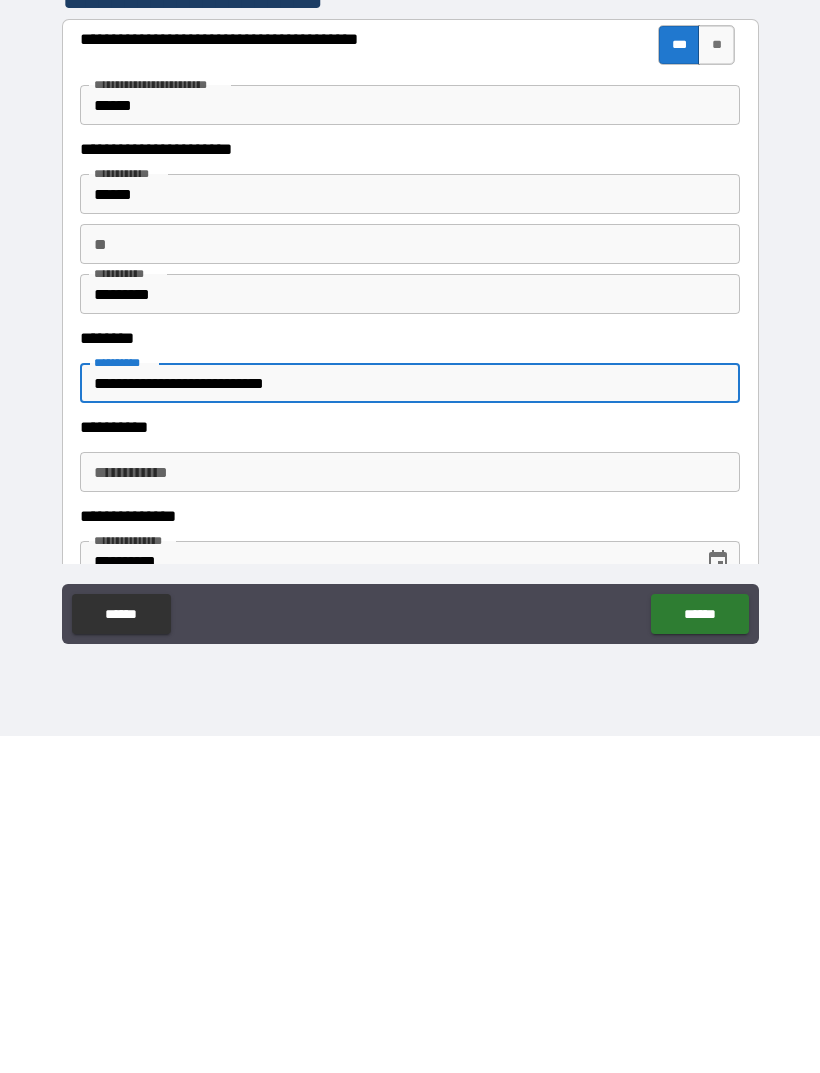 type on "**********" 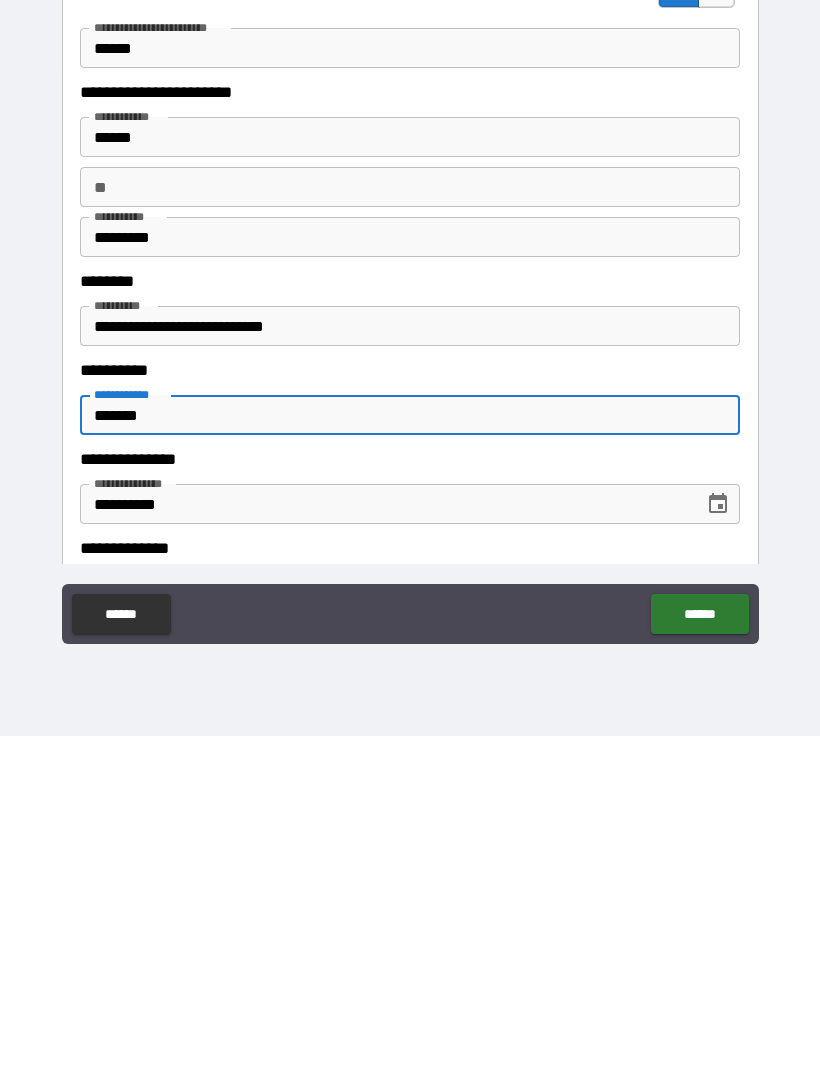 scroll, scrollTop: 1107, scrollLeft: 0, axis: vertical 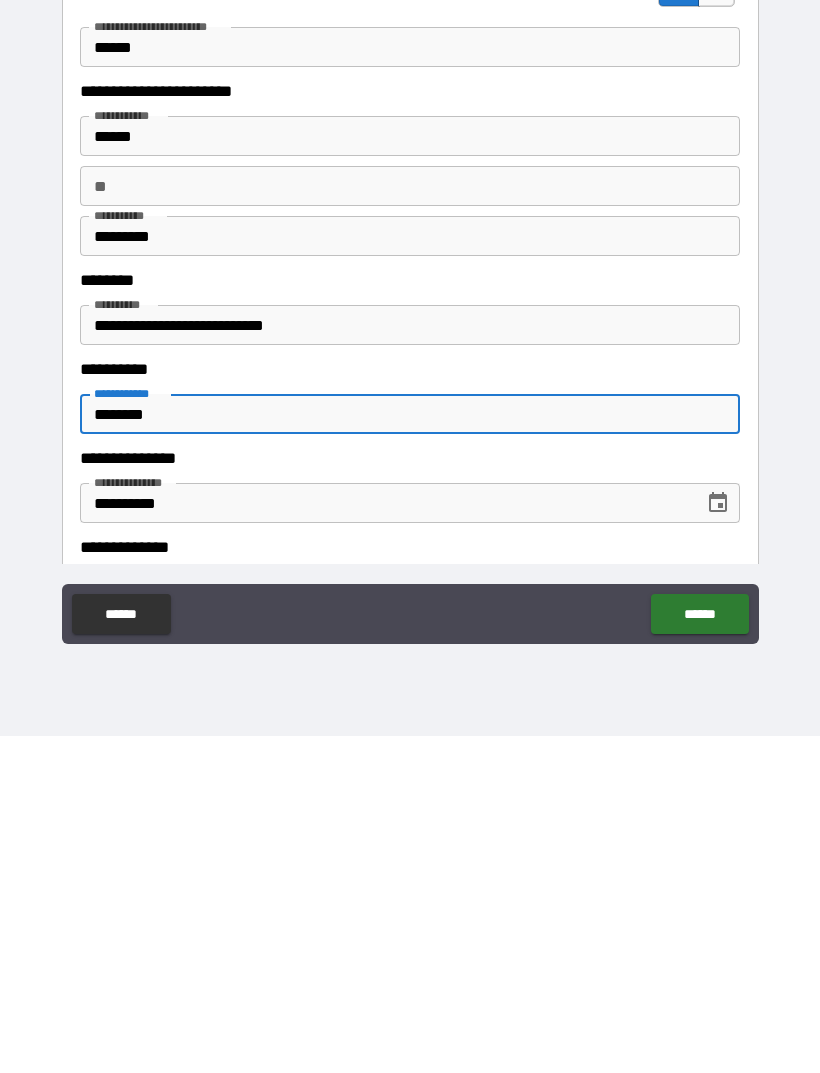 type on "*******" 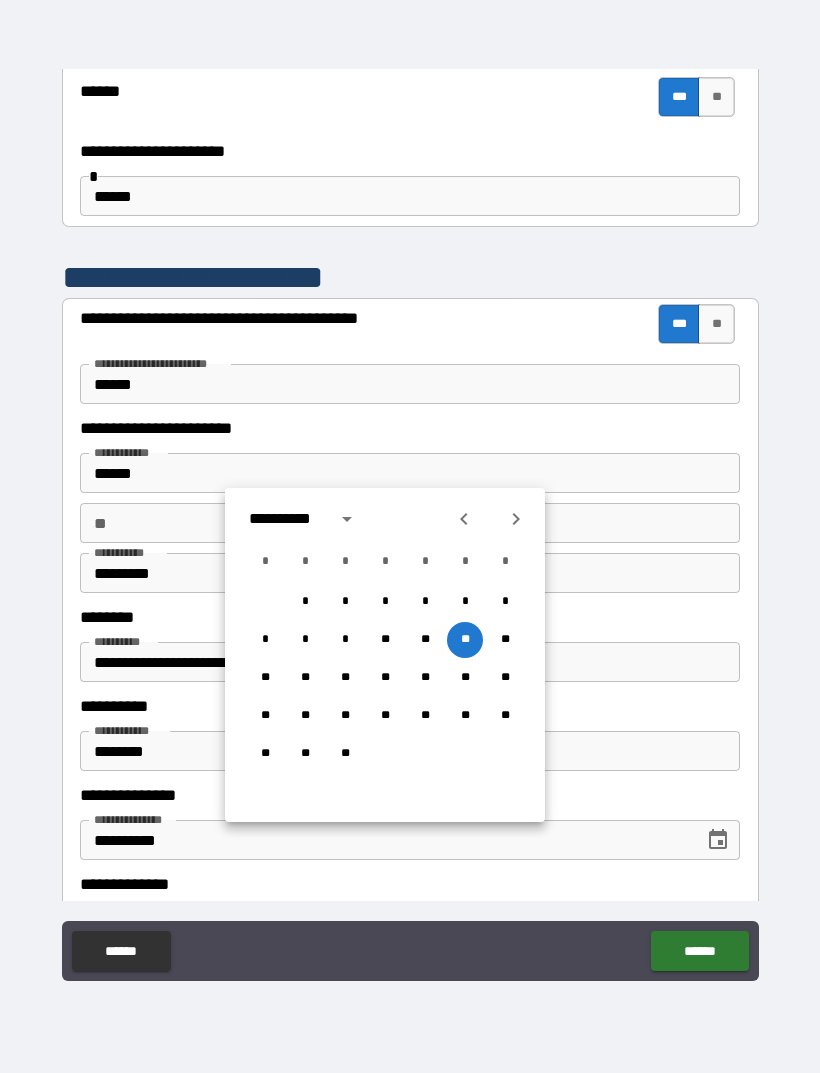 click on "**********" at bounding box center (286, 519) 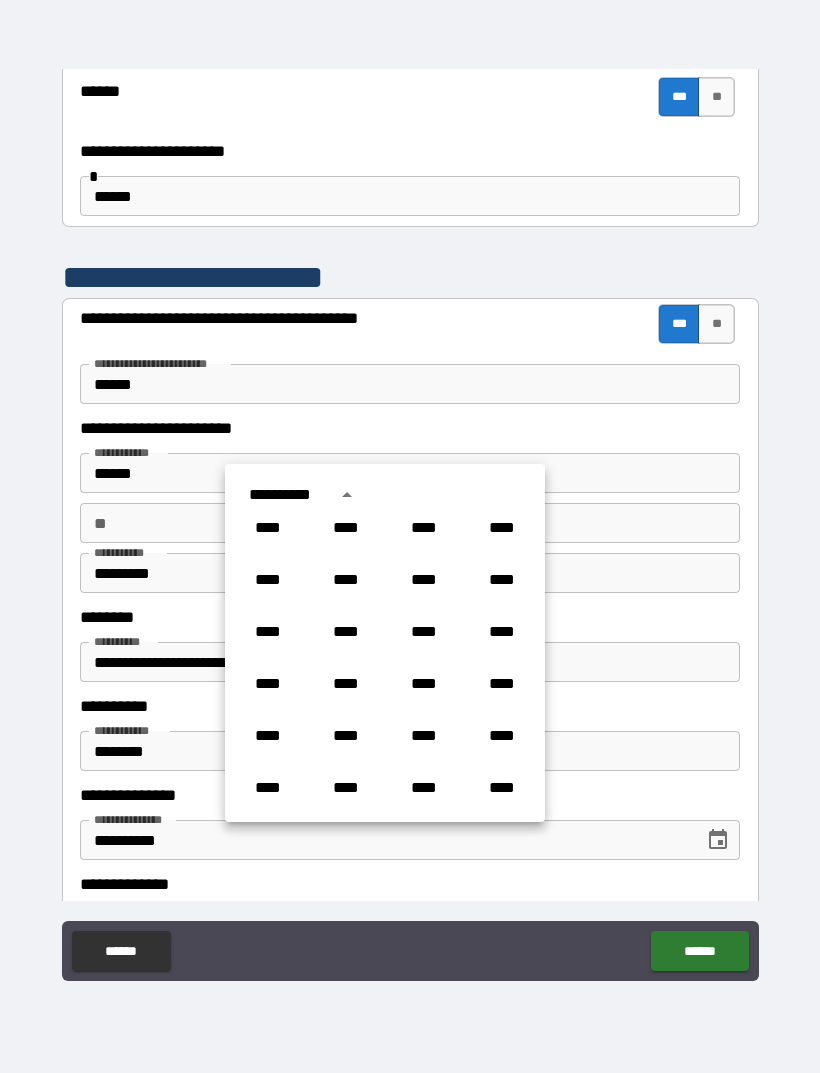 scroll, scrollTop: 1156, scrollLeft: 0, axis: vertical 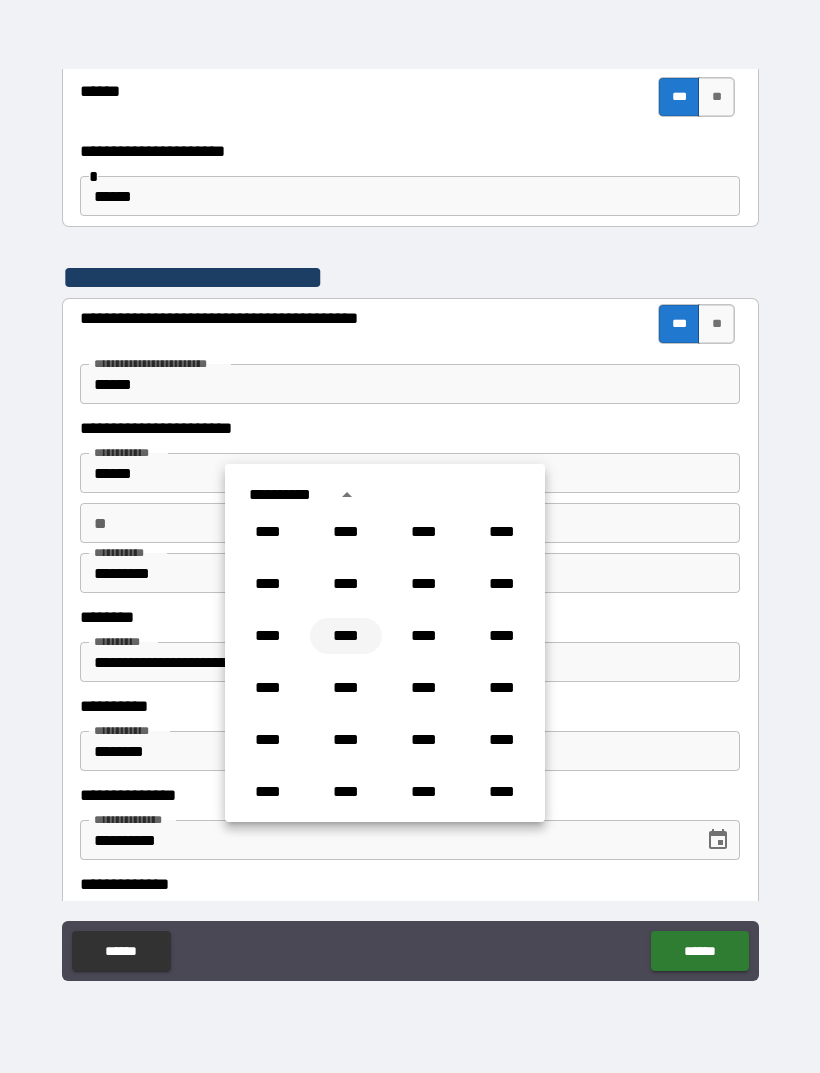 click on "****" at bounding box center (346, 636) 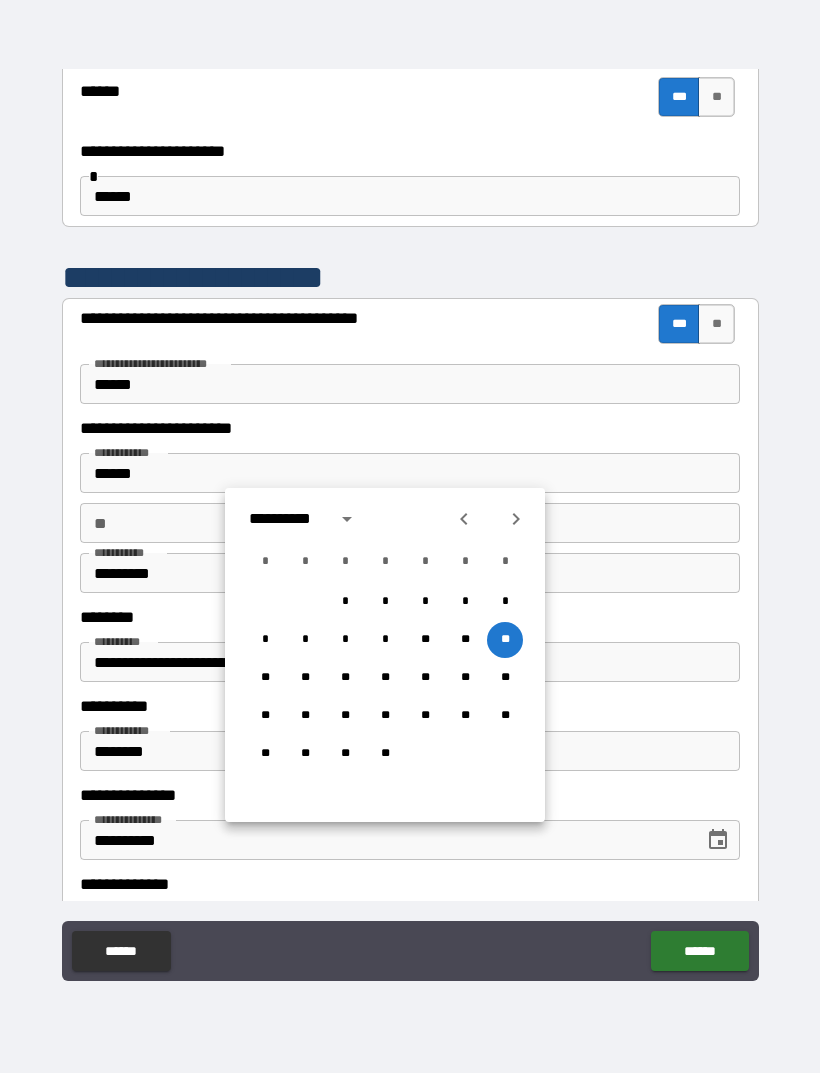 click 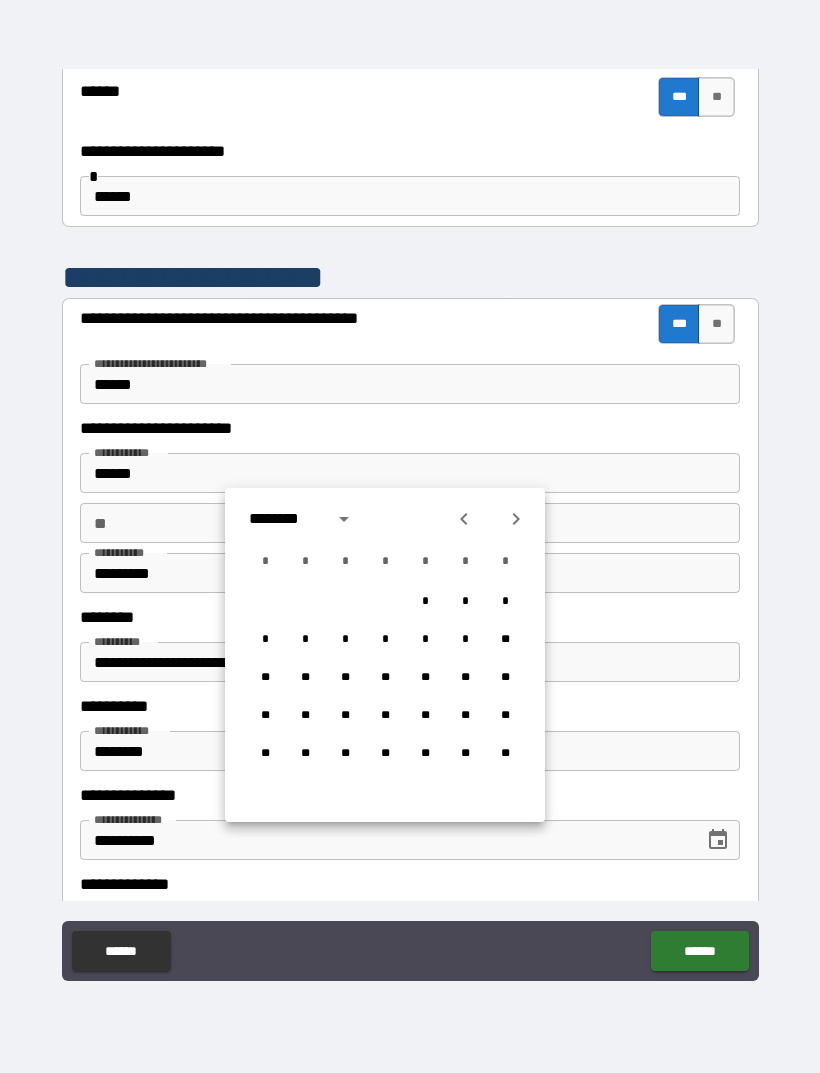 click 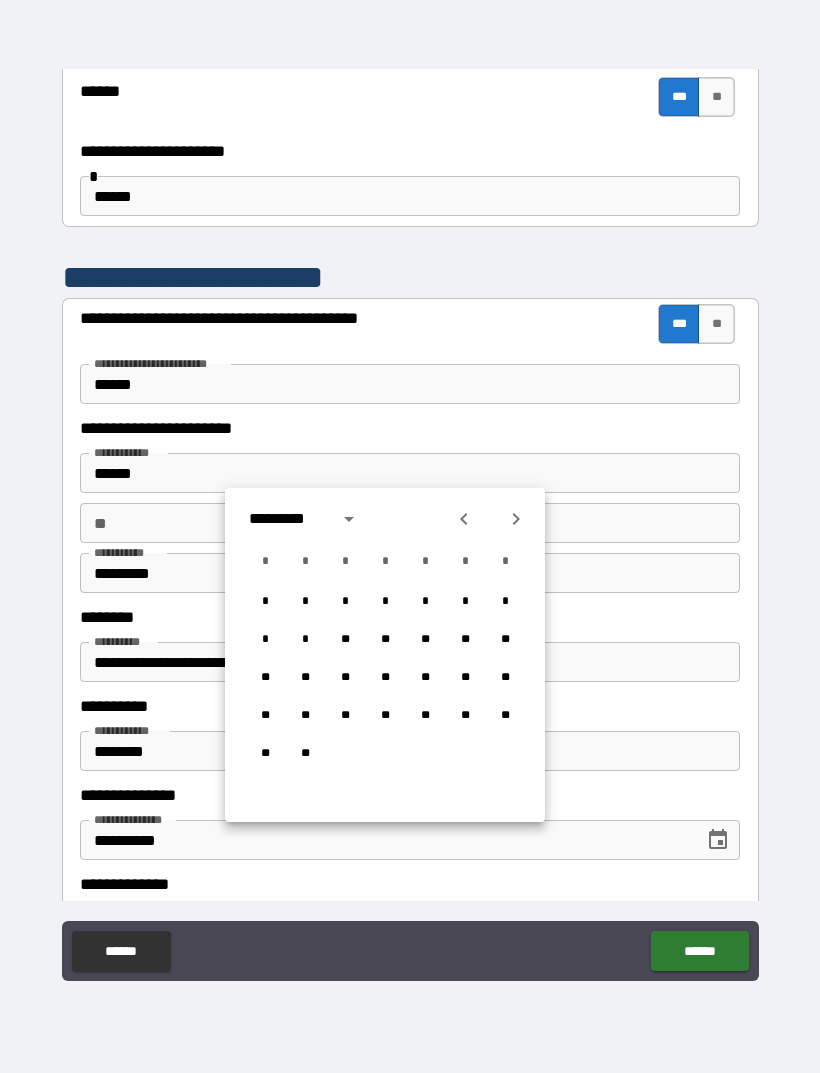 click at bounding box center [516, 519] 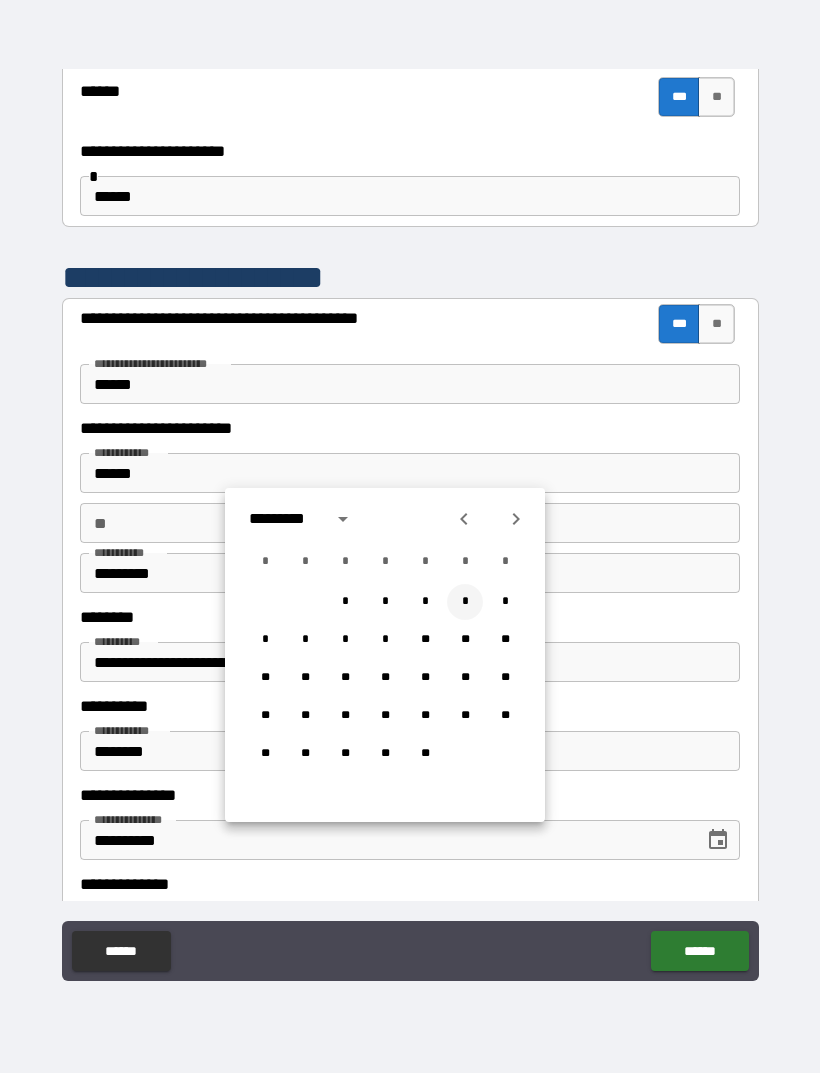 click on "*" at bounding box center (465, 602) 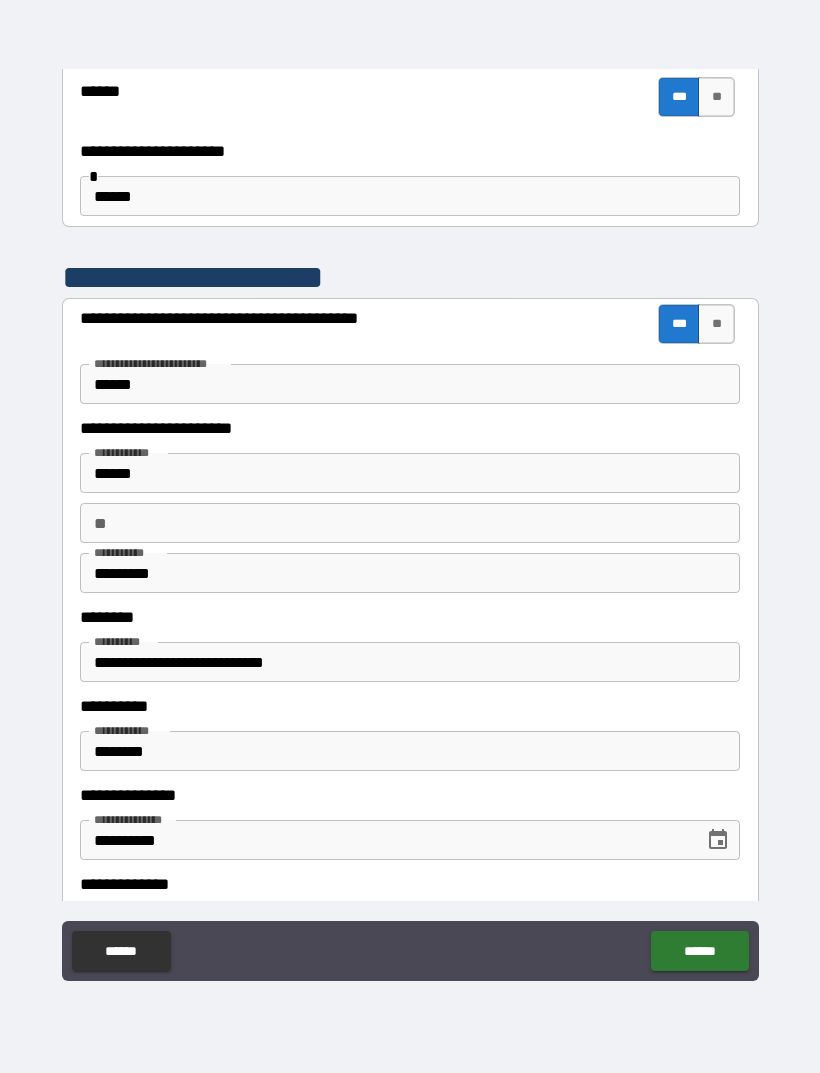 type on "**********" 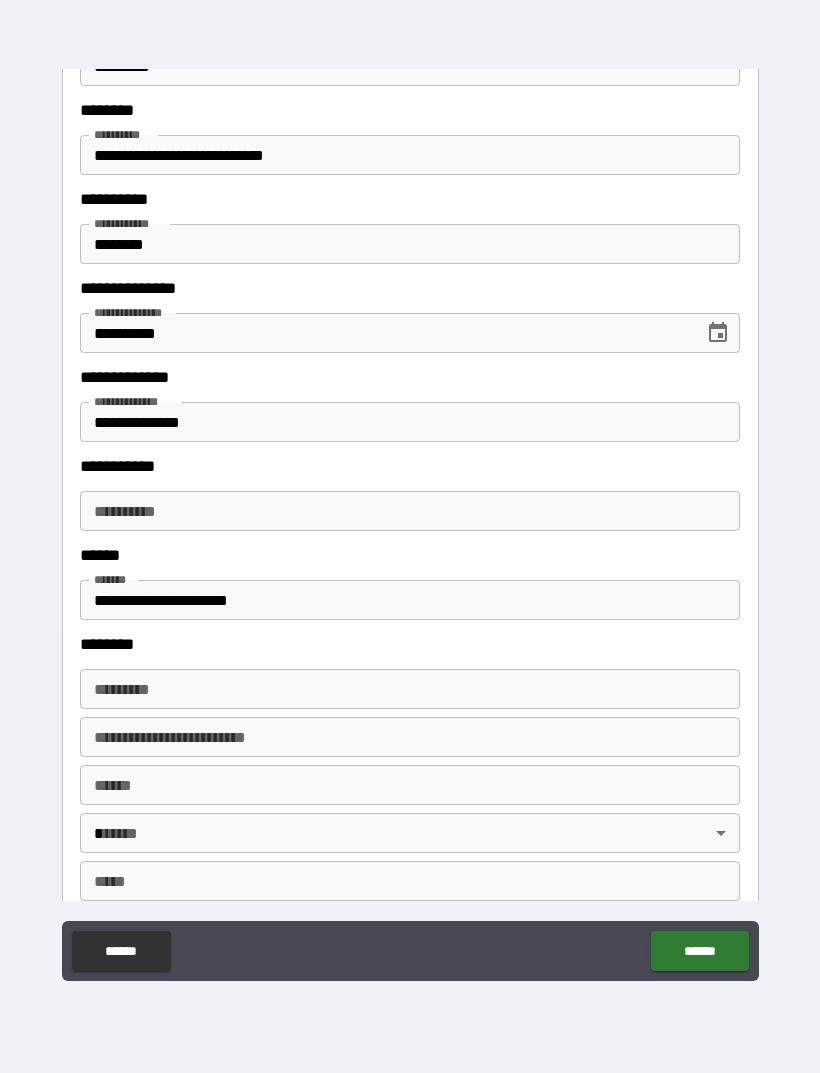 scroll, scrollTop: 1699, scrollLeft: 0, axis: vertical 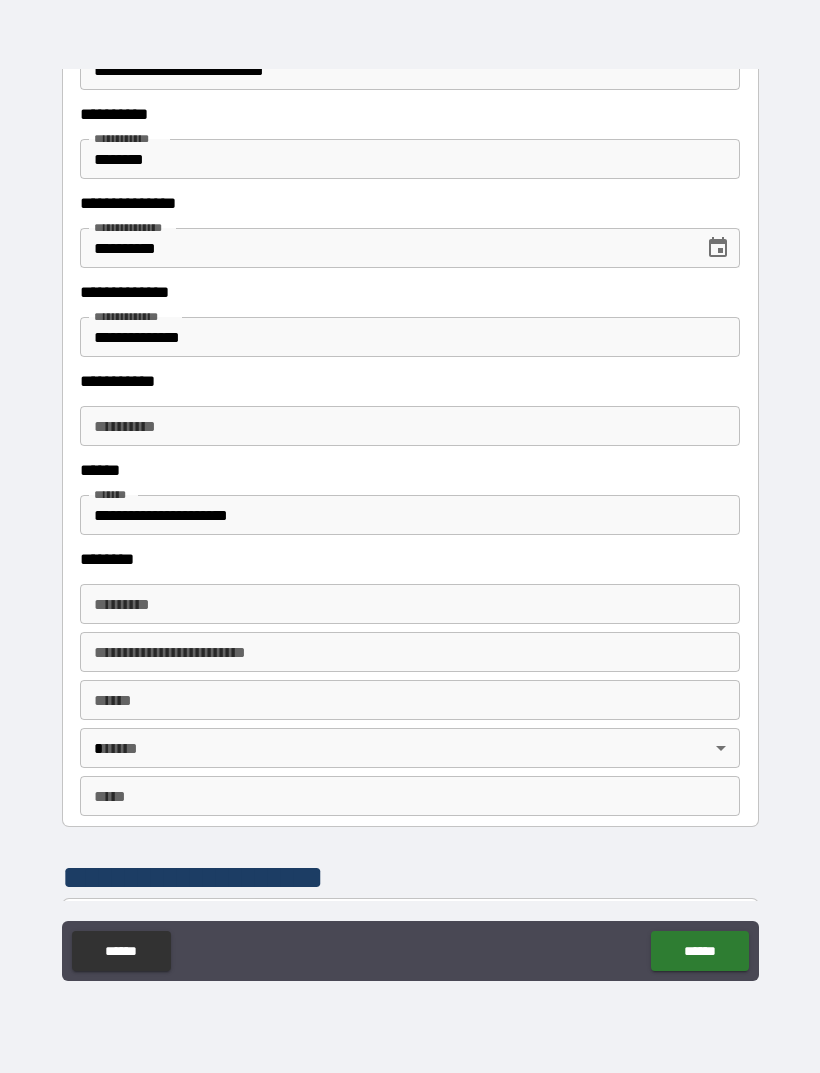 click on "**********" at bounding box center (410, 685) 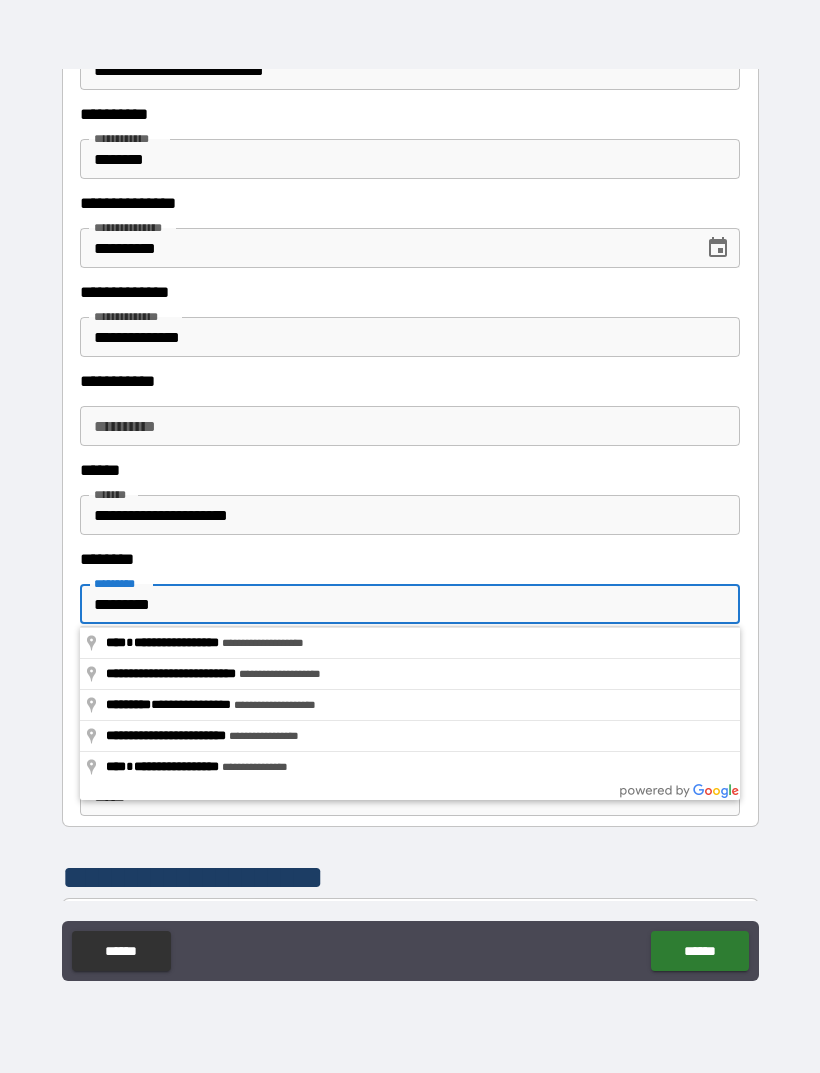 click on "*********" at bounding box center [410, 604] 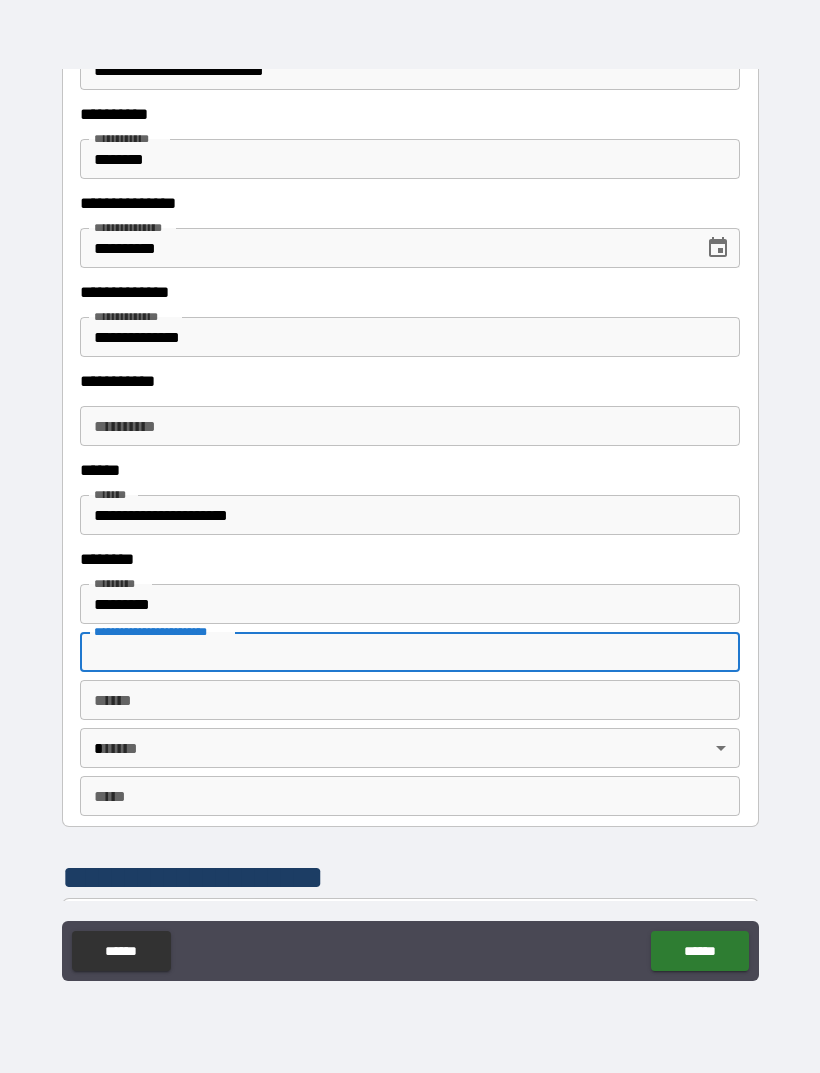 type on "**********" 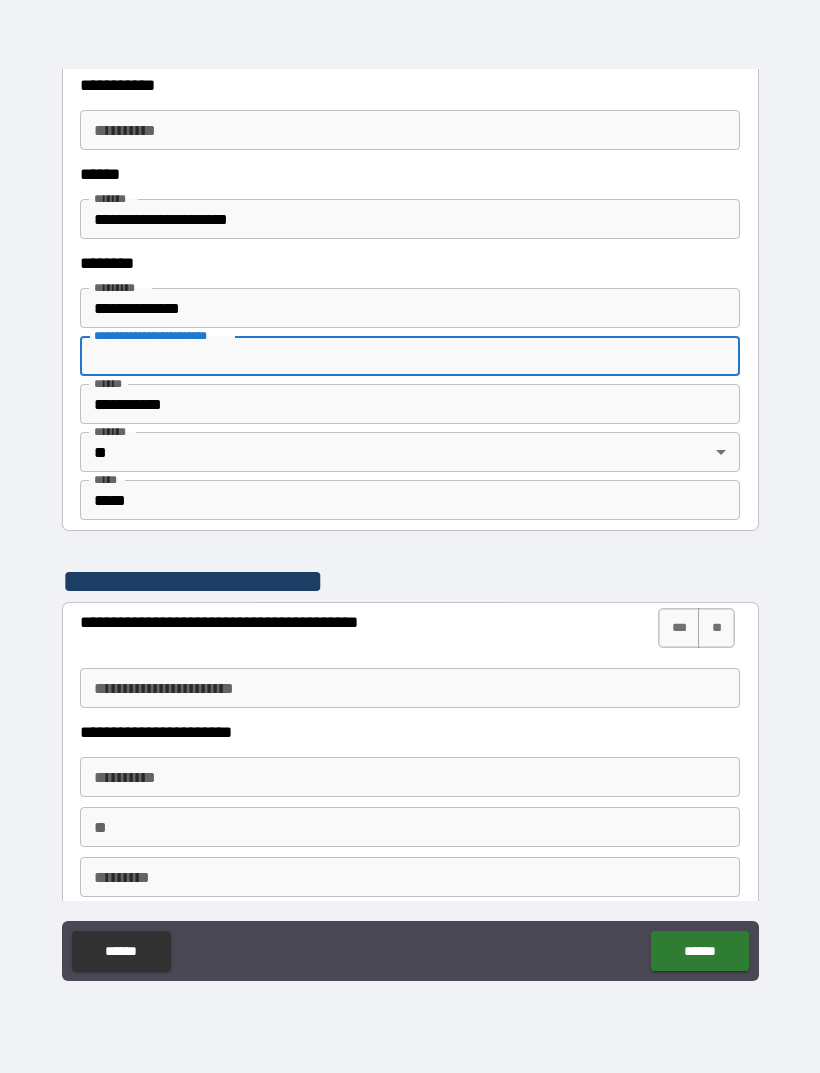 scroll, scrollTop: 1998, scrollLeft: 0, axis: vertical 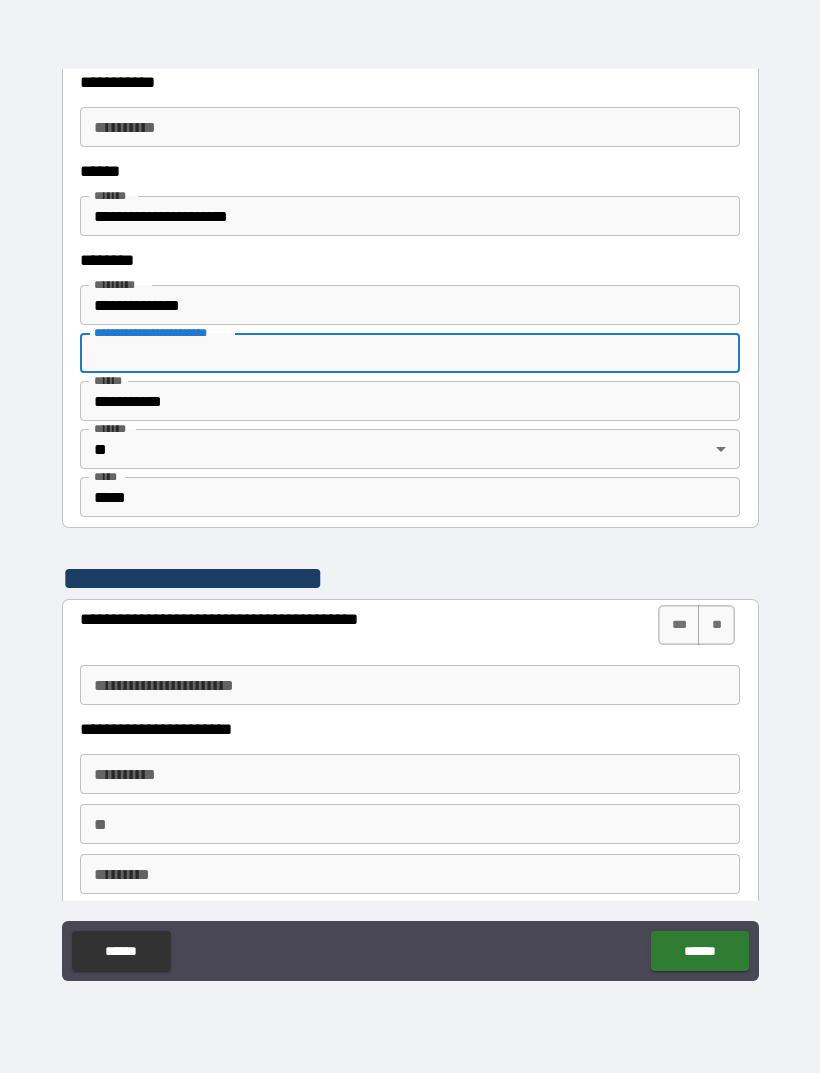click on "***" at bounding box center [679, 625] 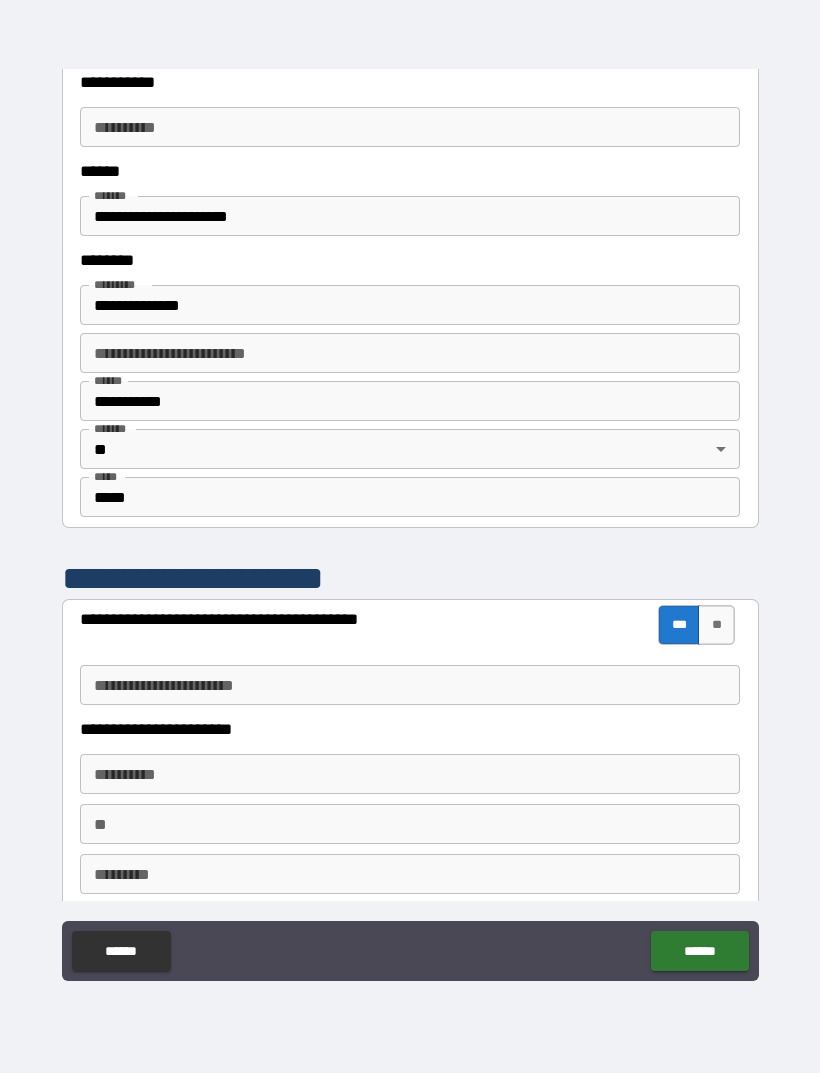 click on "**********" at bounding box center (410, 685) 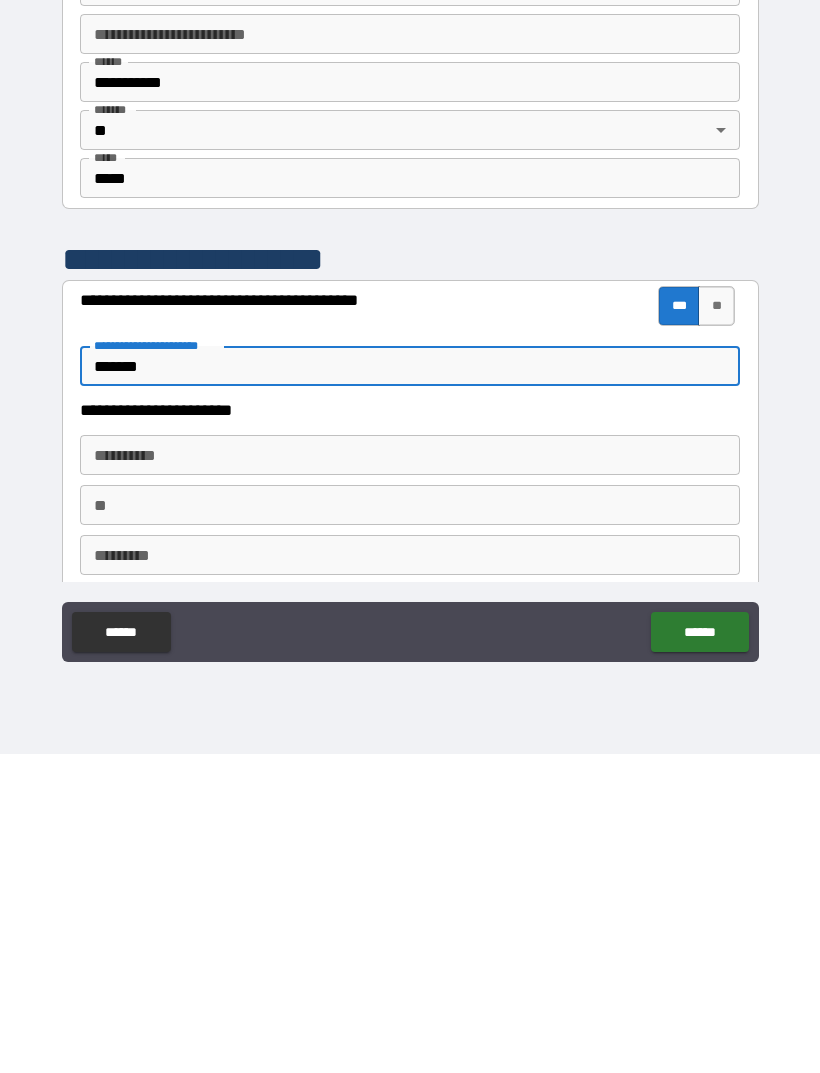 type on "******" 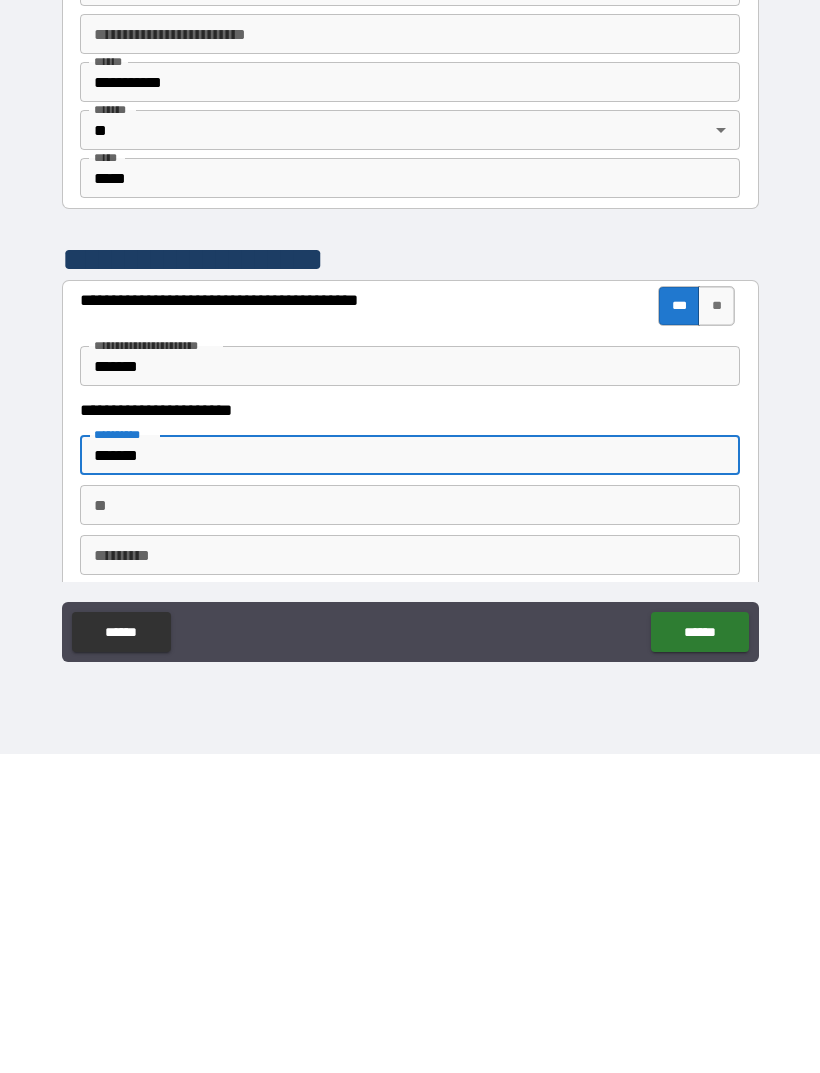 type on "******" 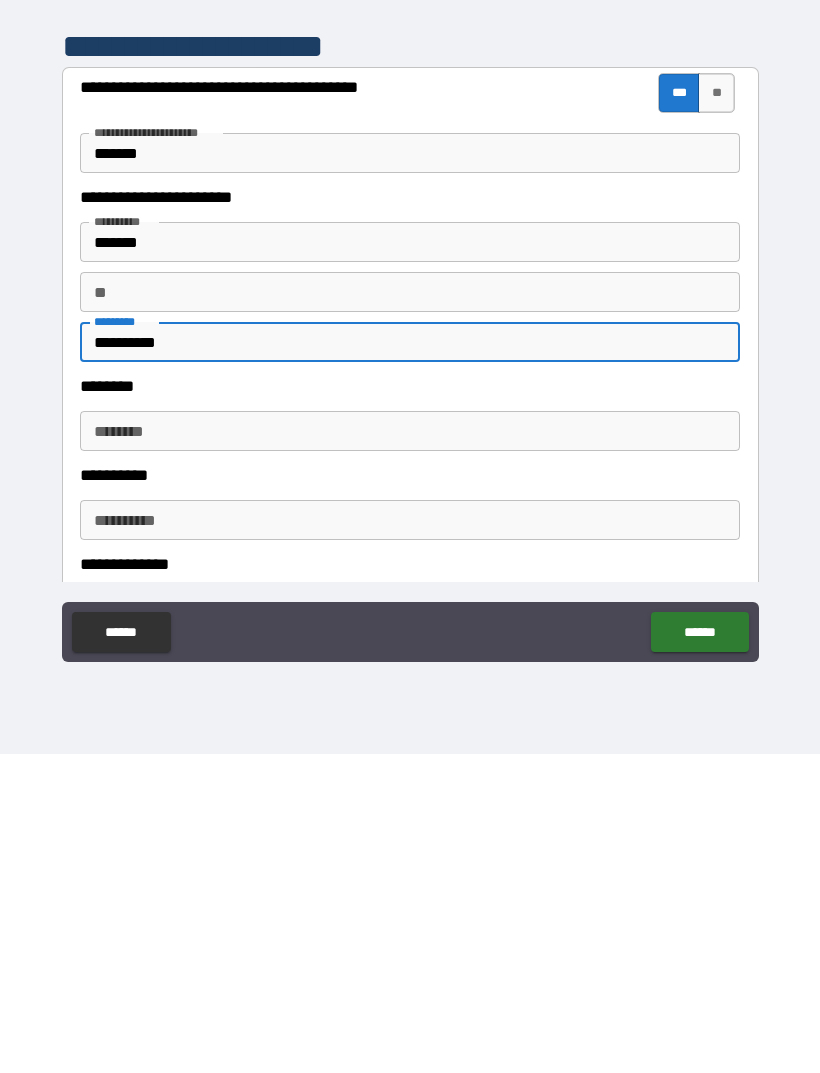 scroll, scrollTop: 2215, scrollLeft: 0, axis: vertical 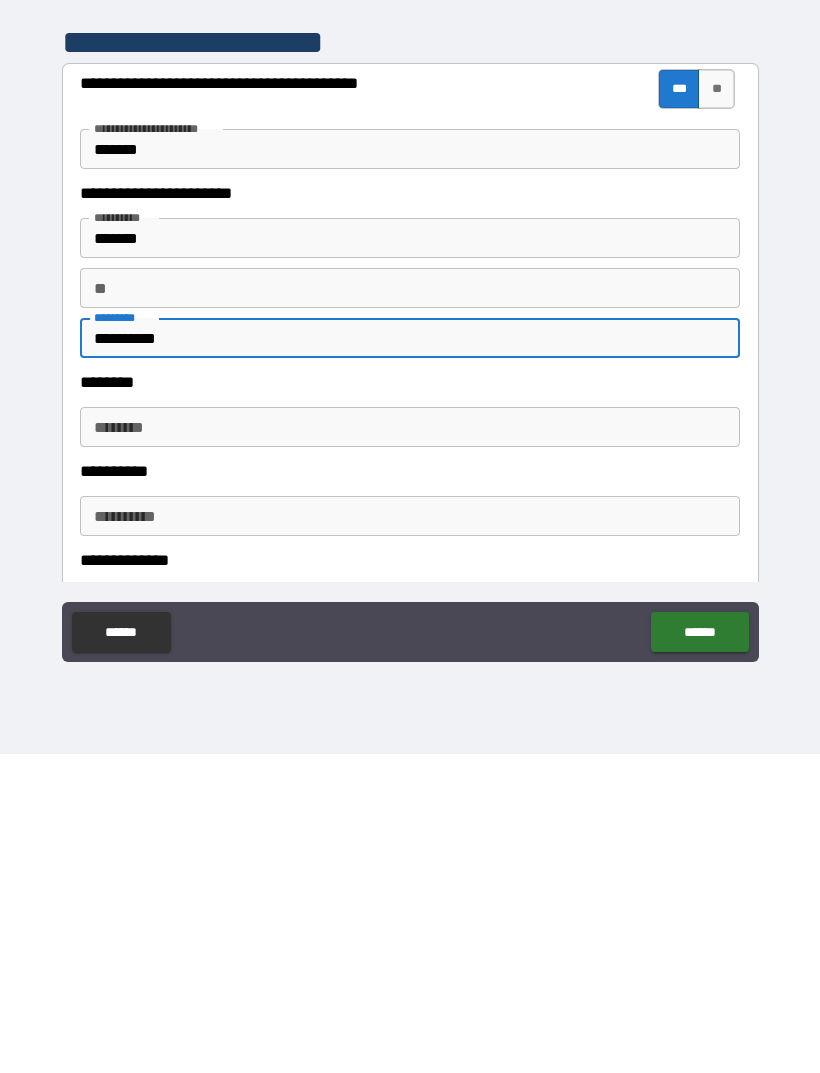 type on "*********" 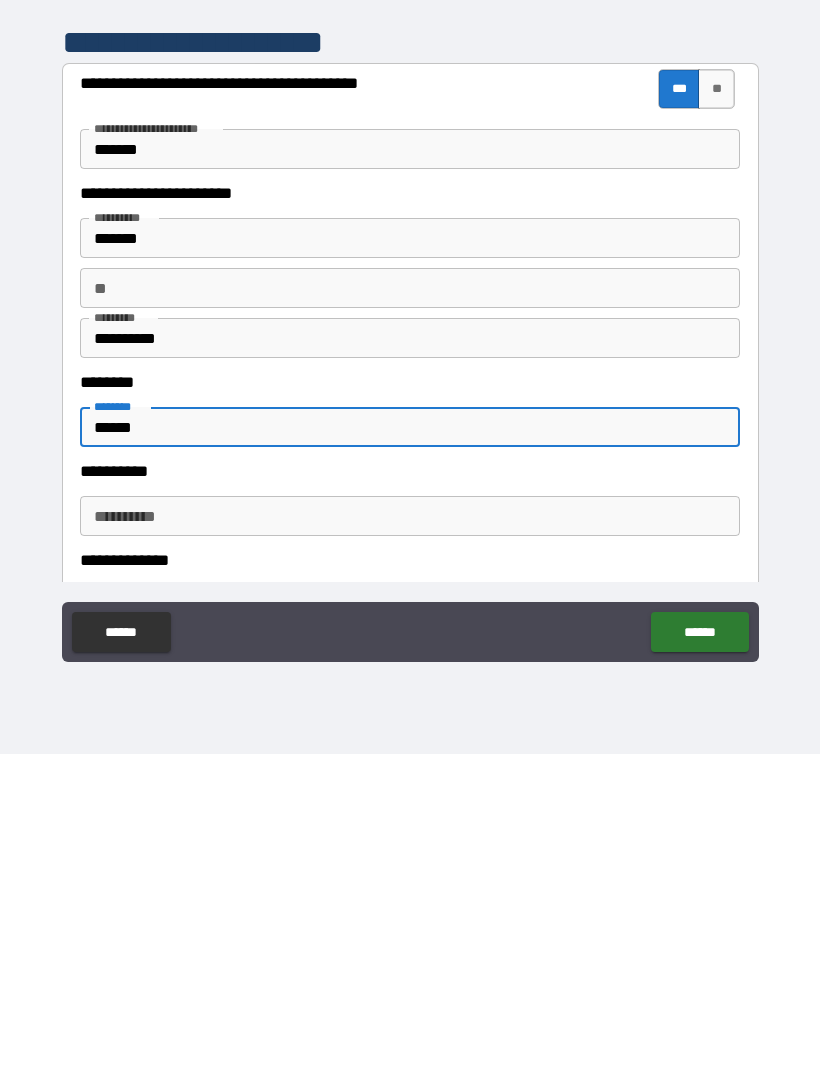 type on "******" 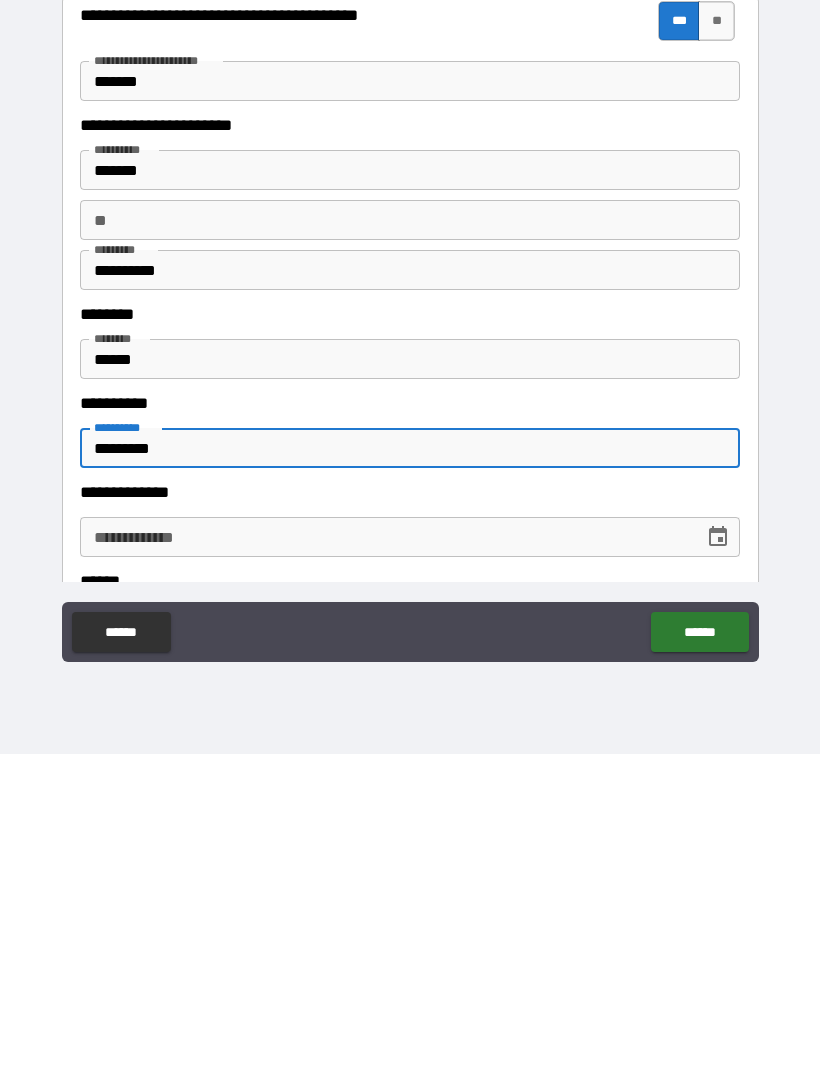 scroll, scrollTop: 2298, scrollLeft: 0, axis: vertical 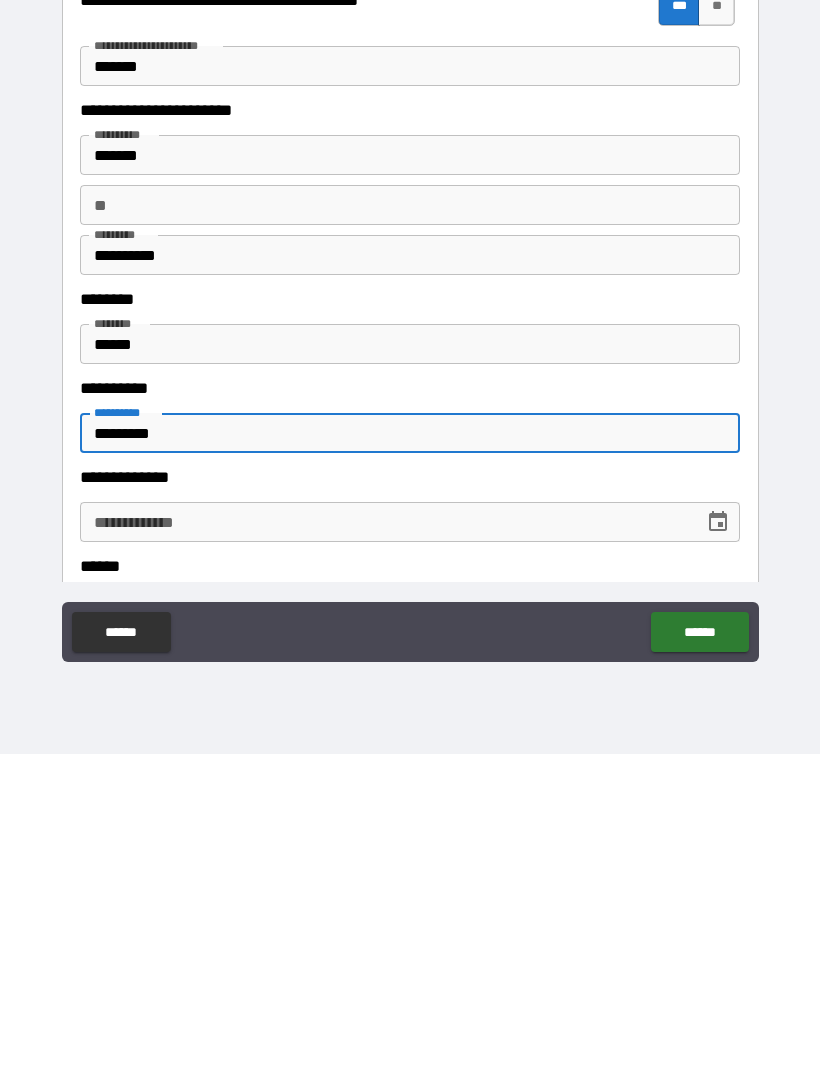 type on "********" 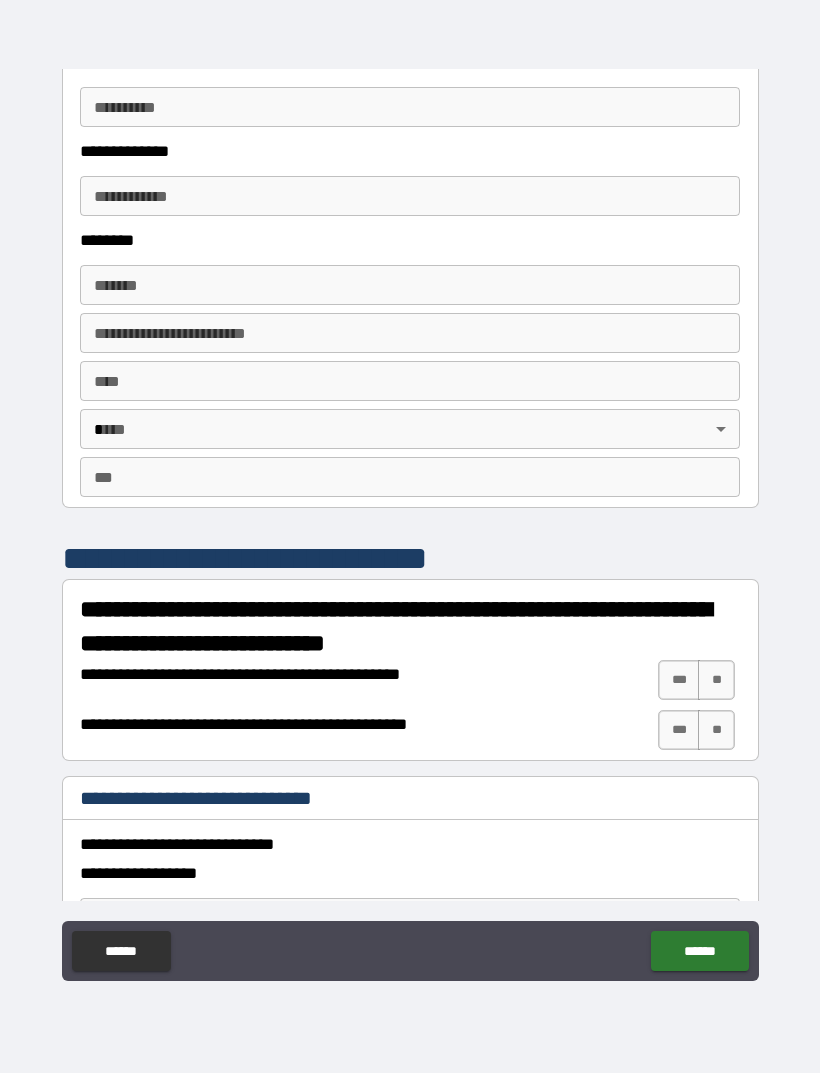 scroll, scrollTop: 3215, scrollLeft: 0, axis: vertical 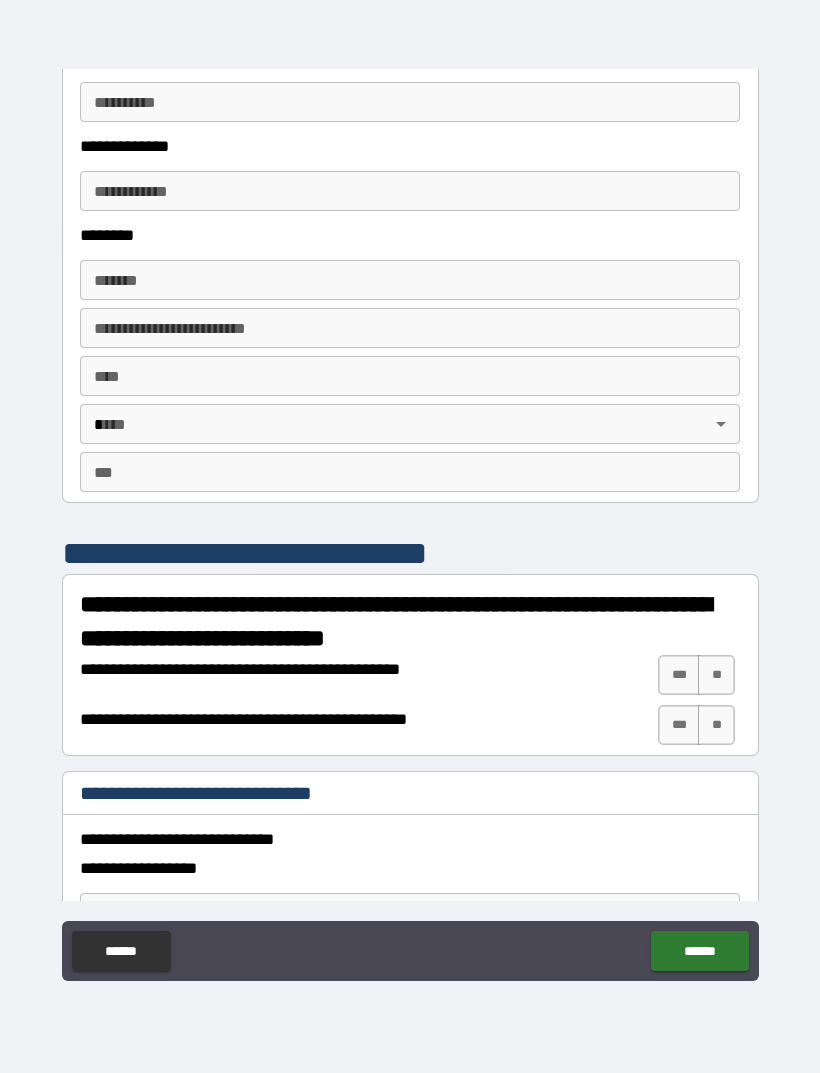 type on "**********" 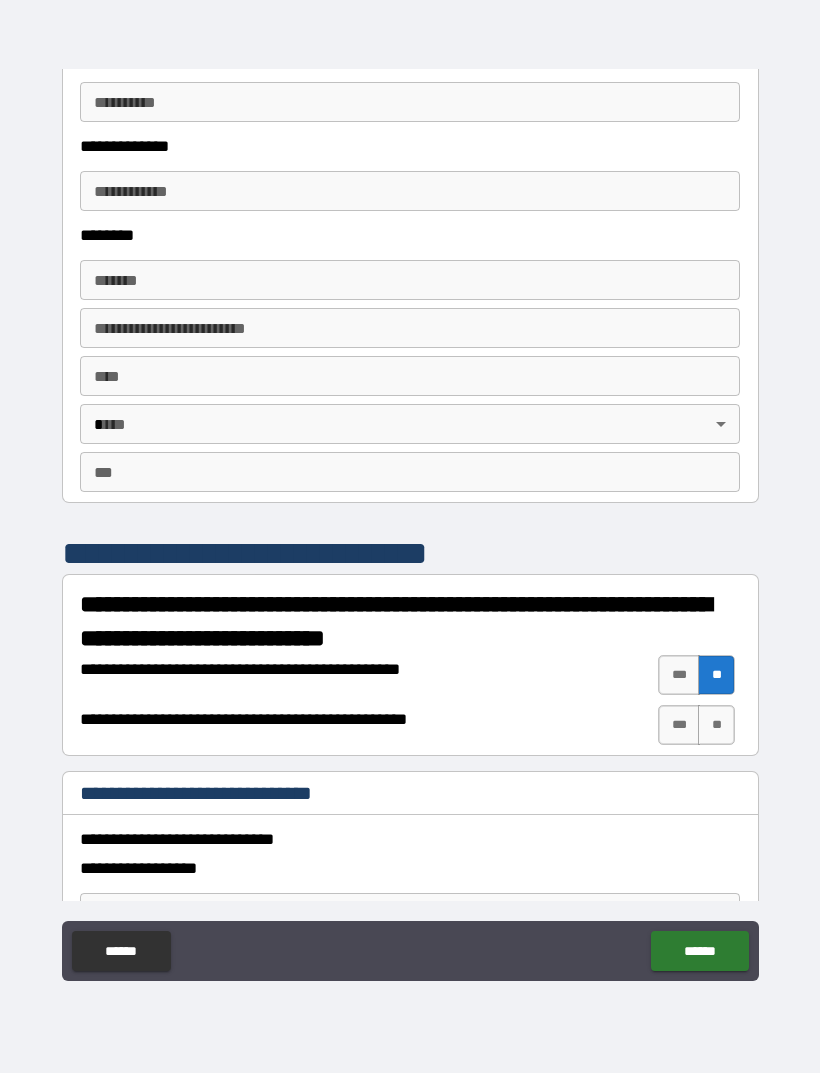 click on "**" at bounding box center [716, 725] 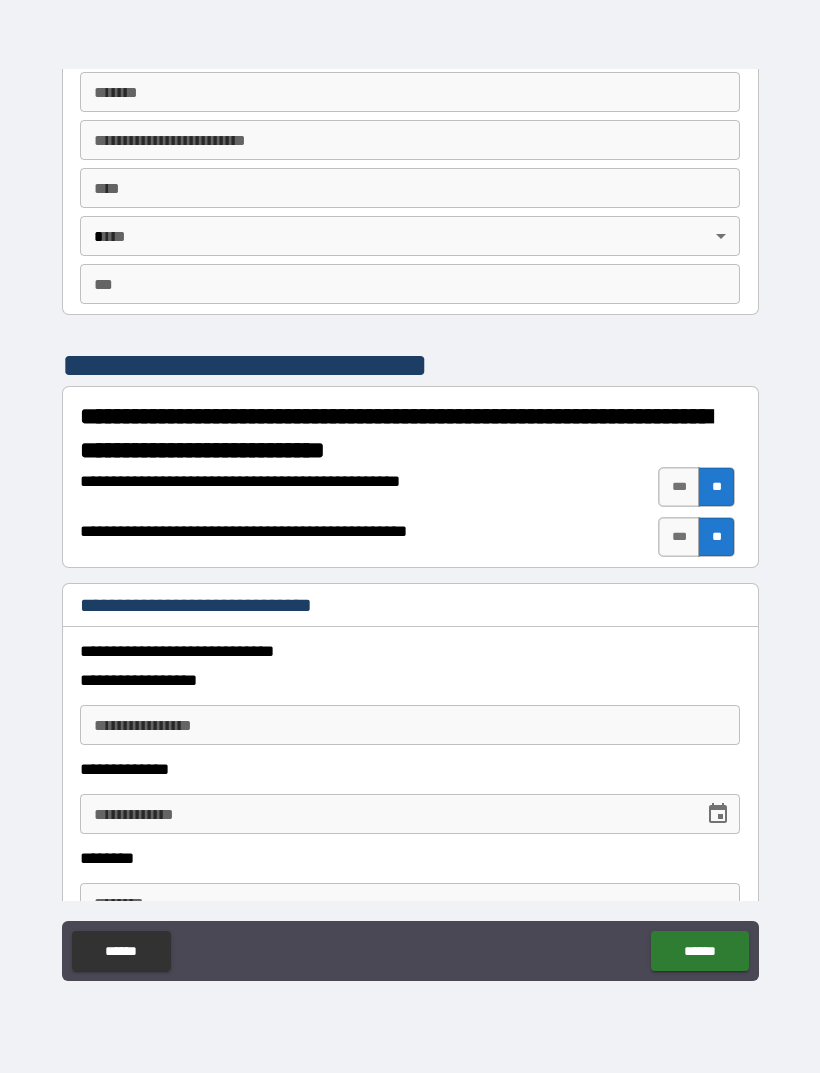 scroll, scrollTop: 3404, scrollLeft: 0, axis: vertical 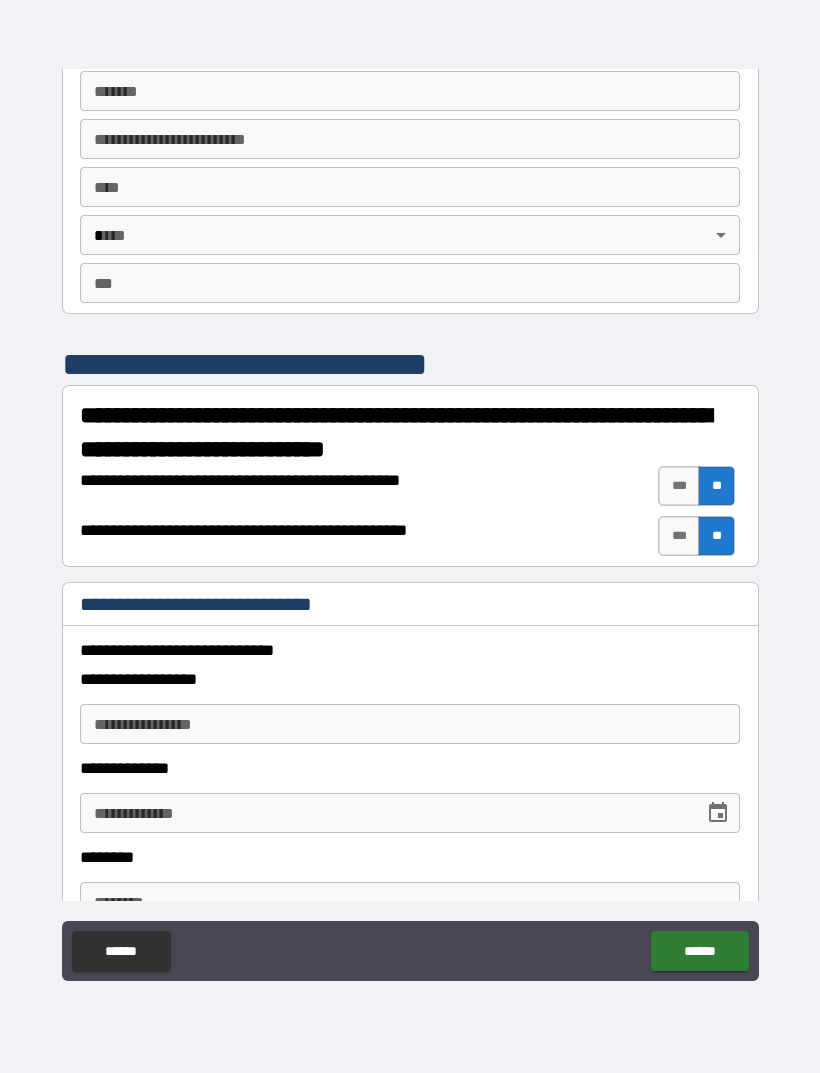 click on "**********" at bounding box center (410, 724) 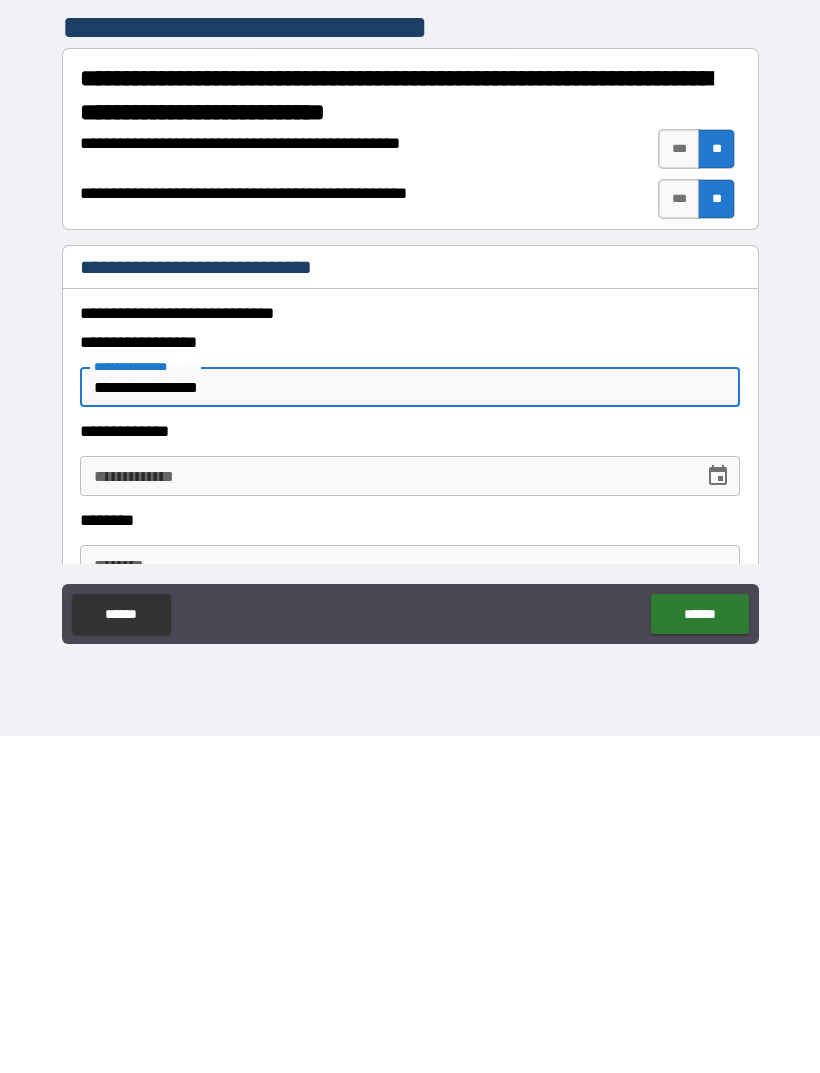type on "**********" 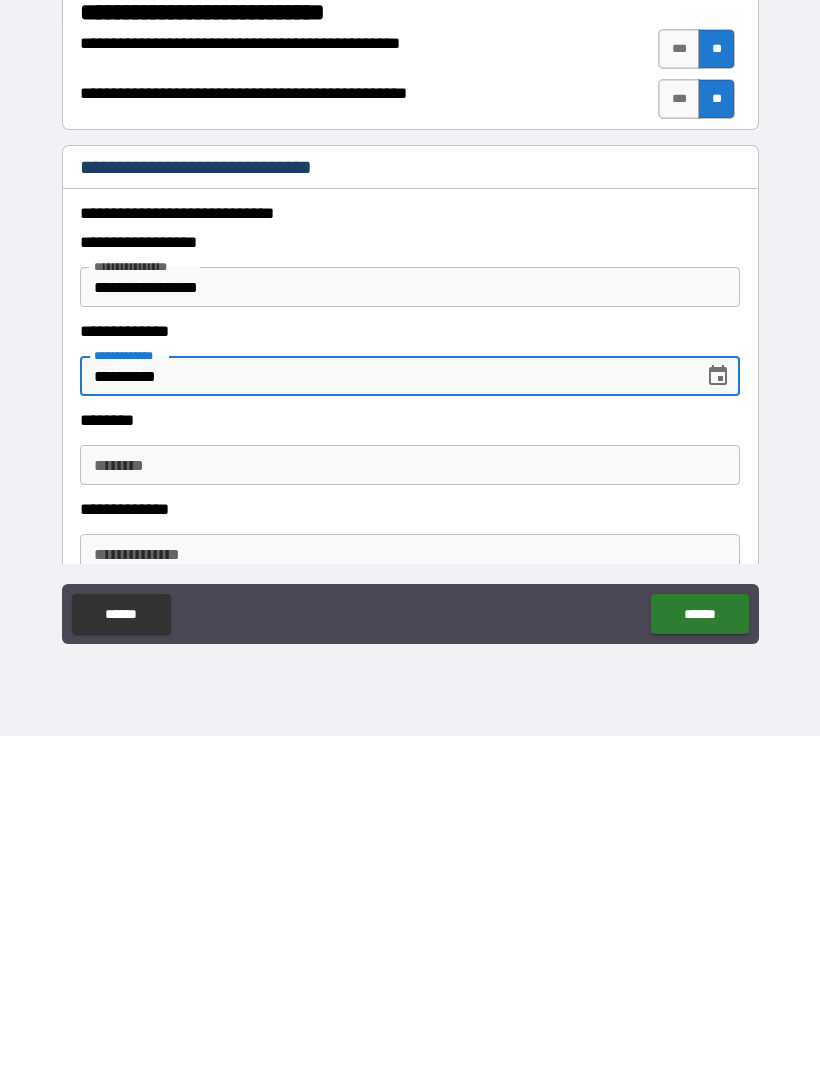 scroll, scrollTop: 3507, scrollLeft: 0, axis: vertical 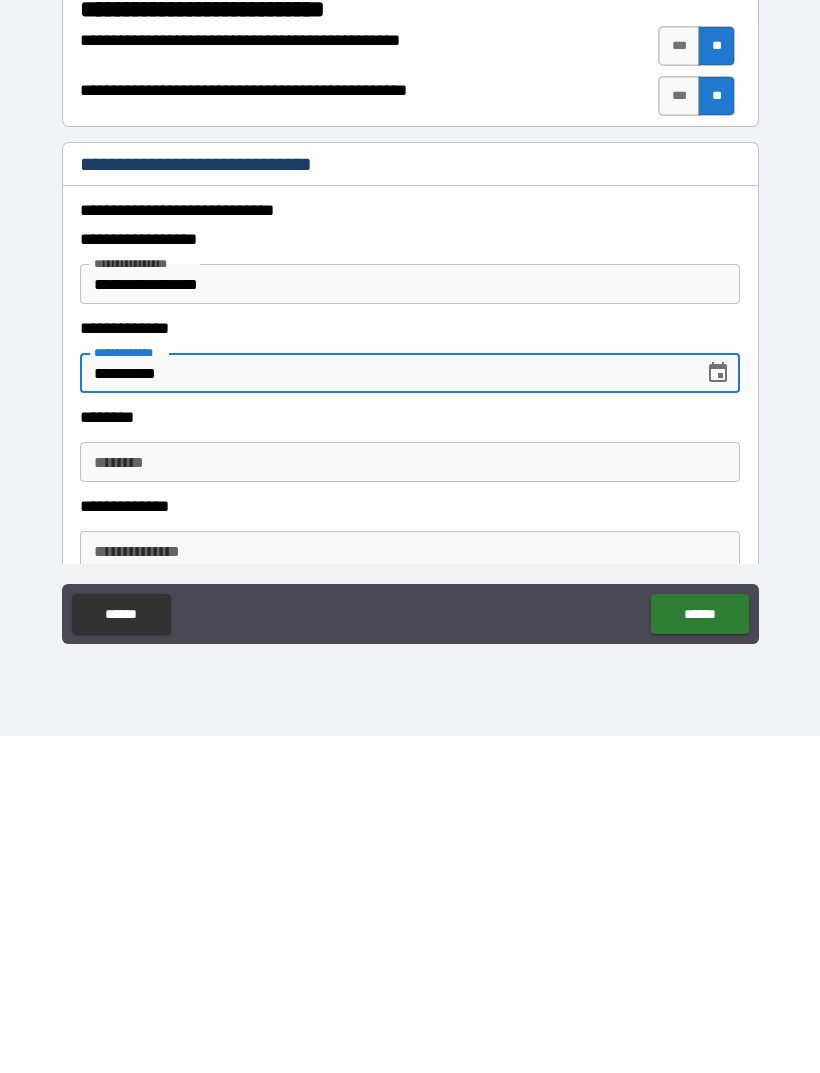 type on "**********" 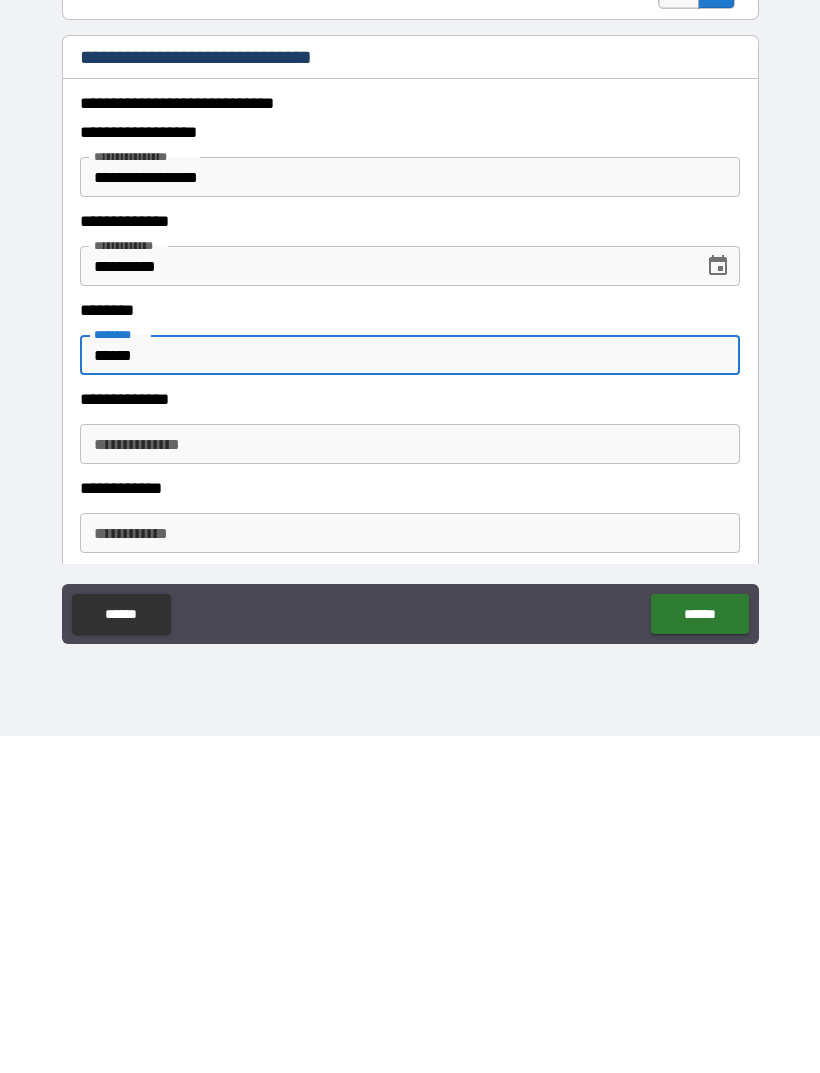 scroll, scrollTop: 3651, scrollLeft: 0, axis: vertical 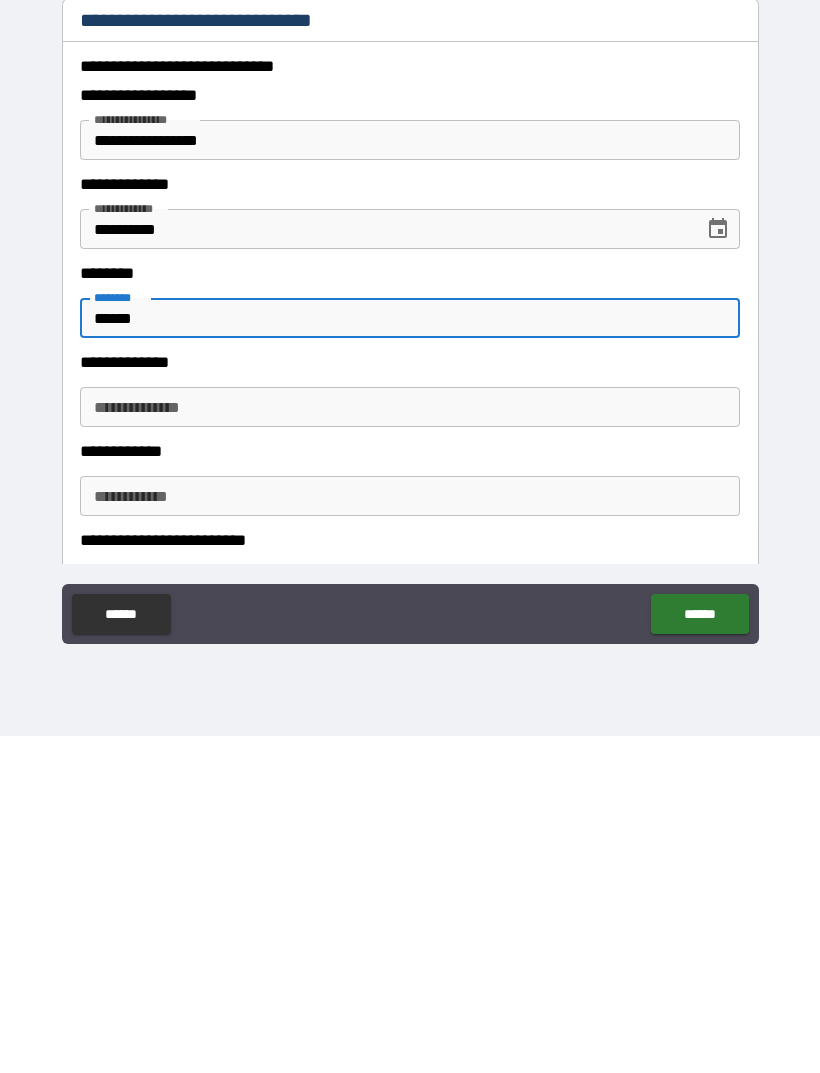 type on "******" 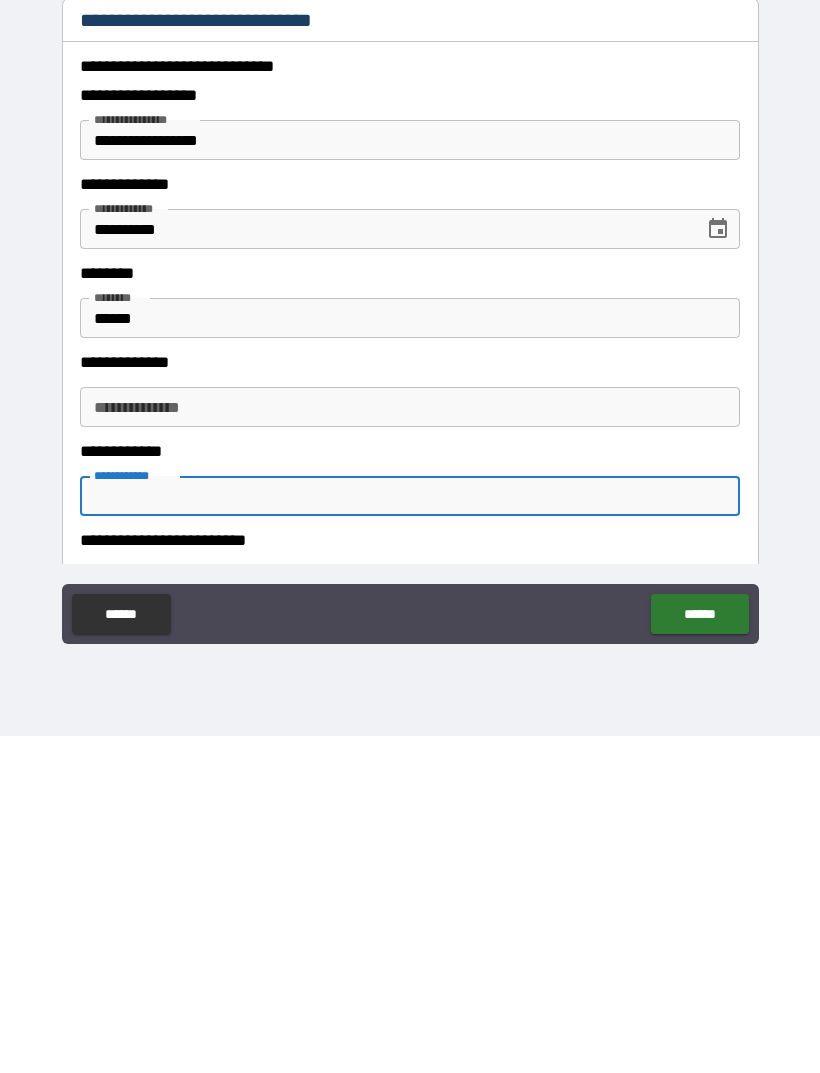 click on "**********" at bounding box center (410, 507) 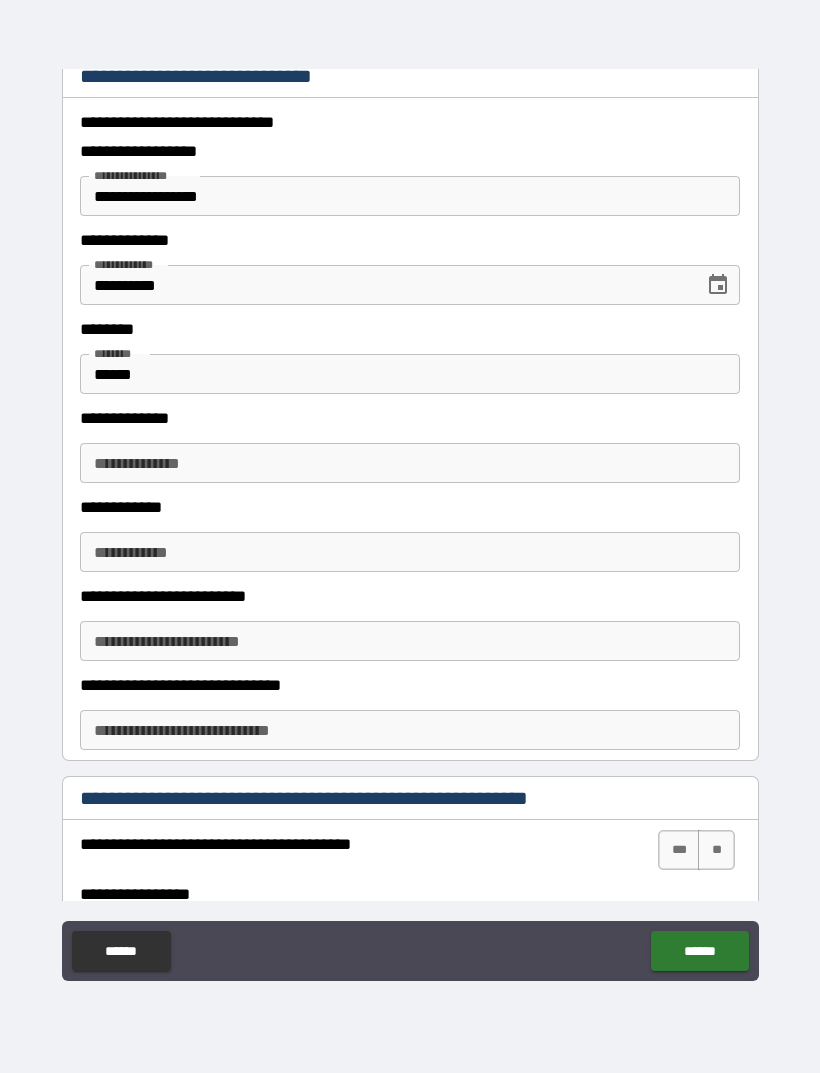 scroll, scrollTop: 3949, scrollLeft: 0, axis: vertical 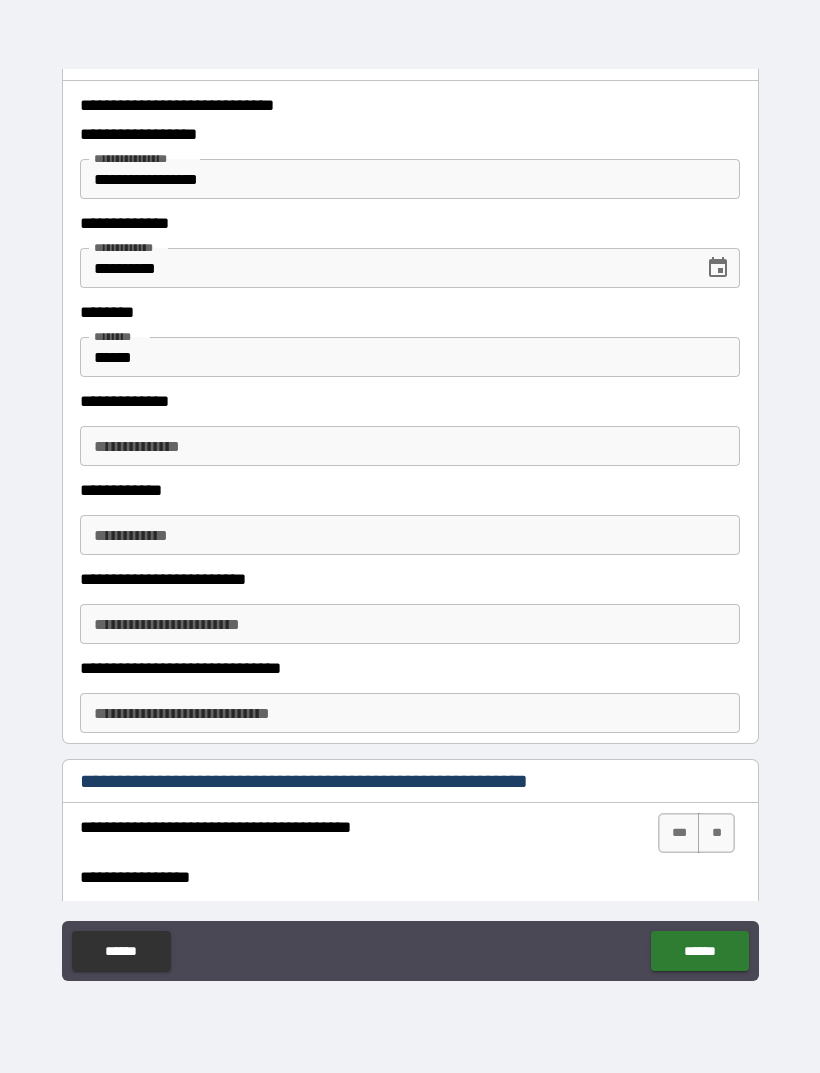 click on "**********" at bounding box center [410, 535] 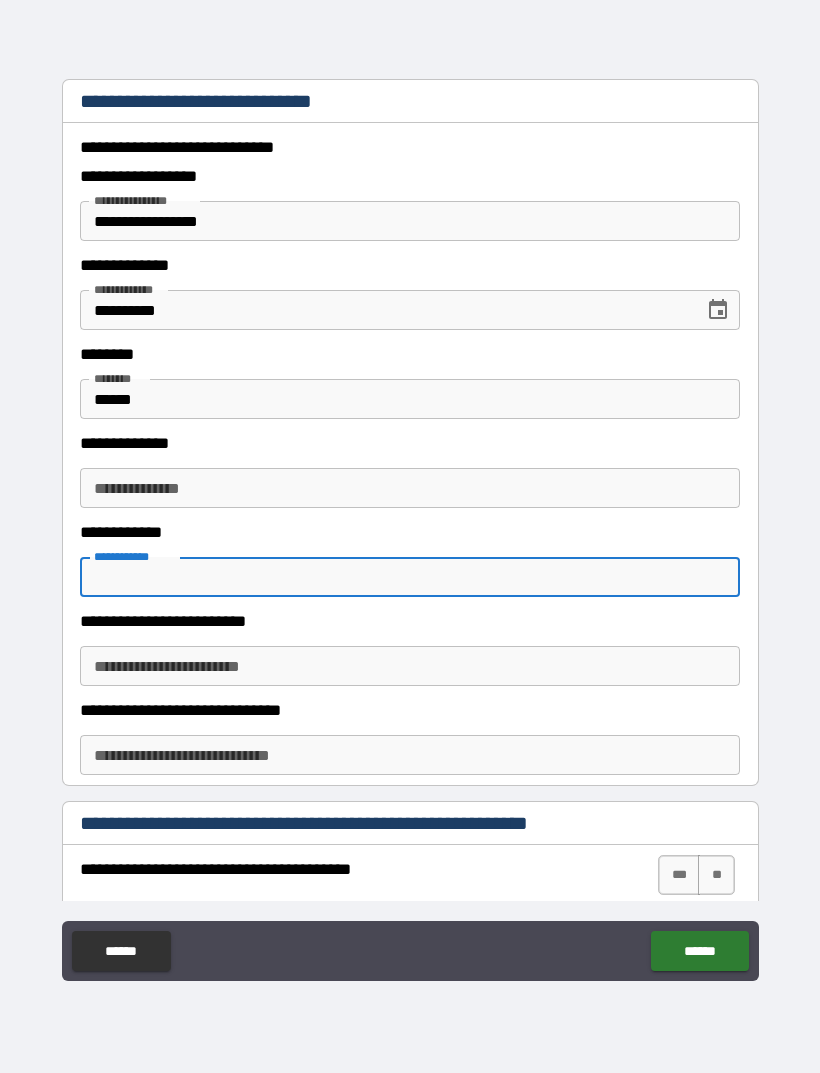 scroll, scrollTop: 3906, scrollLeft: 0, axis: vertical 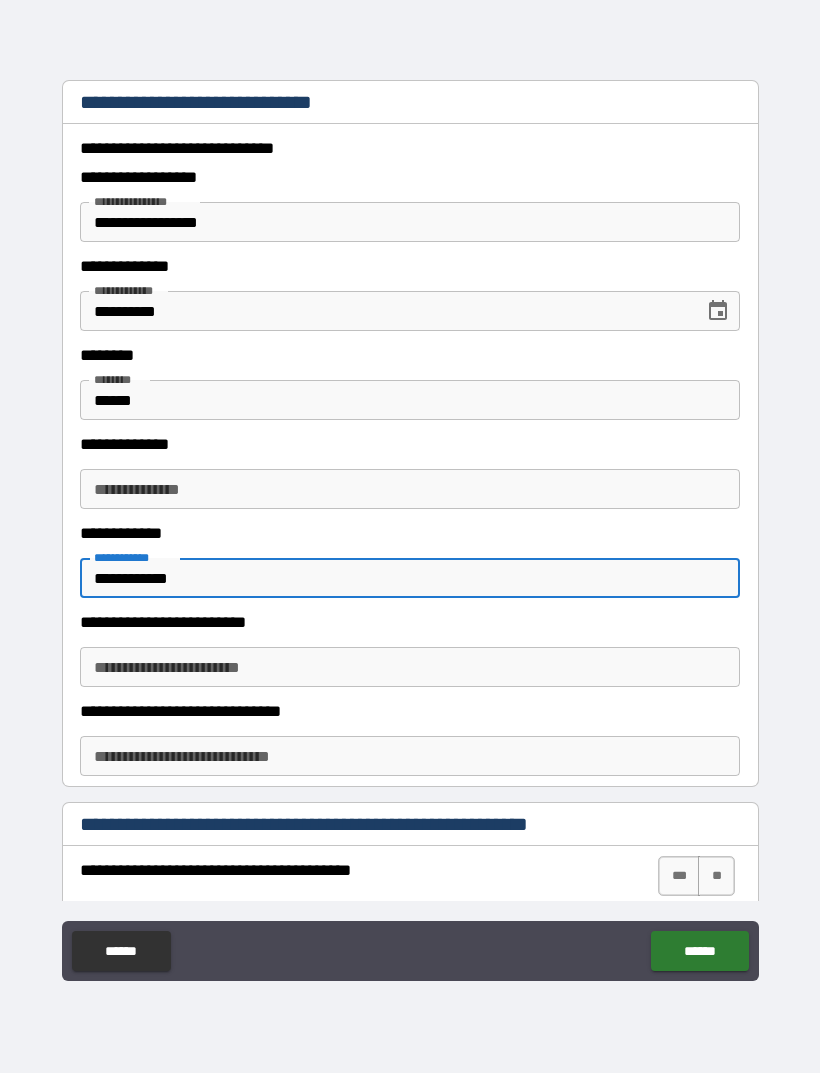 type on "**********" 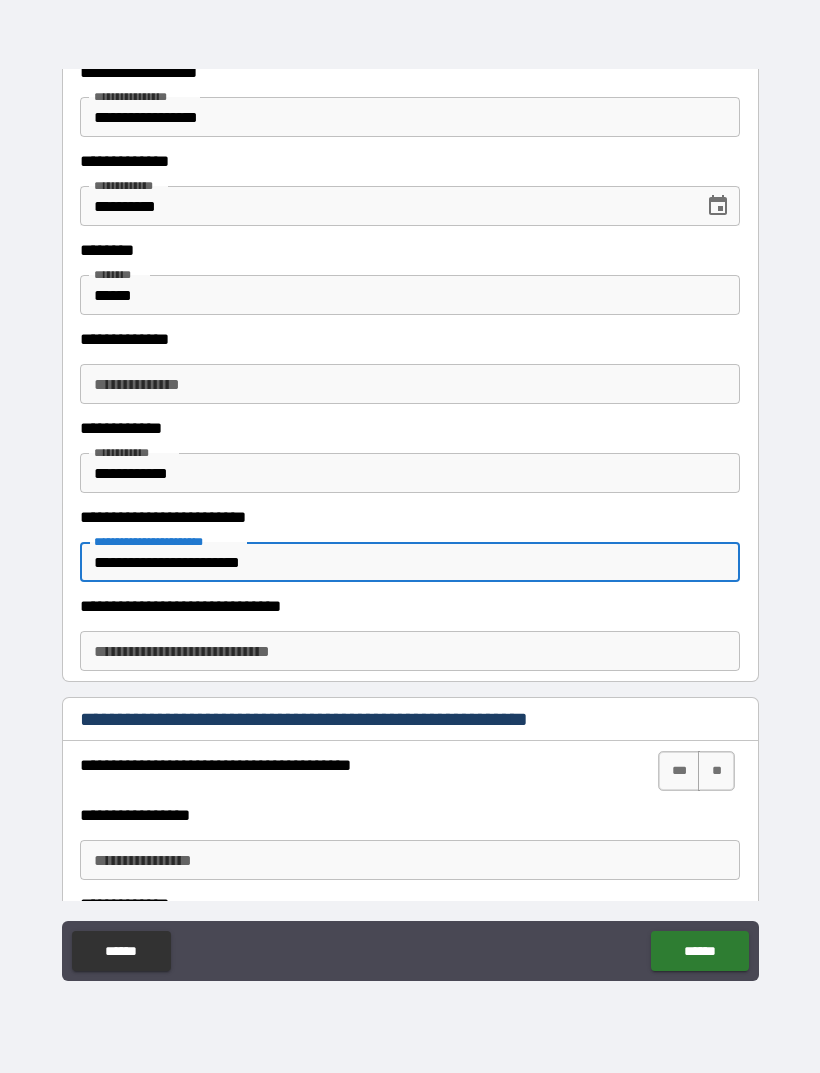 scroll, scrollTop: 4010, scrollLeft: 0, axis: vertical 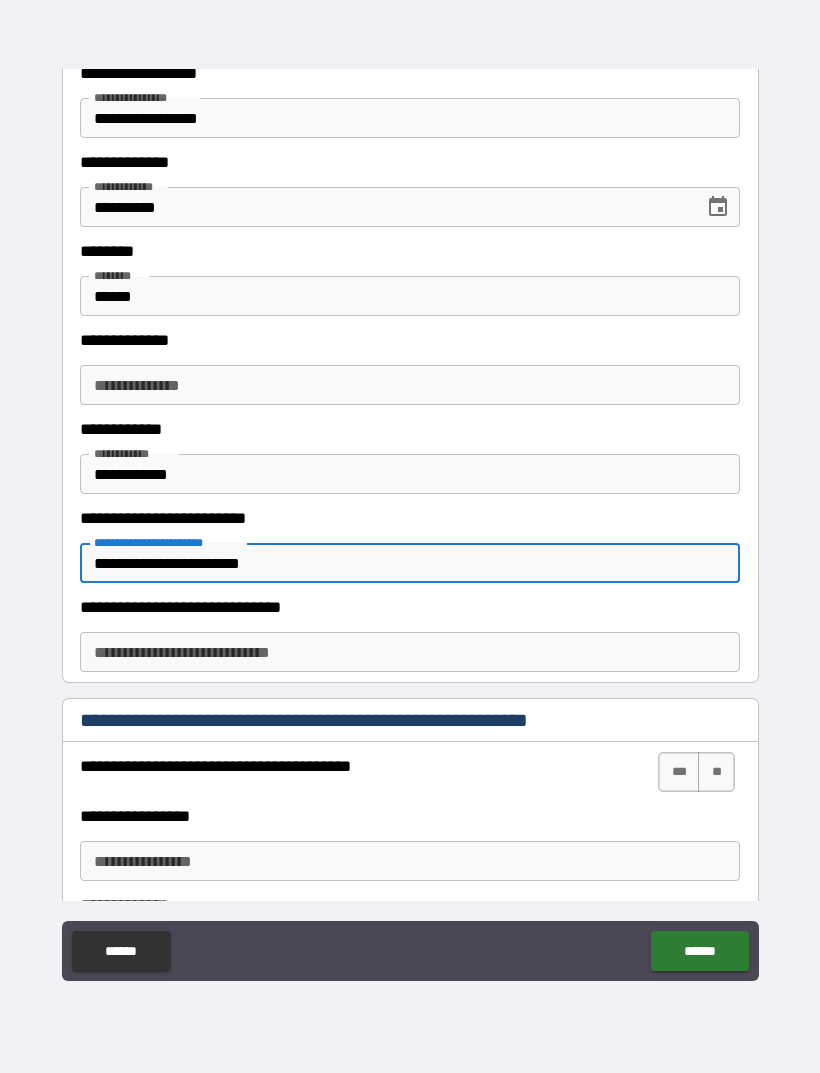 type on "**********" 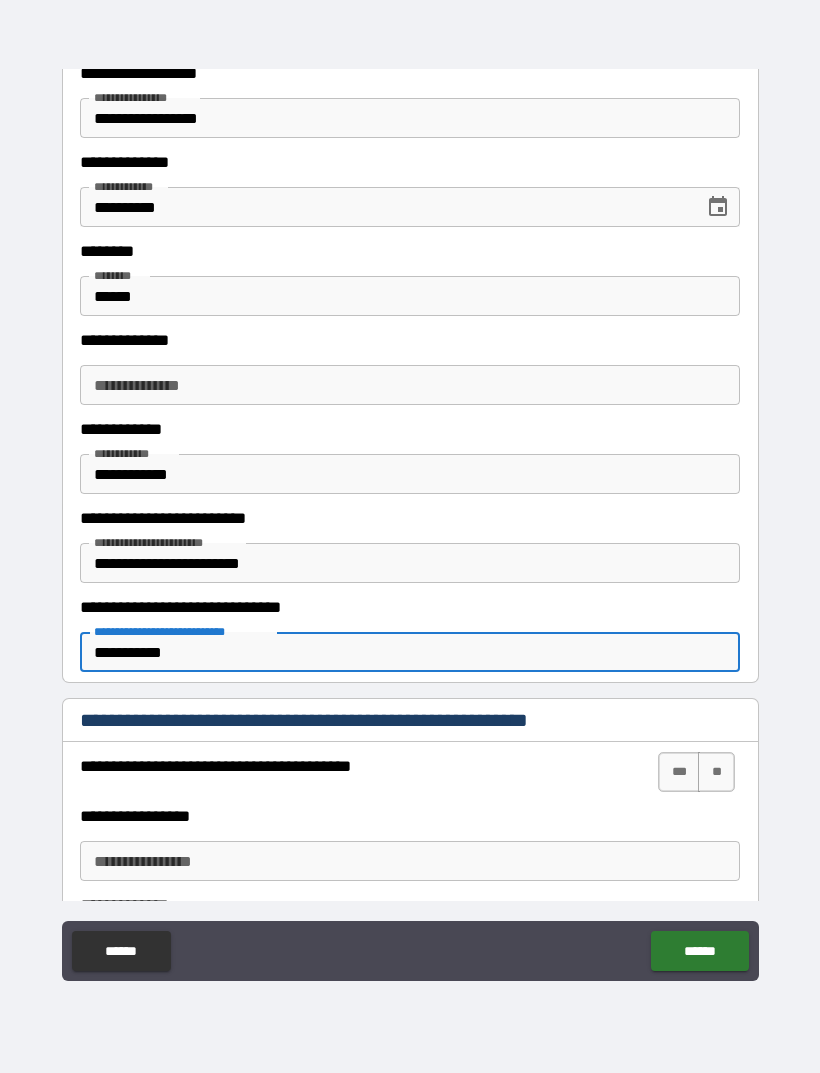 type on "**********" 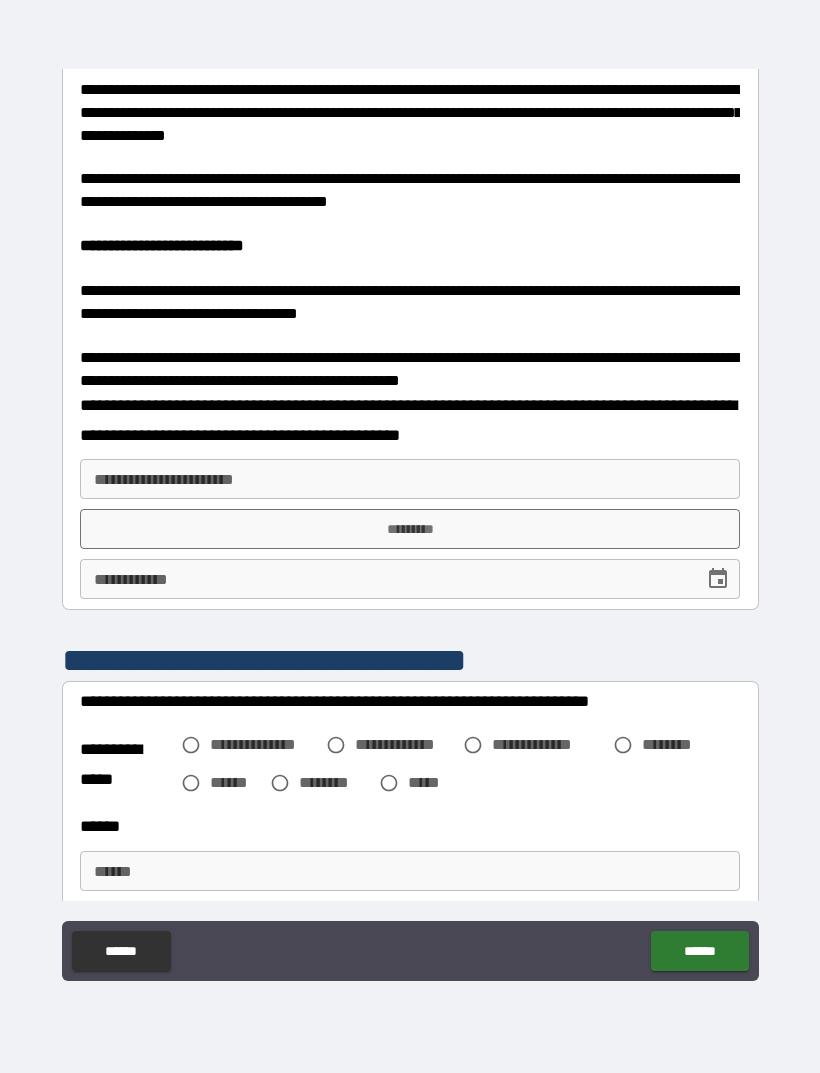 scroll, scrollTop: 5925, scrollLeft: 0, axis: vertical 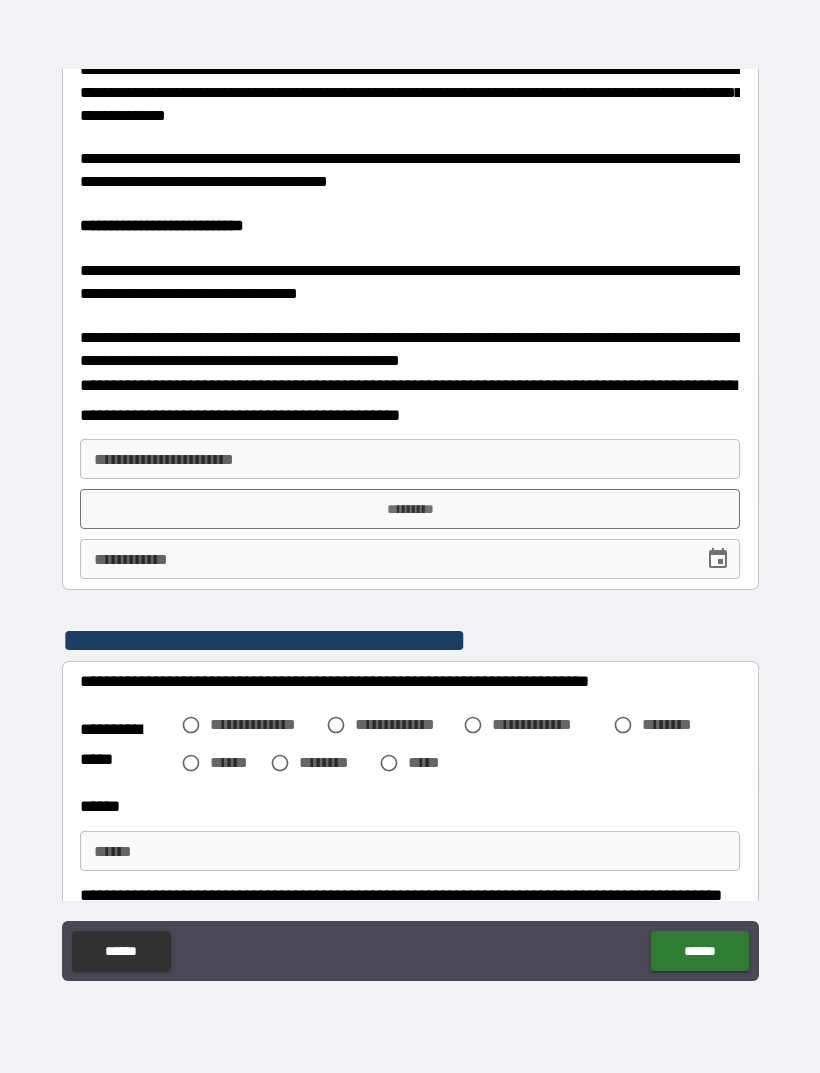 click on "**********" at bounding box center (410, 459) 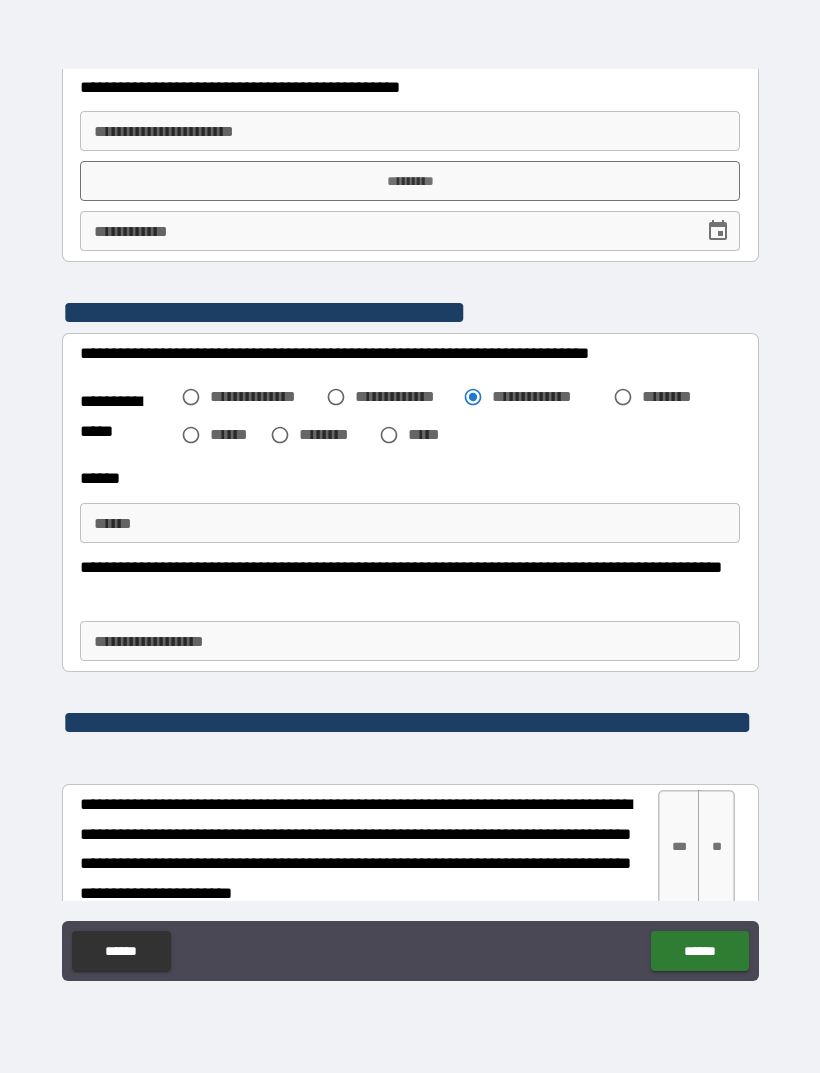 scroll, scrollTop: 6264, scrollLeft: 0, axis: vertical 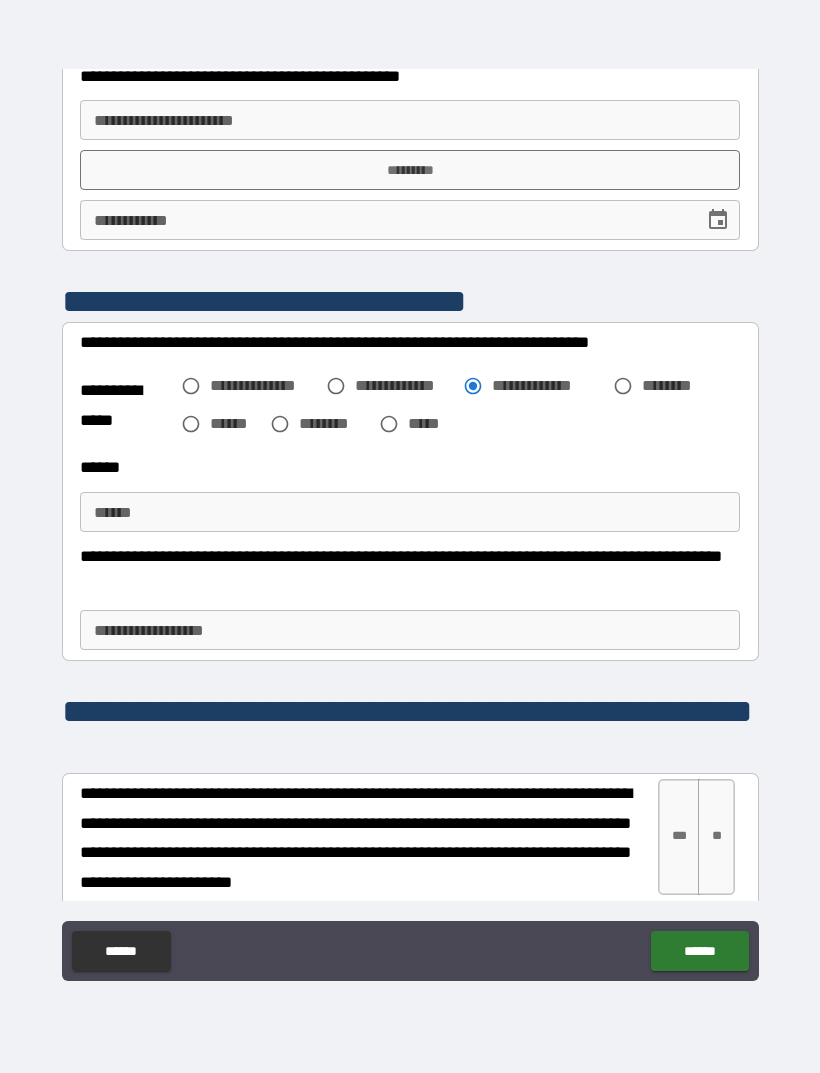 click on "**********" at bounding box center [410, 630] 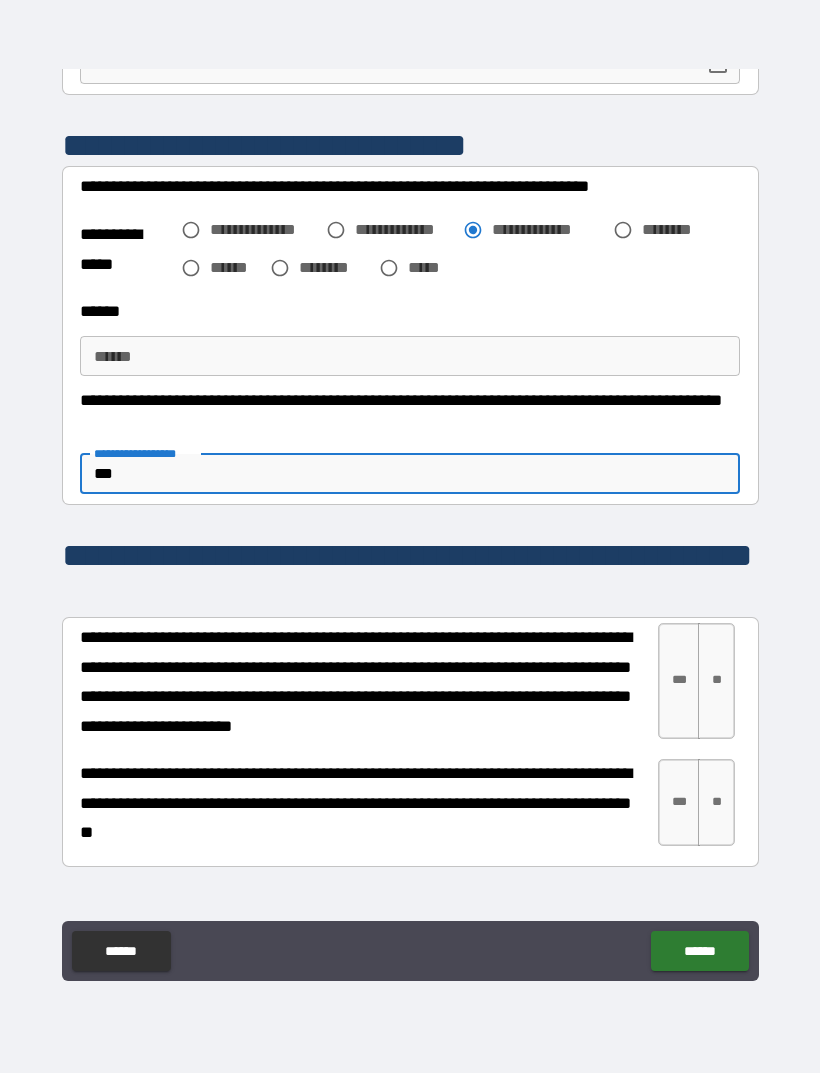 scroll, scrollTop: 6479, scrollLeft: 0, axis: vertical 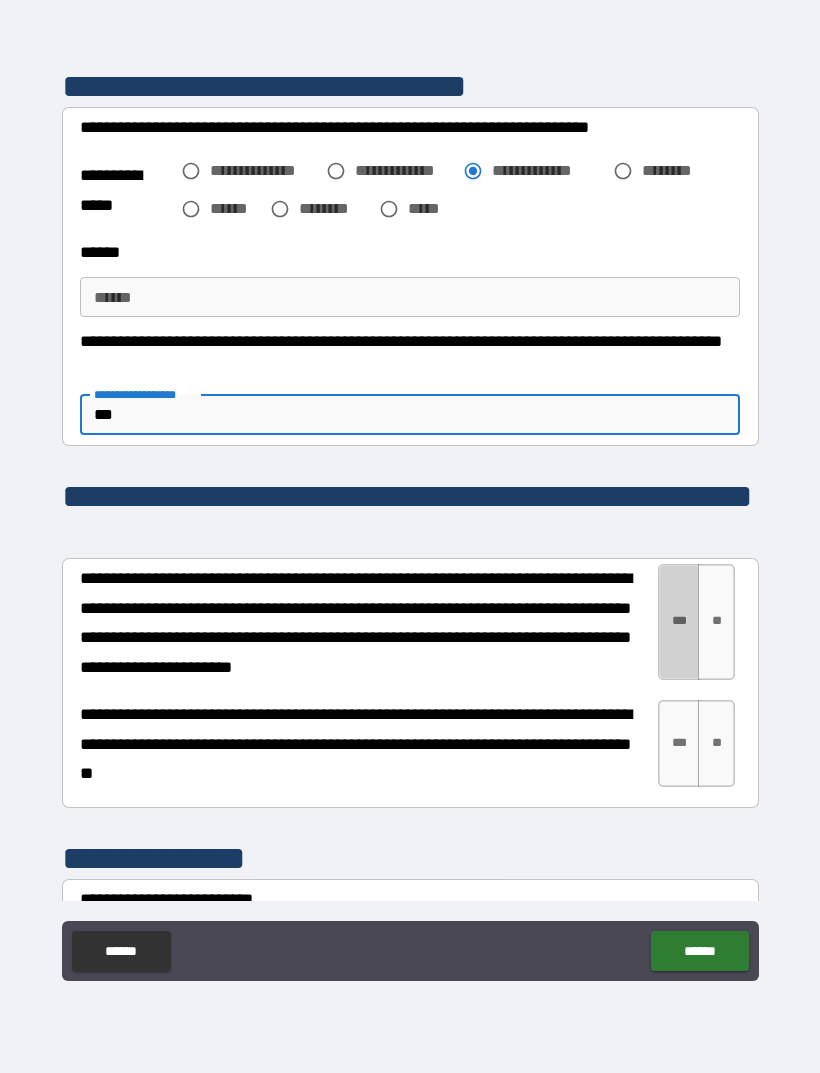 type on "***" 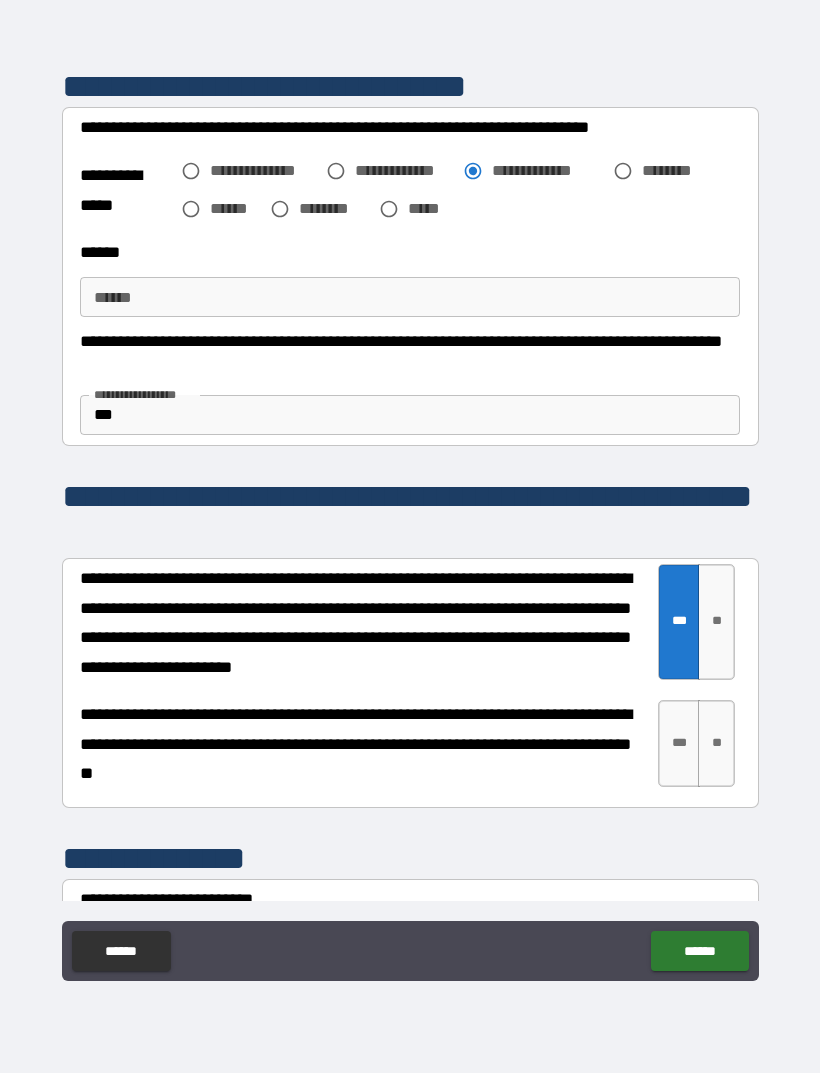 click on "***" at bounding box center [679, 743] 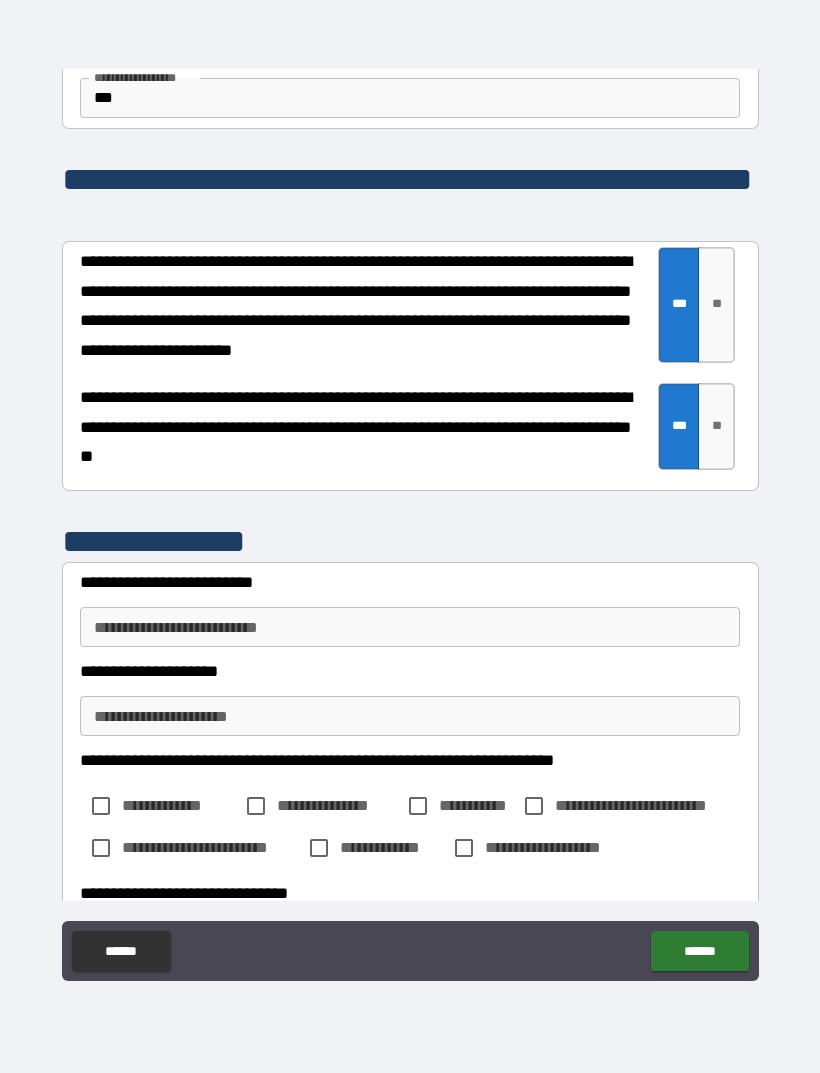 scroll, scrollTop: 6815, scrollLeft: 0, axis: vertical 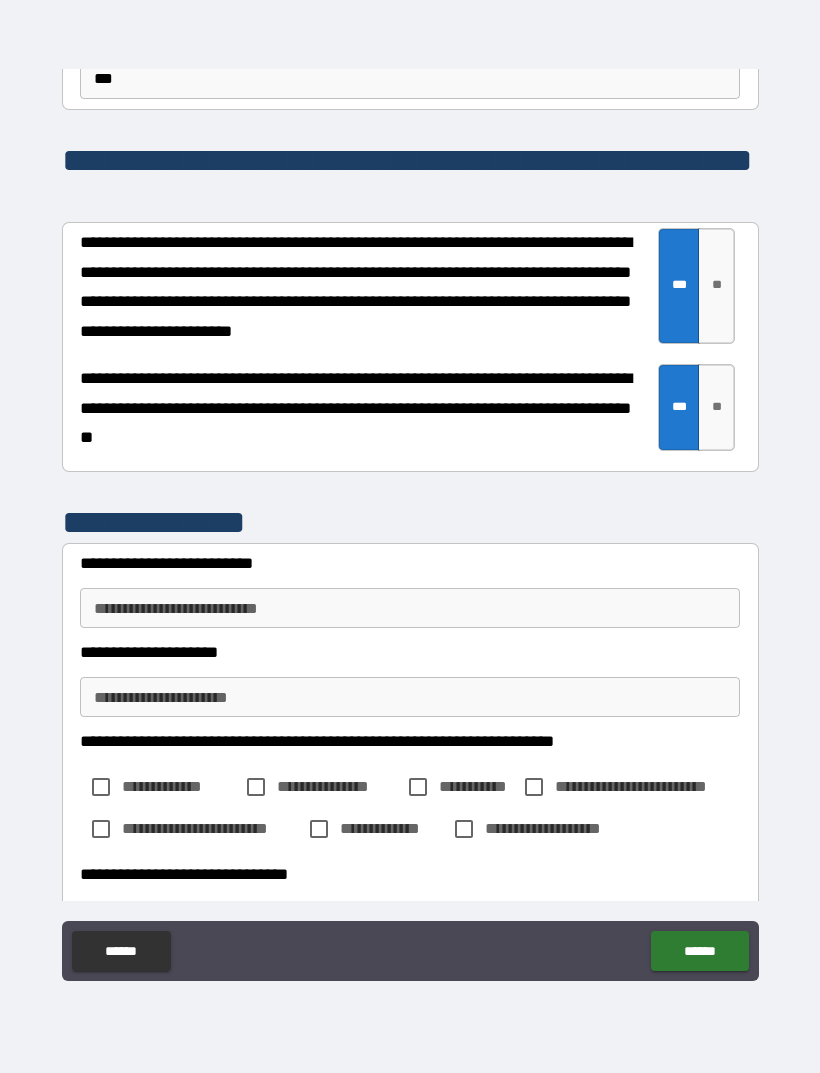click on "**********" at bounding box center (410, 608) 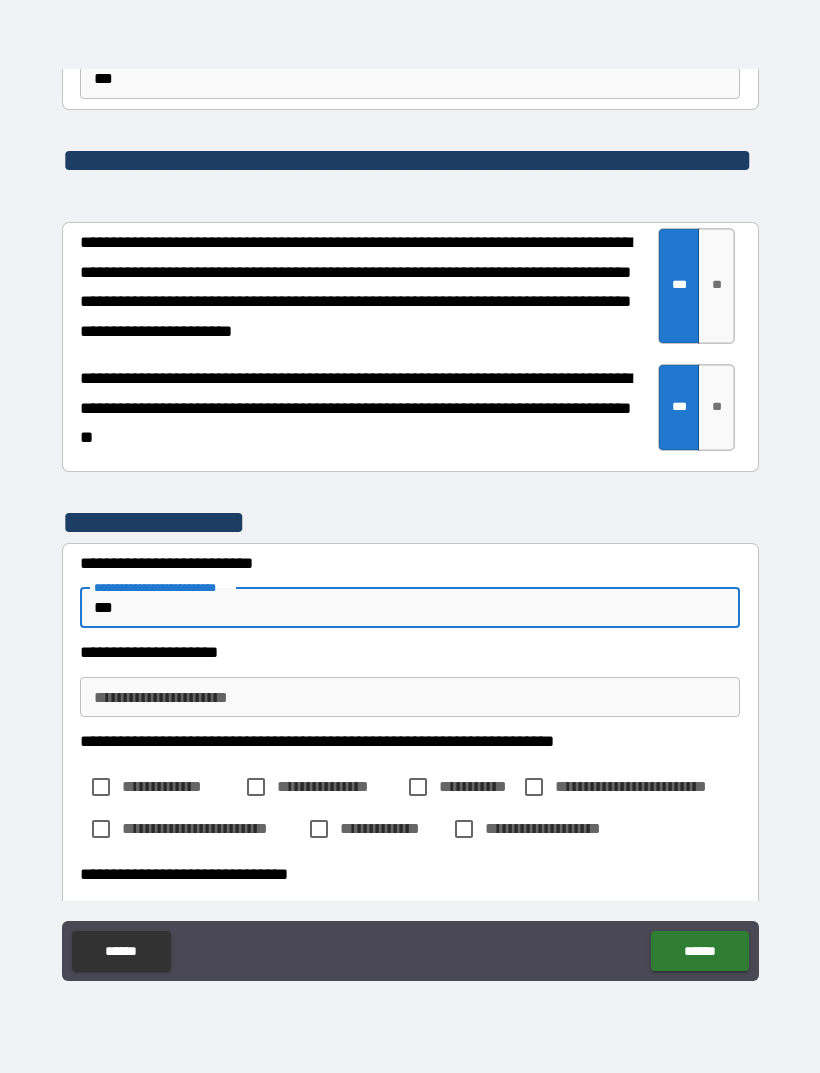 scroll, scrollTop: 6915, scrollLeft: 0, axis: vertical 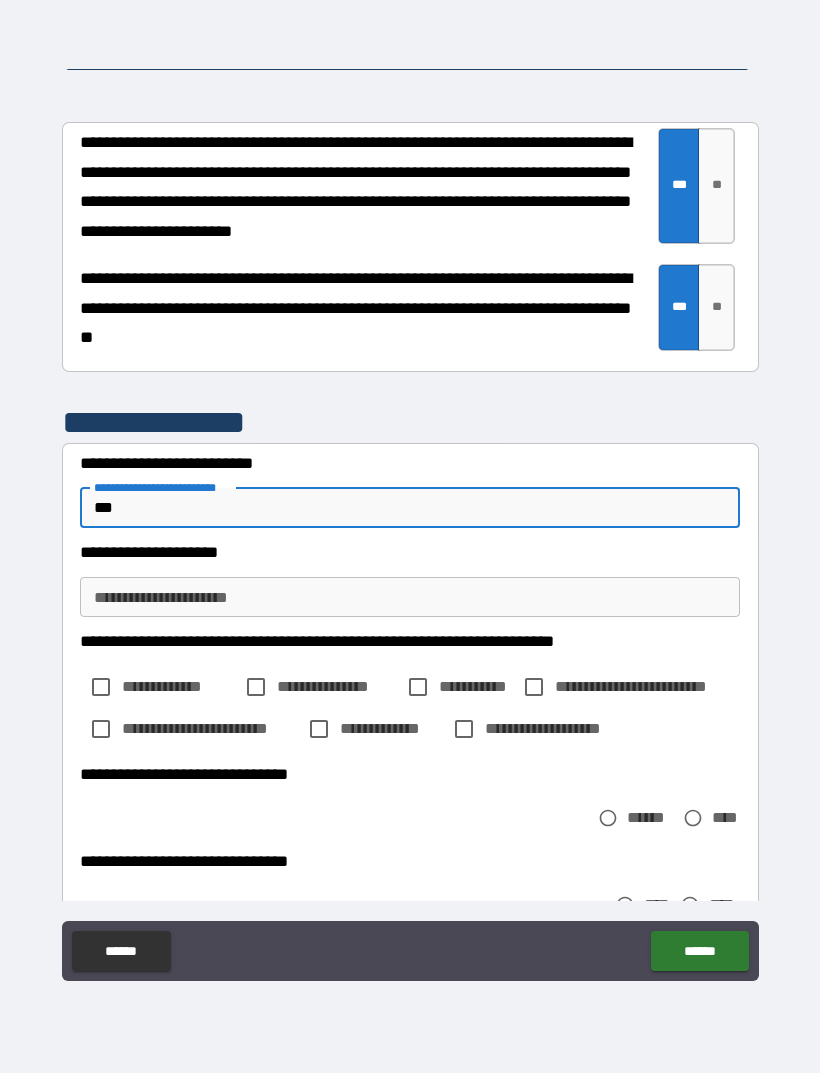 type on "***" 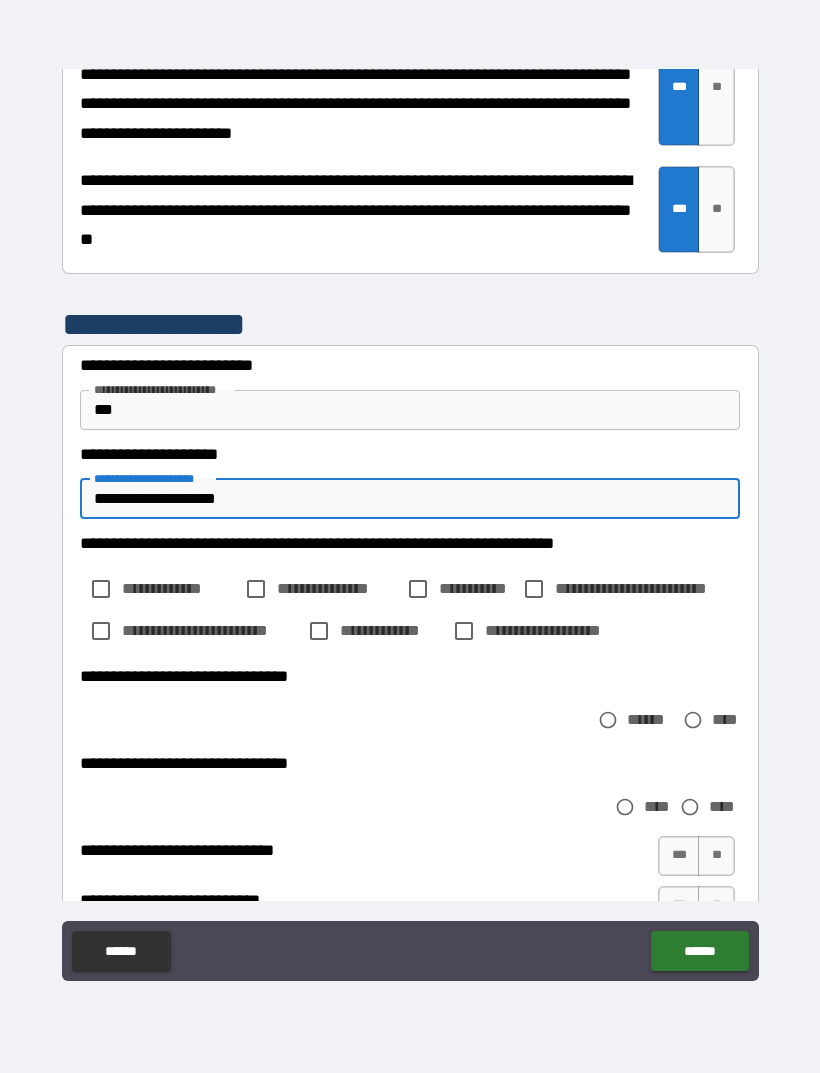 scroll, scrollTop: 7016, scrollLeft: 0, axis: vertical 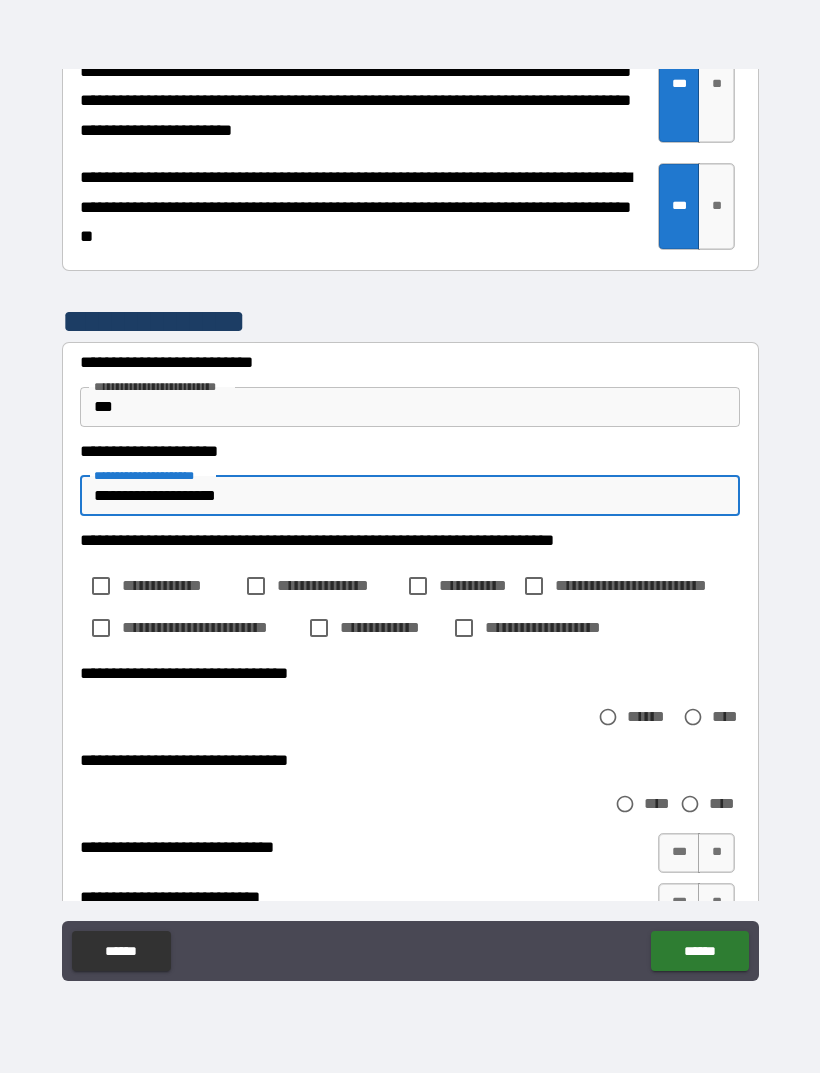 type on "**********" 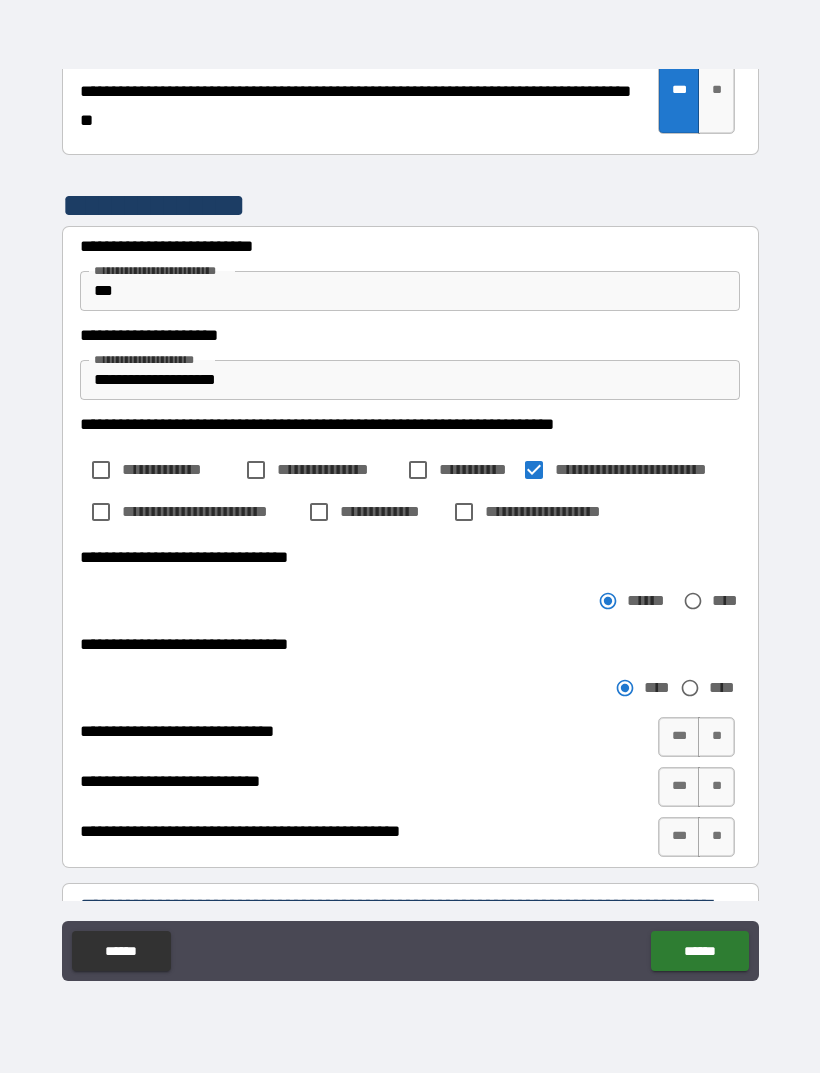 scroll, scrollTop: 7135, scrollLeft: 0, axis: vertical 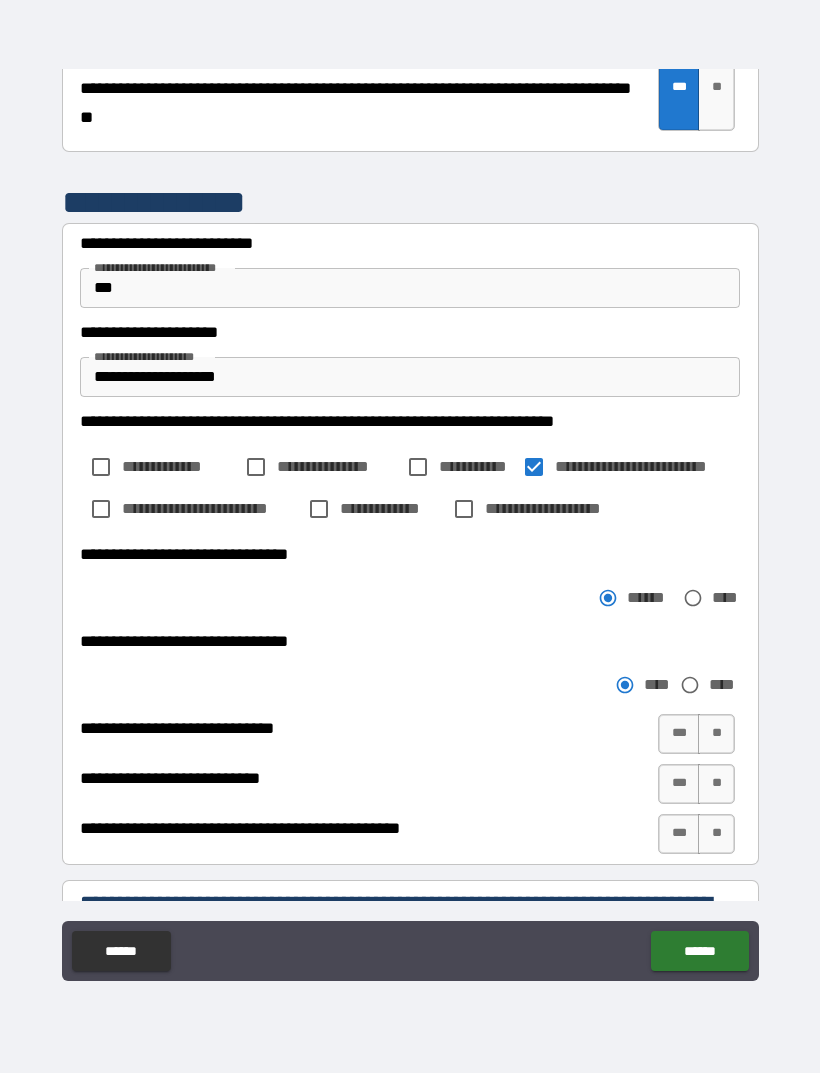 click on "**" at bounding box center [716, 734] 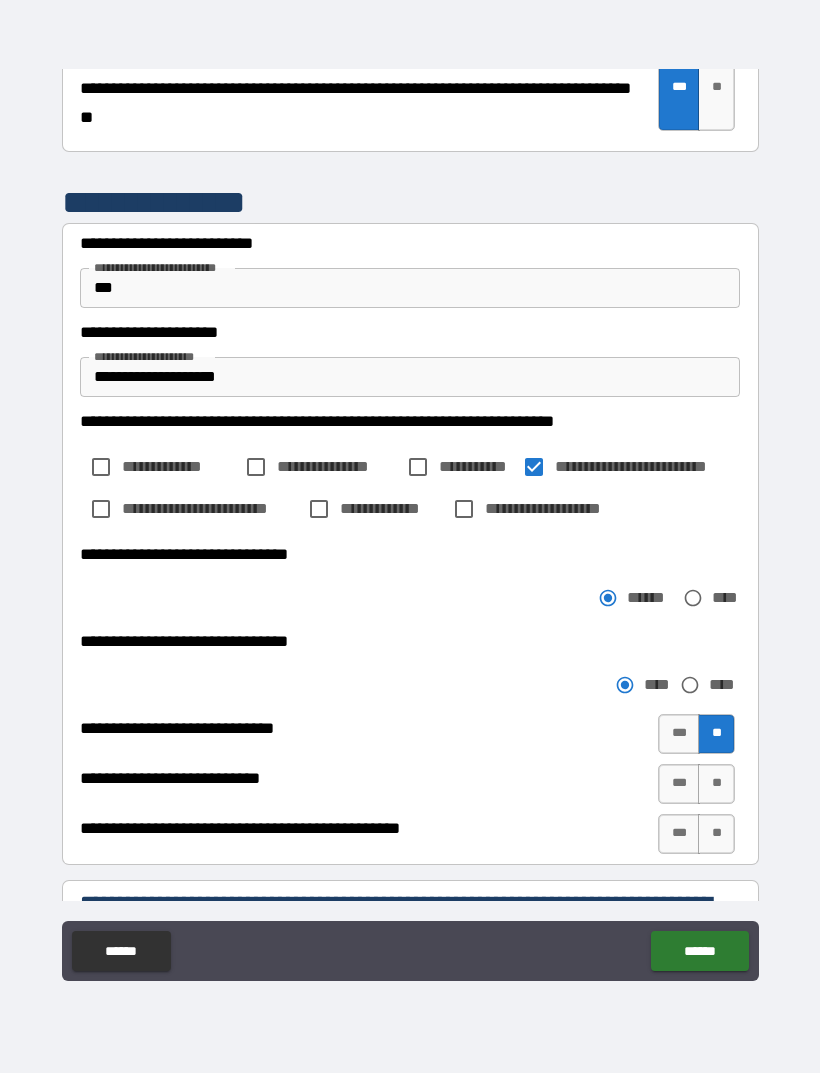 click on "**" at bounding box center (716, 784) 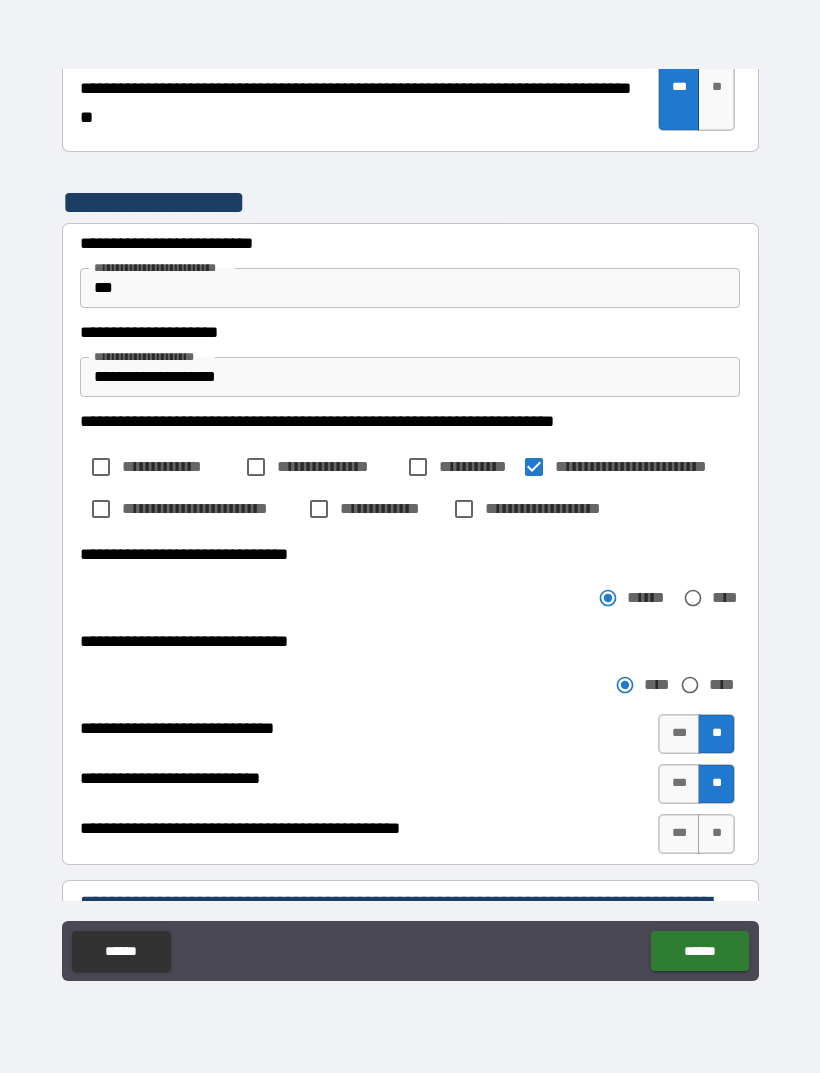click on "**" at bounding box center (716, 834) 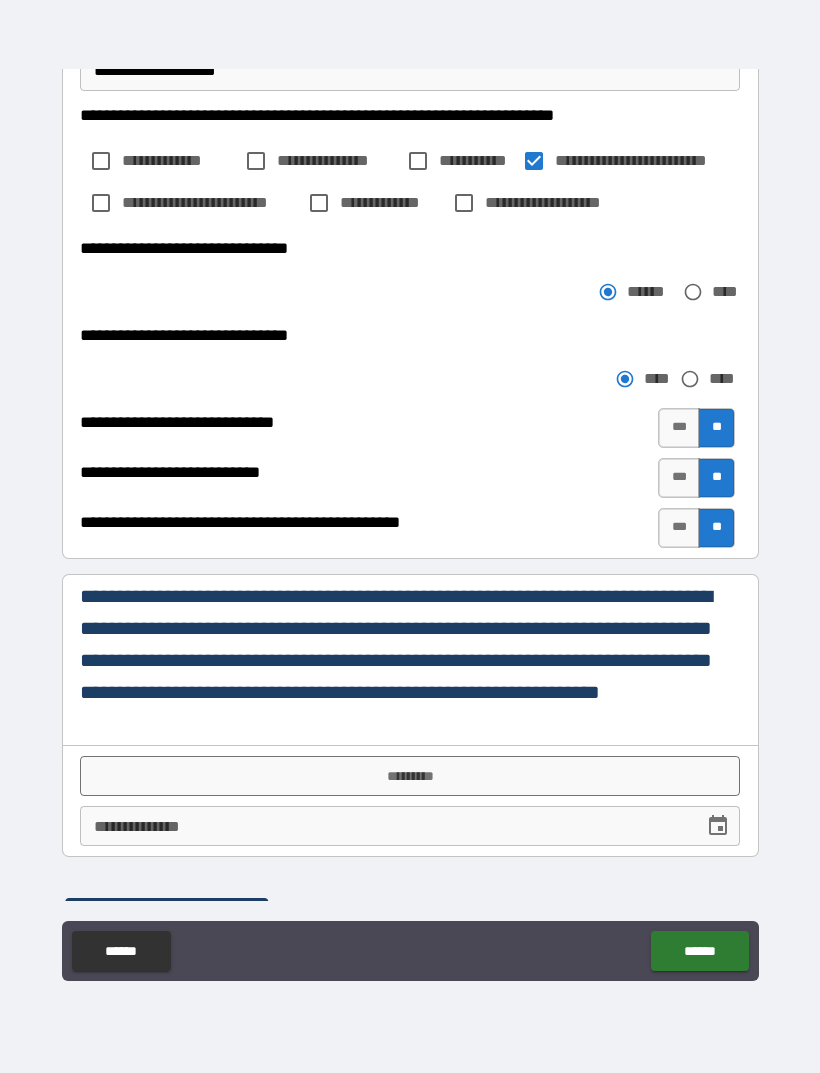 scroll, scrollTop: 7486, scrollLeft: 0, axis: vertical 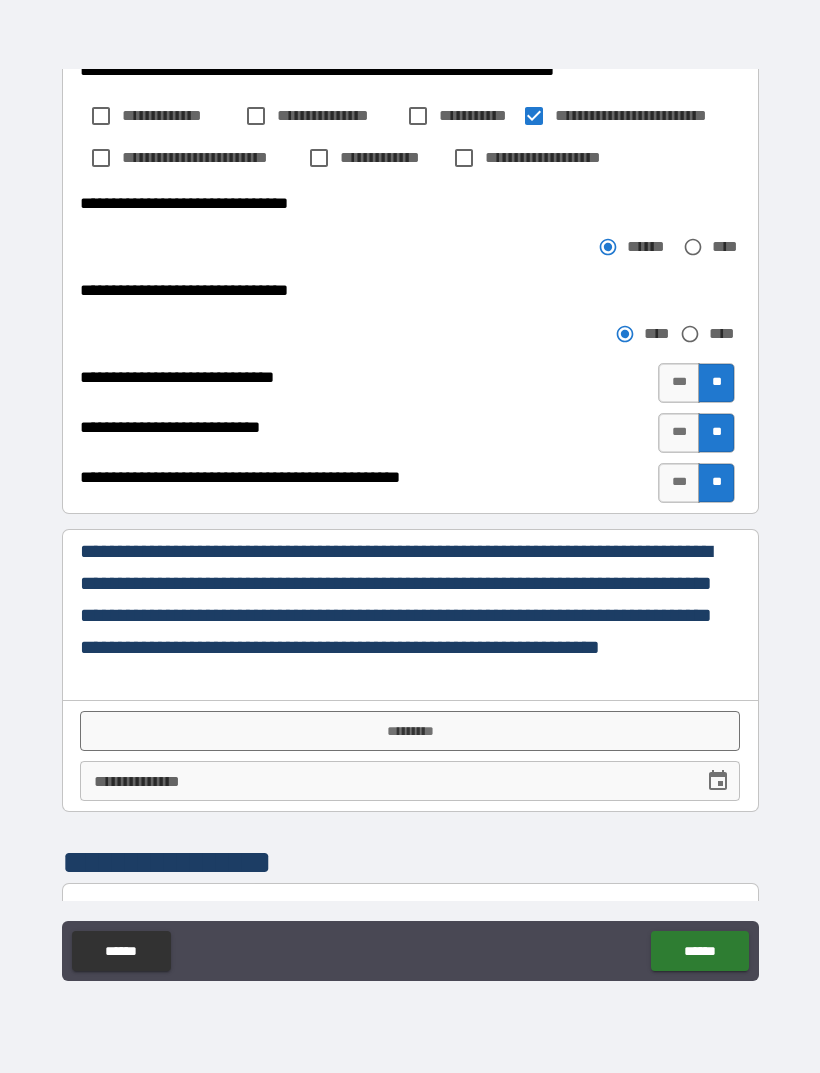 click on "*********" at bounding box center [410, 731] 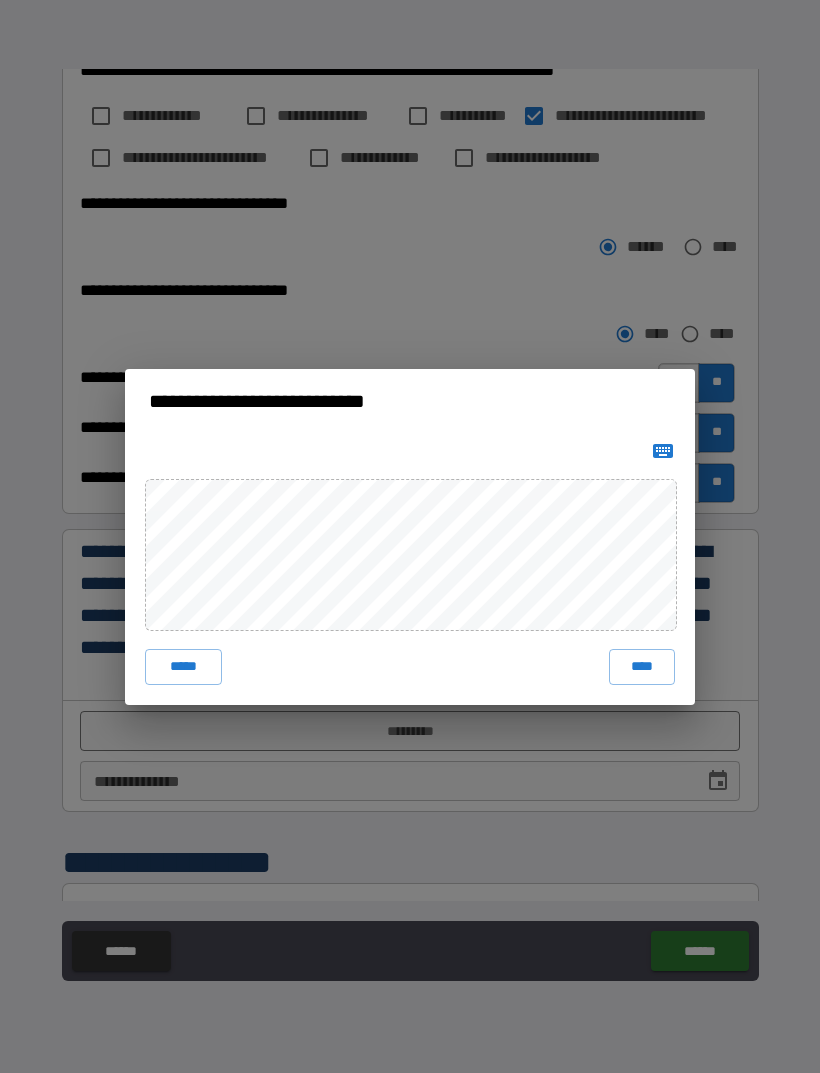 click on "****" at bounding box center (642, 667) 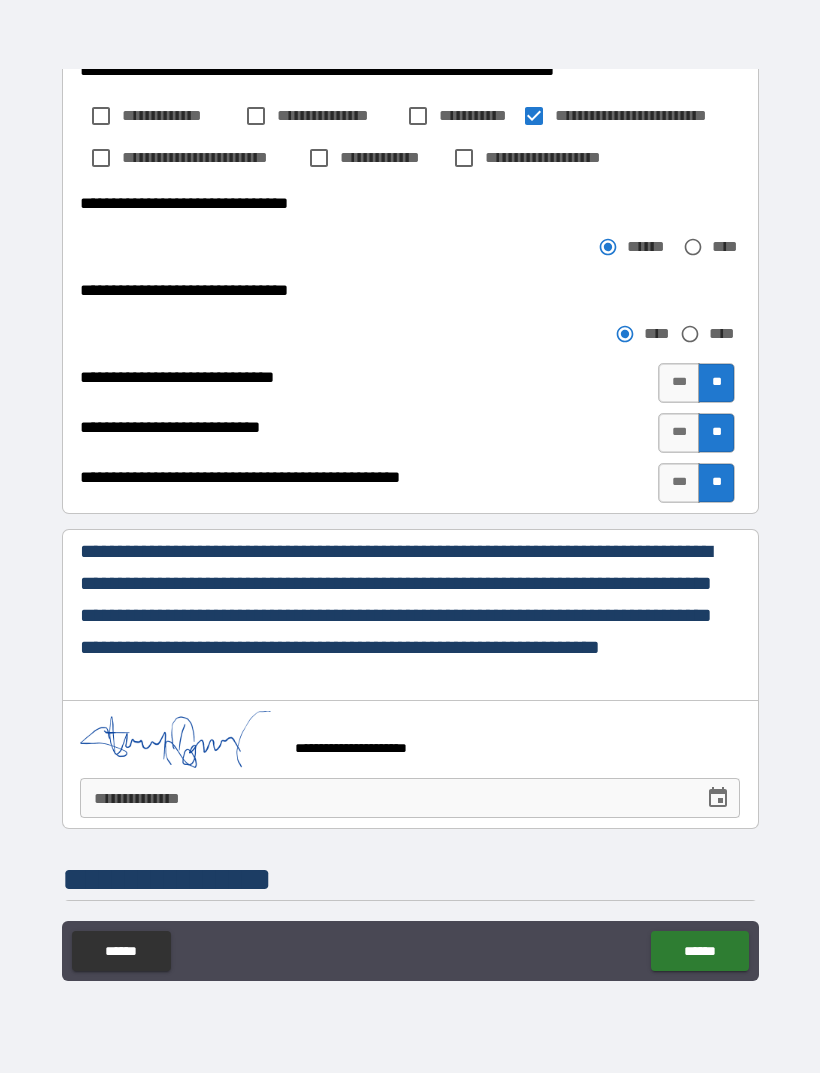 click on "**********" at bounding box center [385, 798] 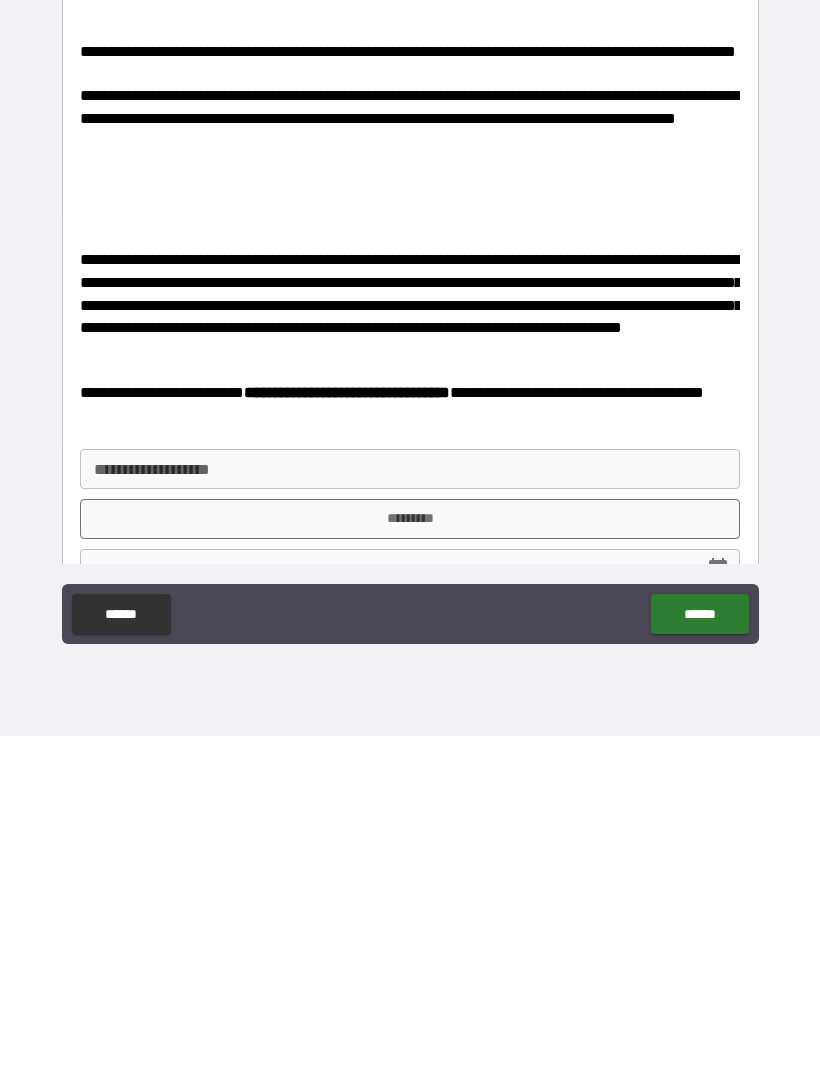 scroll, scrollTop: 8628, scrollLeft: 0, axis: vertical 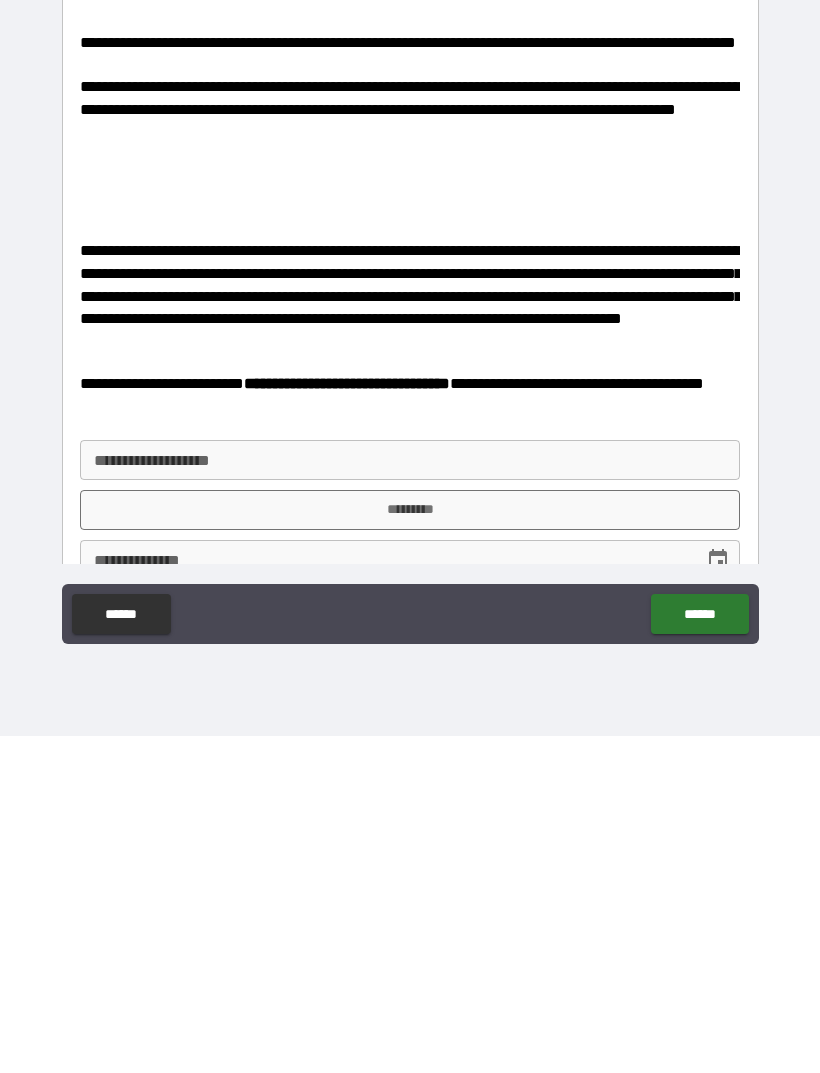 type on "**********" 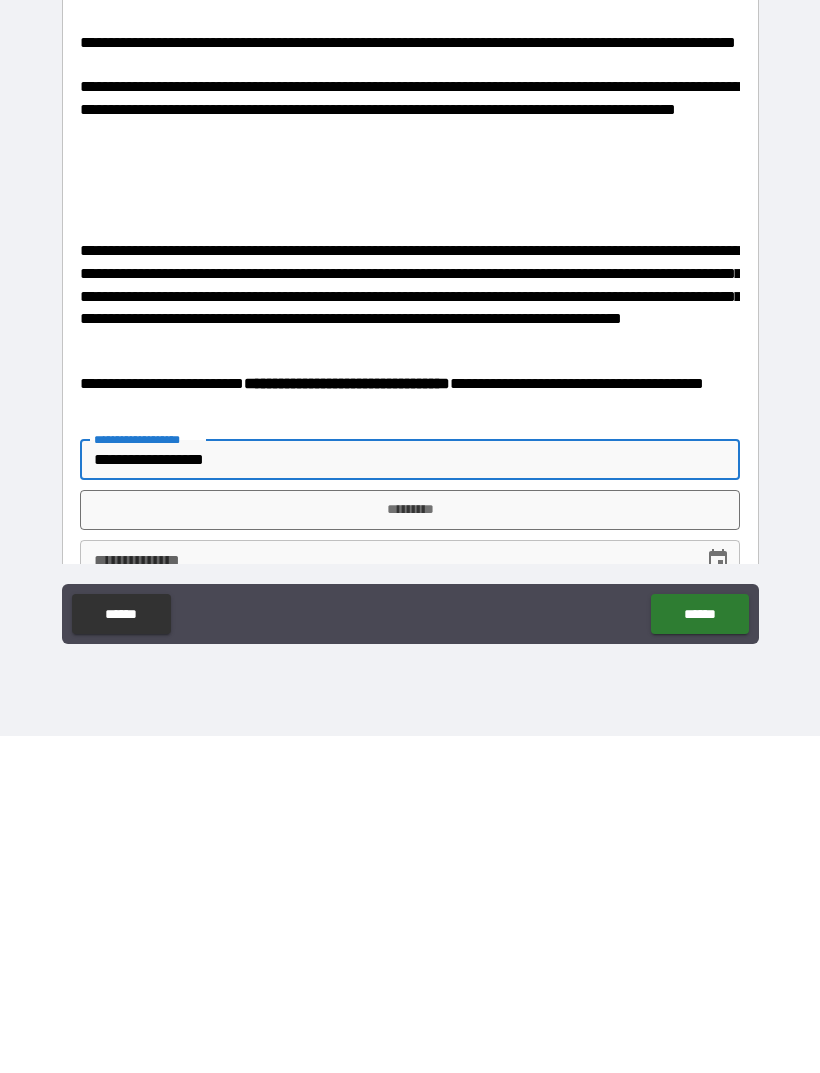 type on "**********" 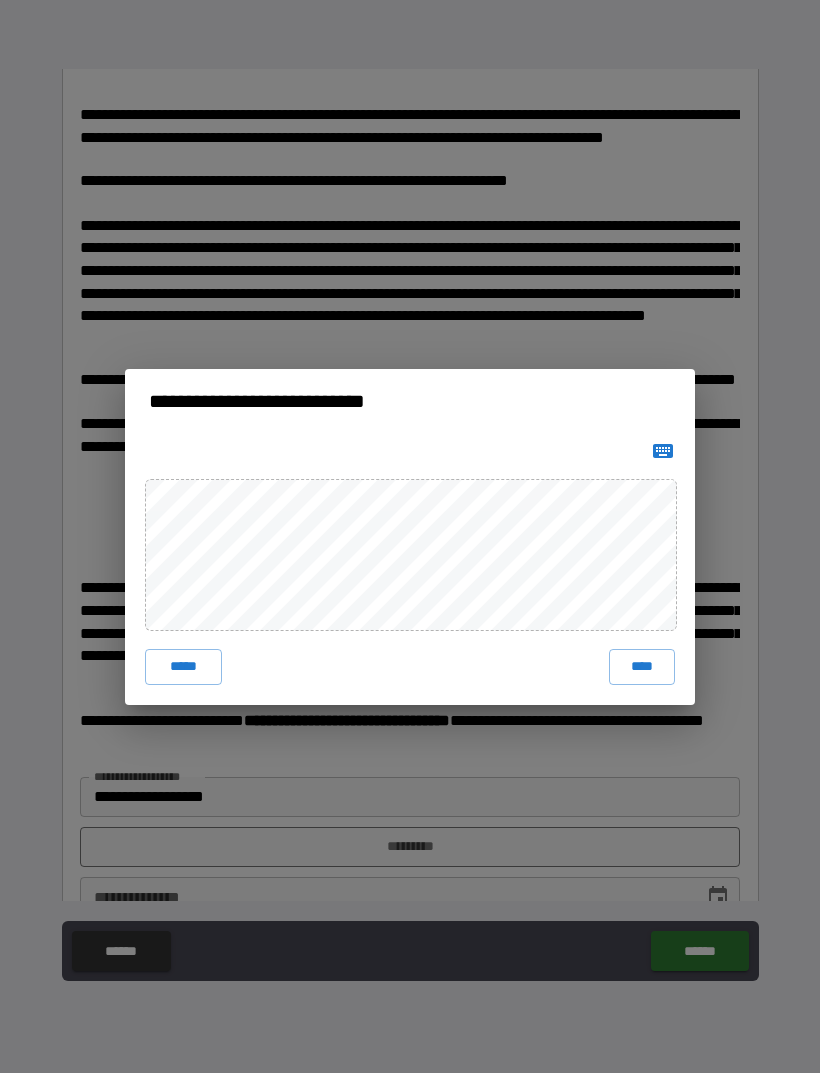 click on "****" at bounding box center [642, 667] 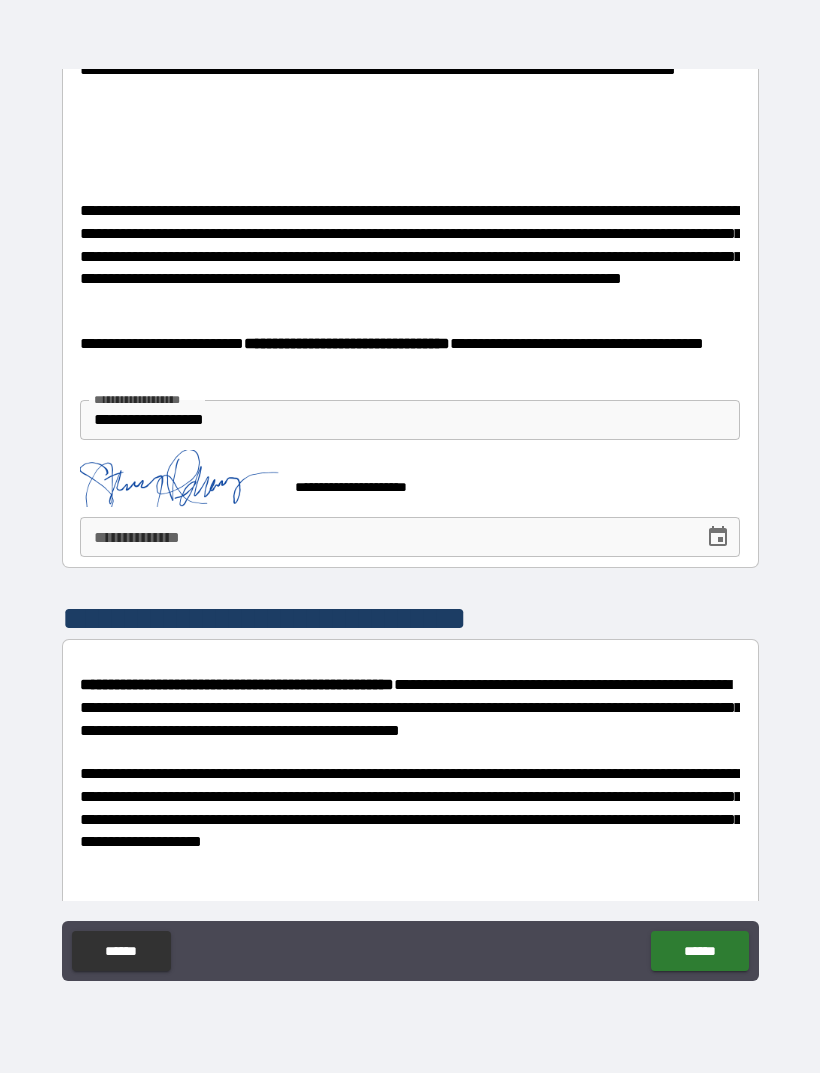 scroll, scrollTop: 9027, scrollLeft: 0, axis: vertical 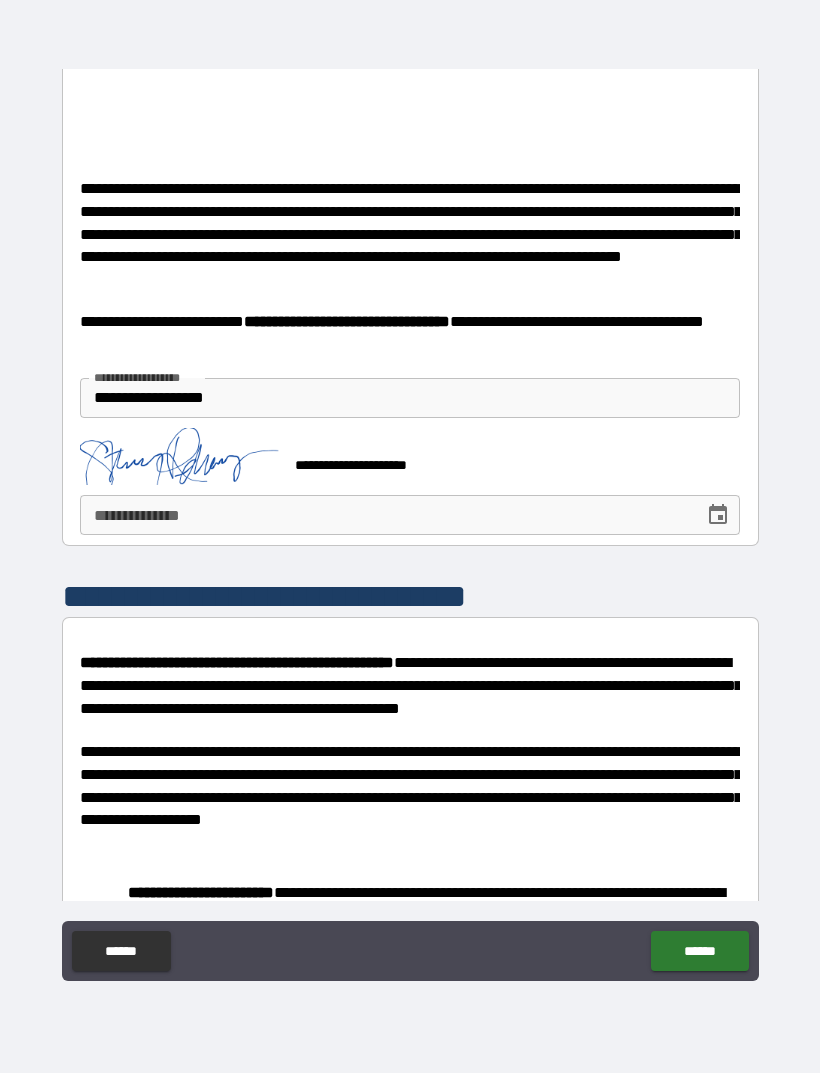 click 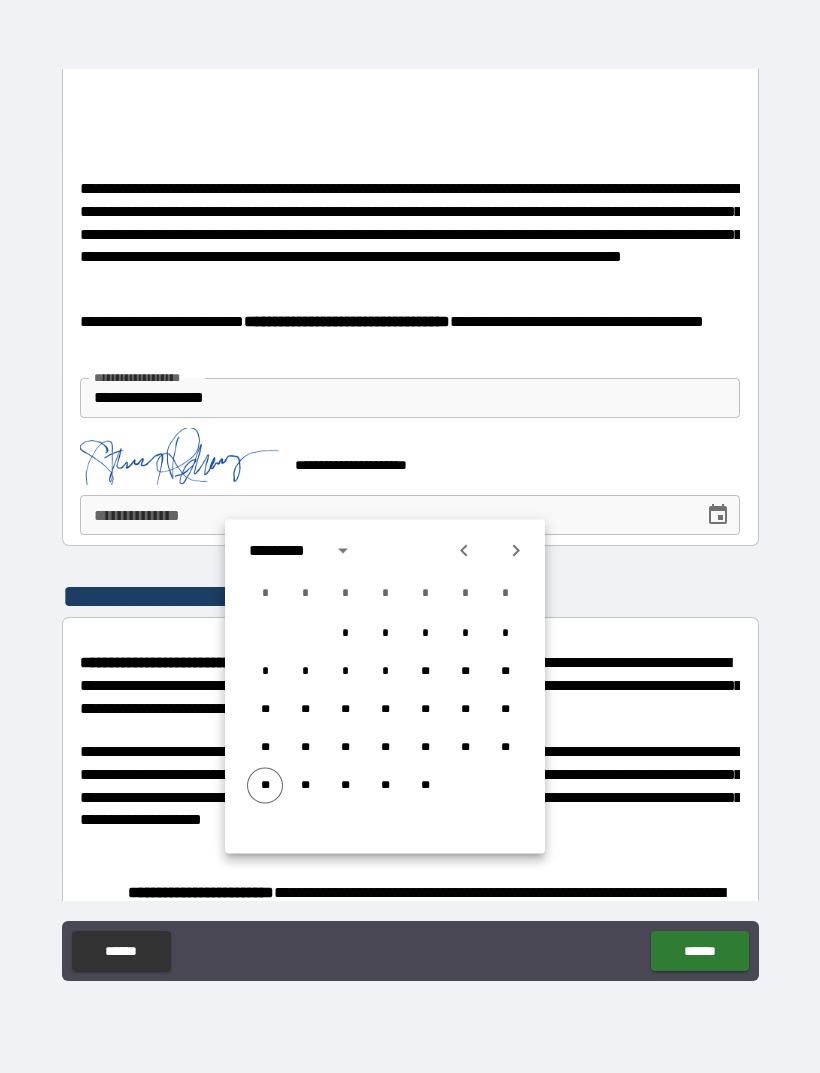 click on "**" at bounding box center [265, 786] 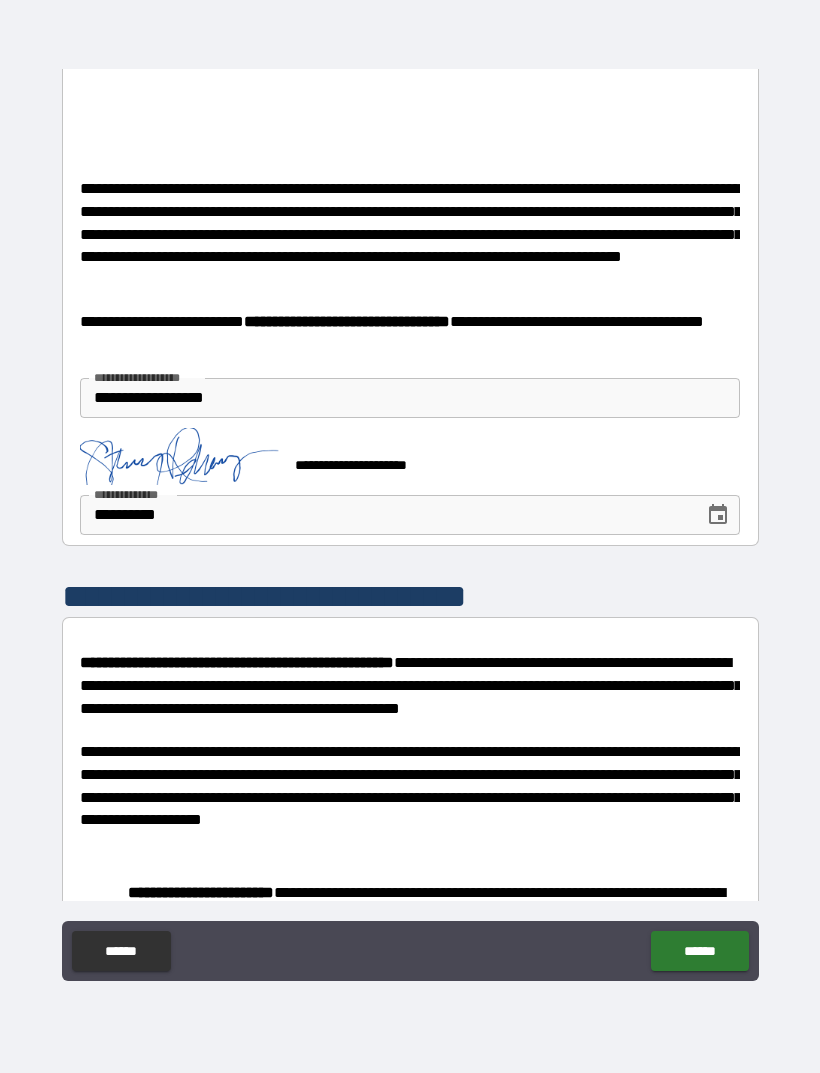 type on "**********" 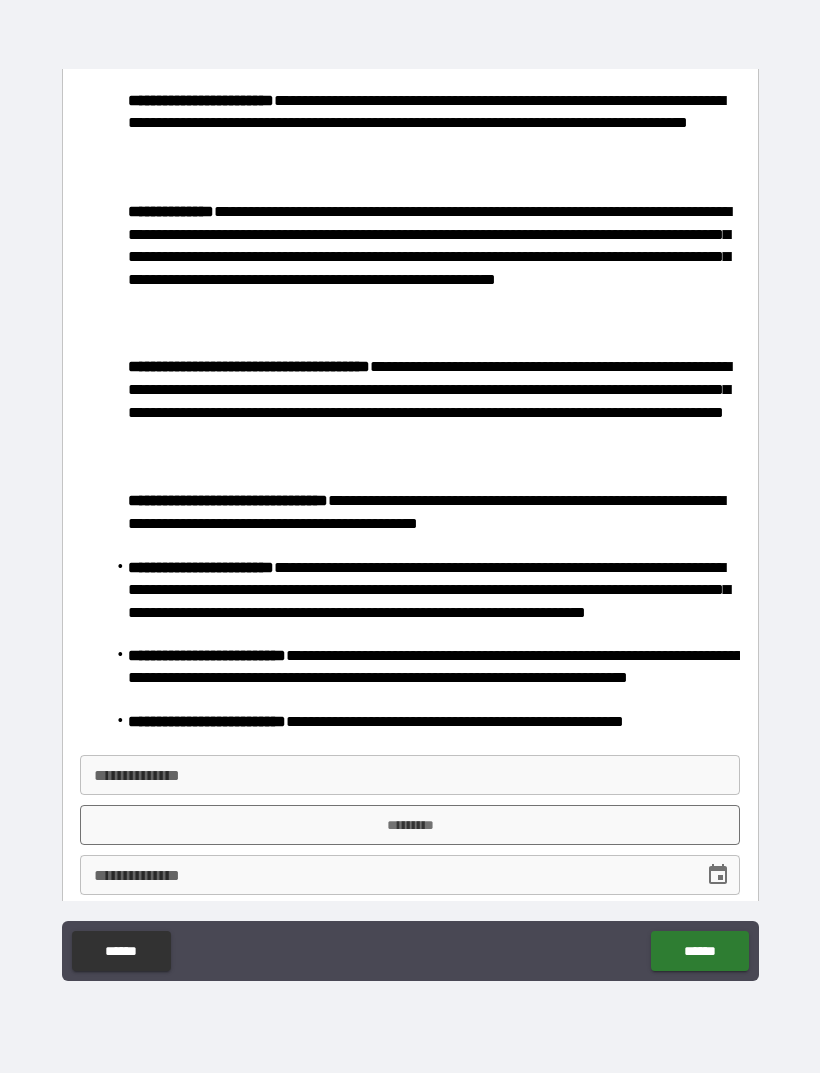 scroll, scrollTop: 9818, scrollLeft: 0, axis: vertical 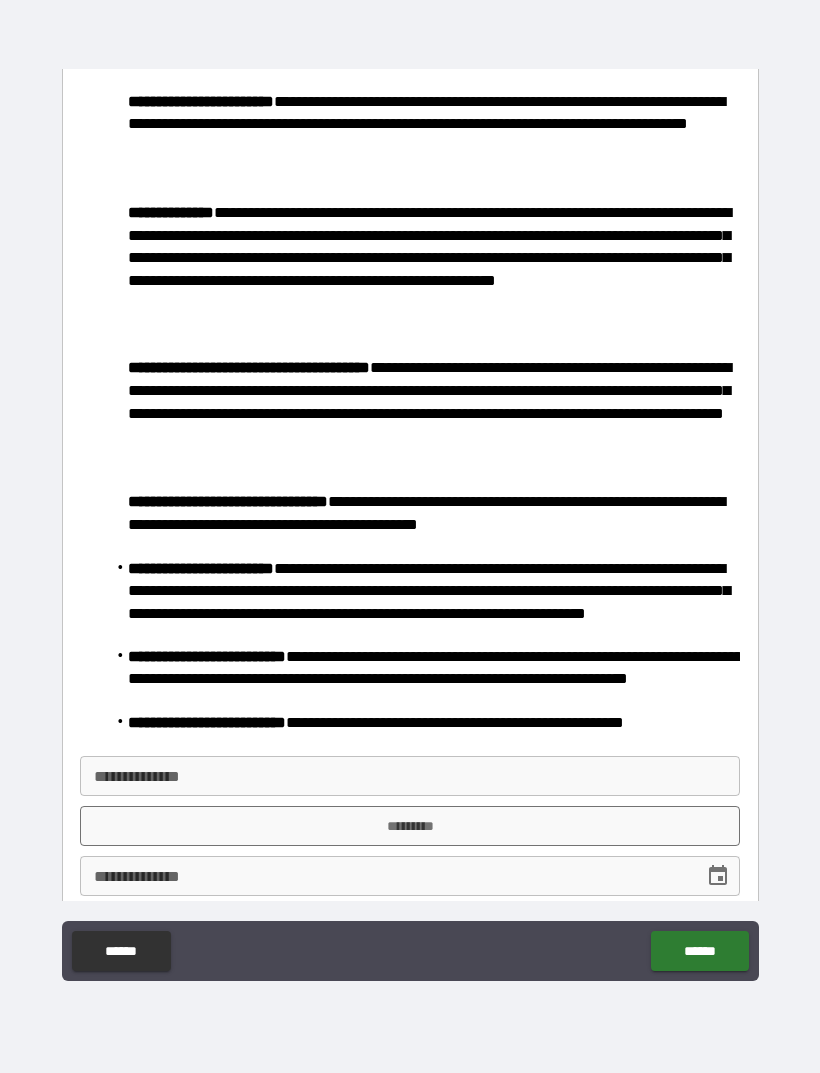 click on "**********" at bounding box center [410, 776] 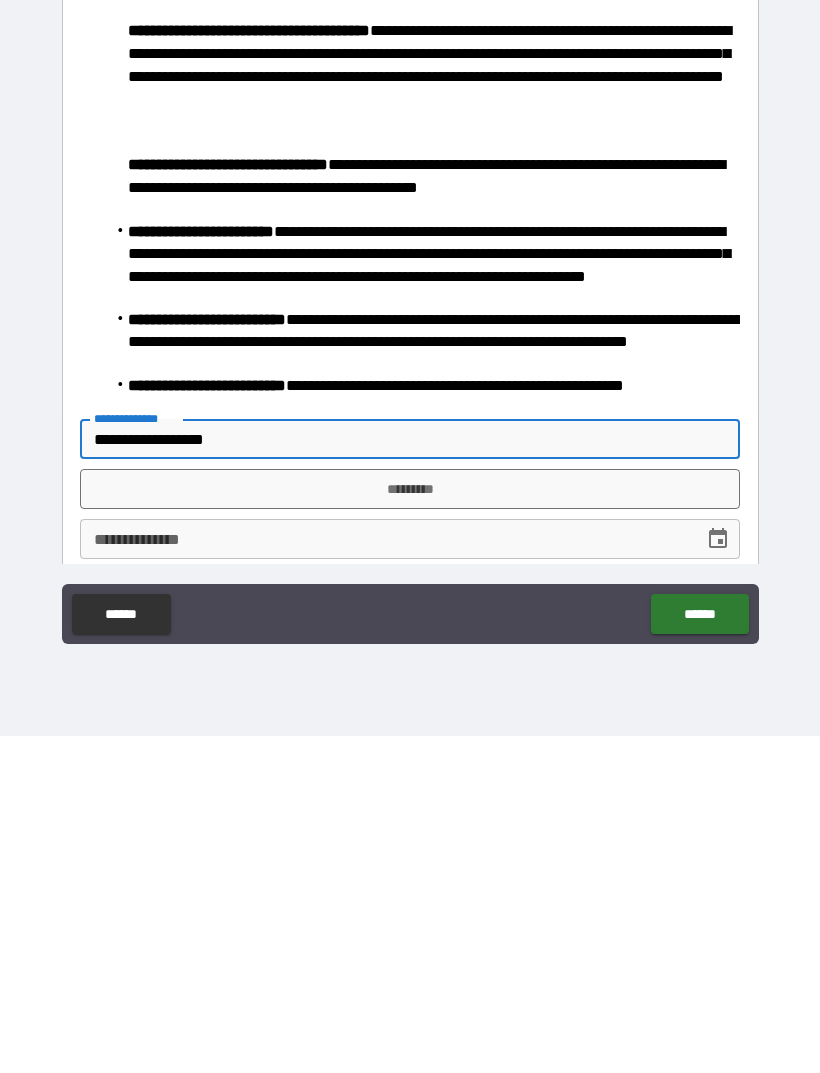 type on "**********" 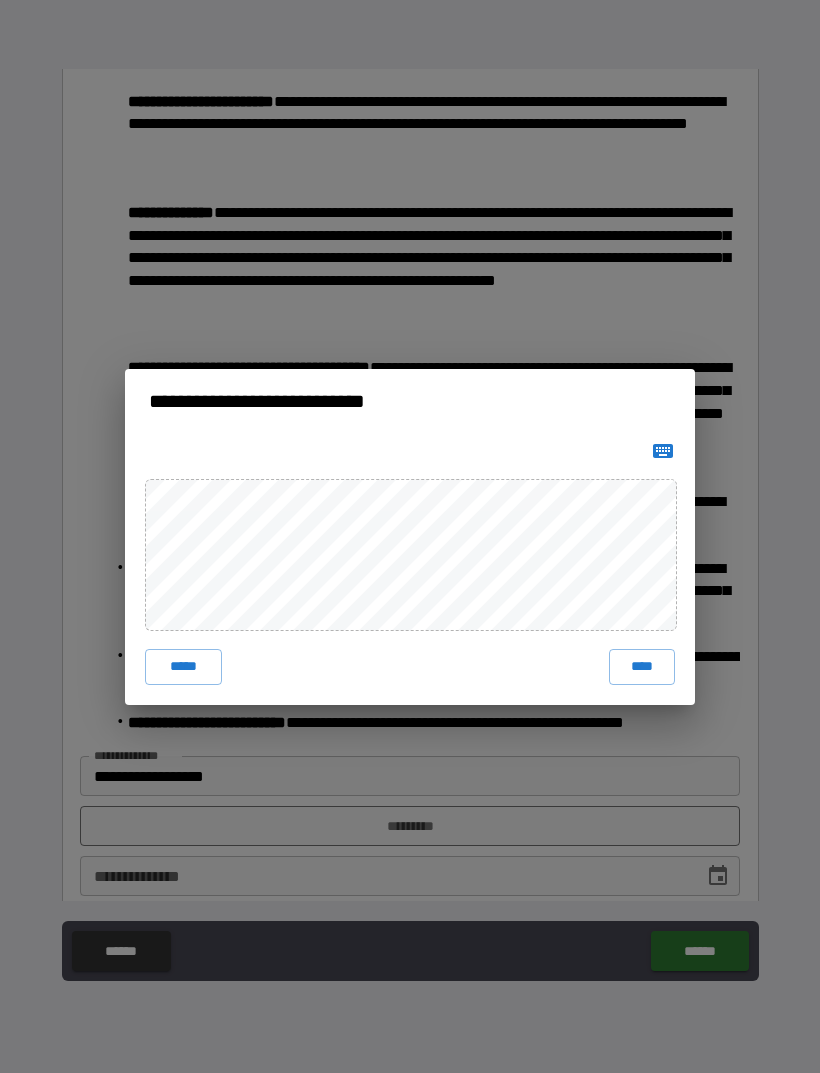 click on "****" at bounding box center [642, 667] 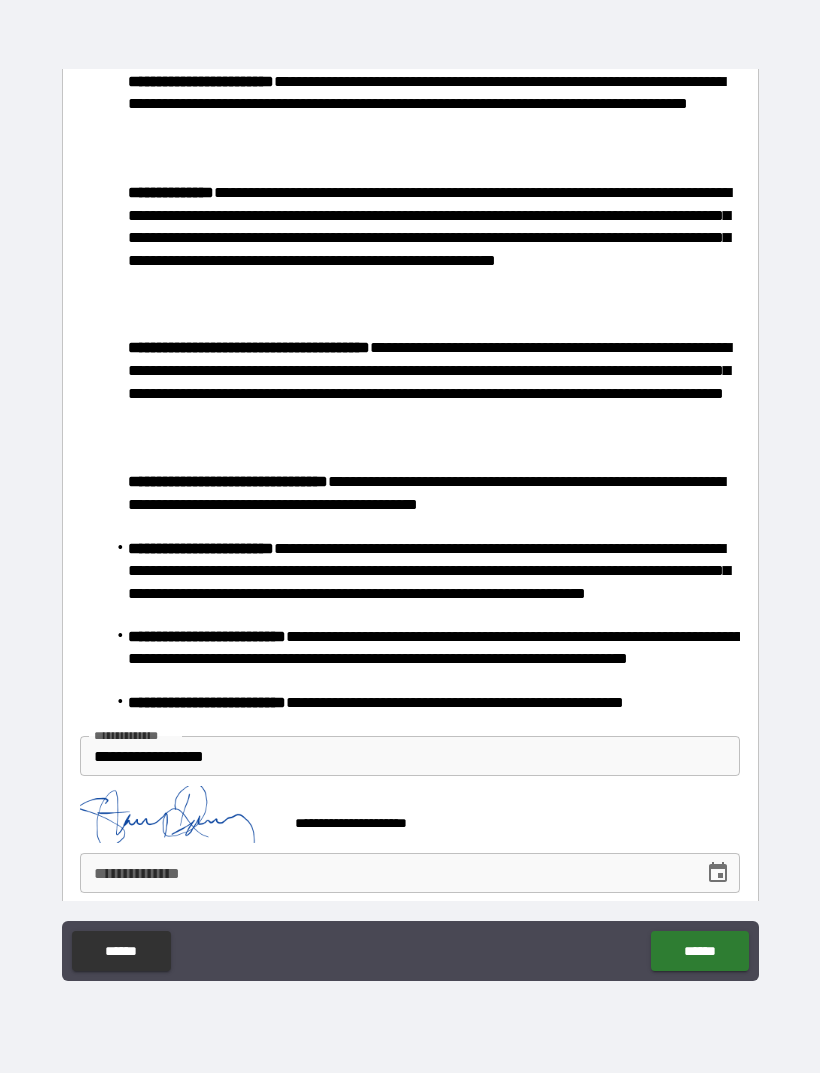scroll, scrollTop: 9835, scrollLeft: 0, axis: vertical 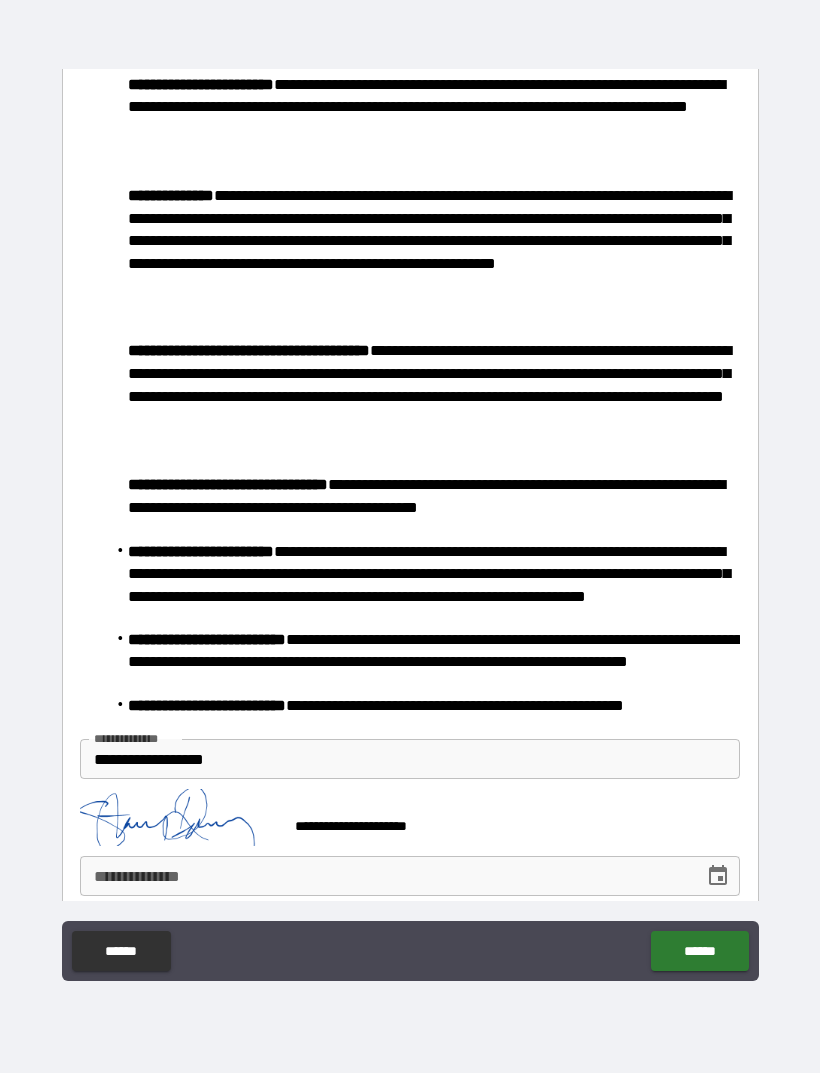 click 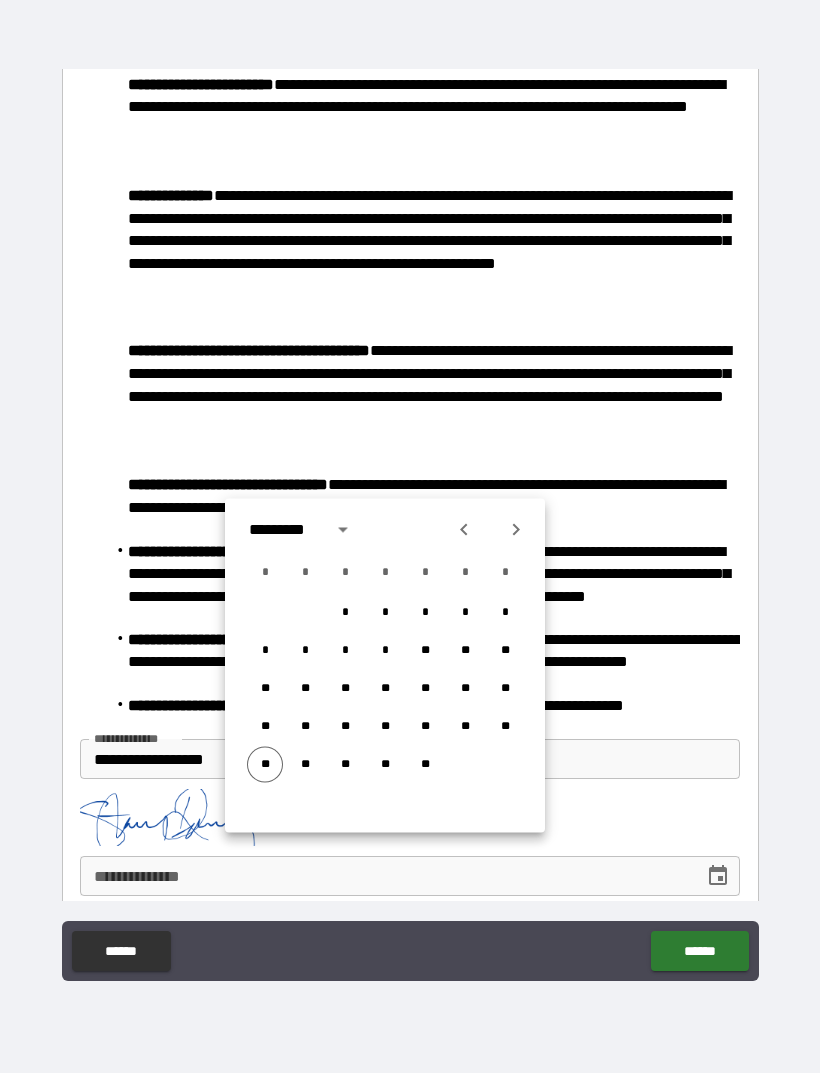 click on "**" at bounding box center [265, 765] 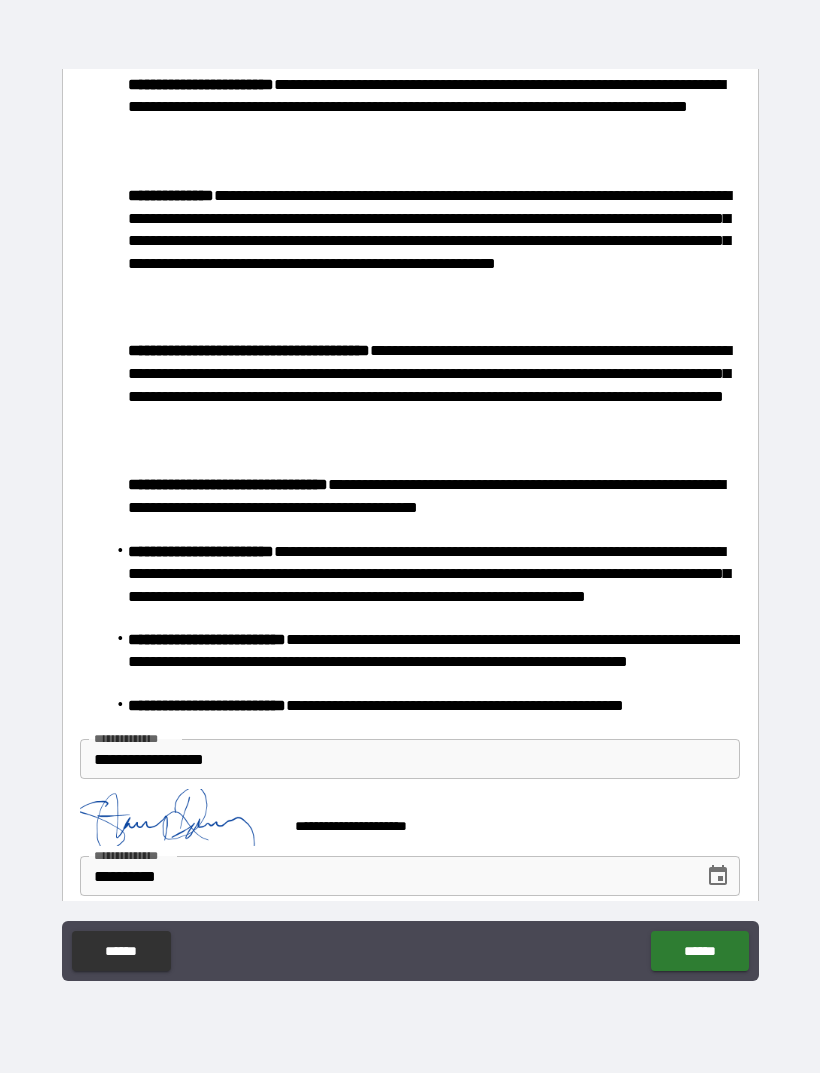 click on "******" at bounding box center [699, 951] 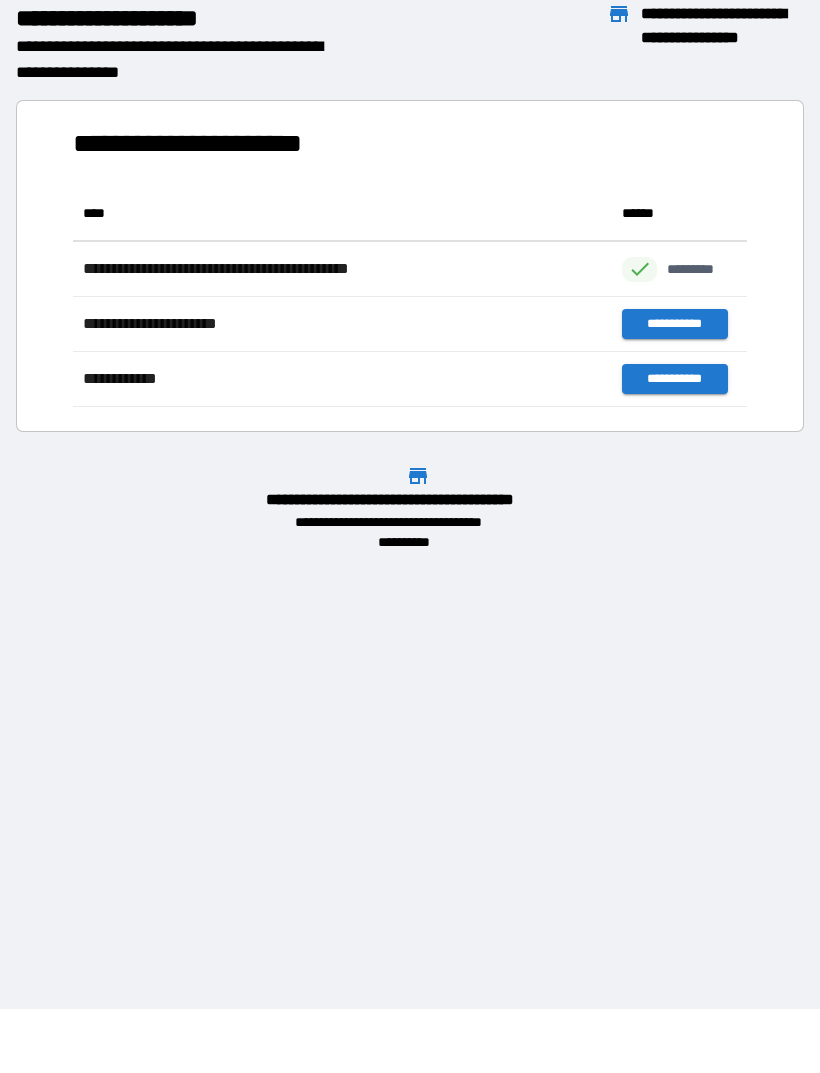 scroll, scrollTop: 1, scrollLeft: 1, axis: both 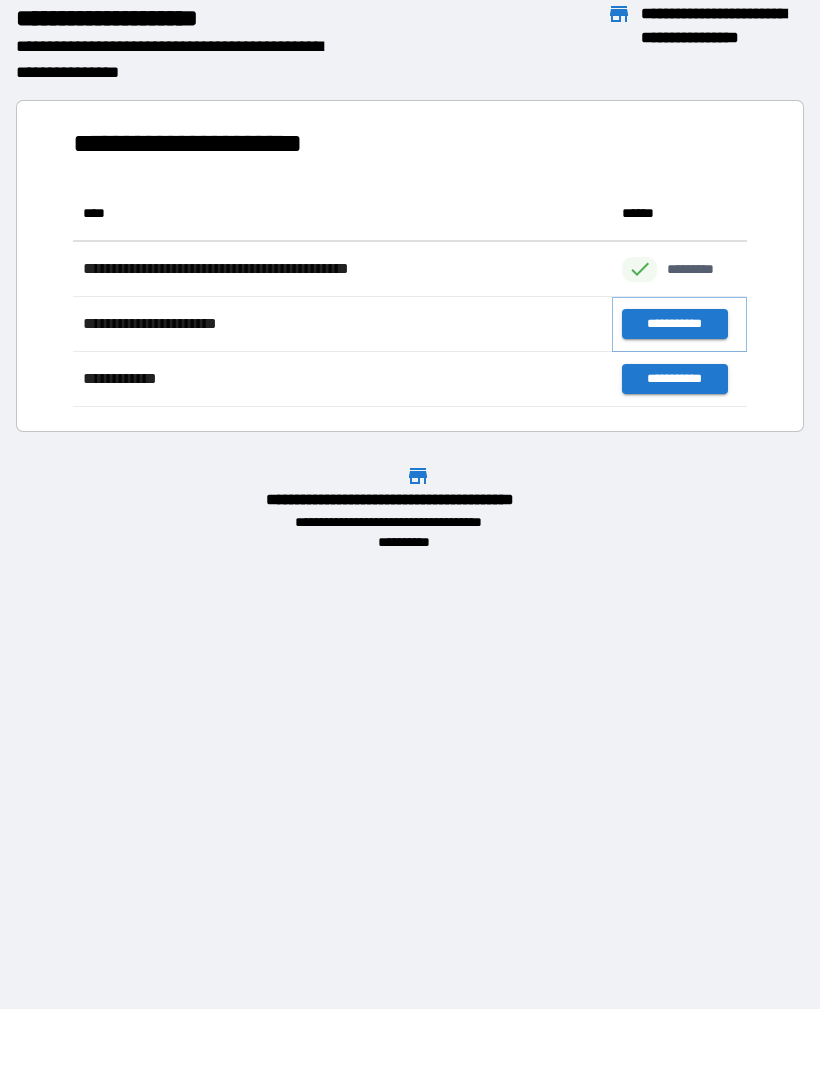 click on "**********" at bounding box center (674, 324) 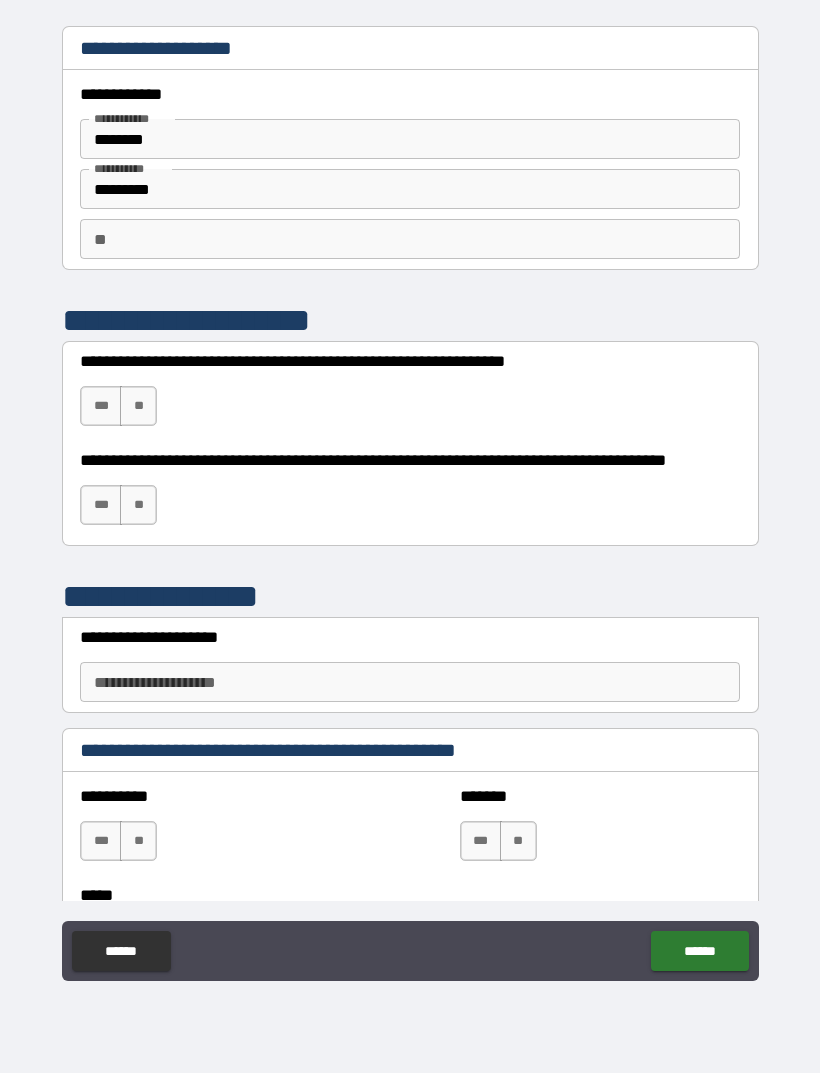 click on "***" at bounding box center [101, 406] 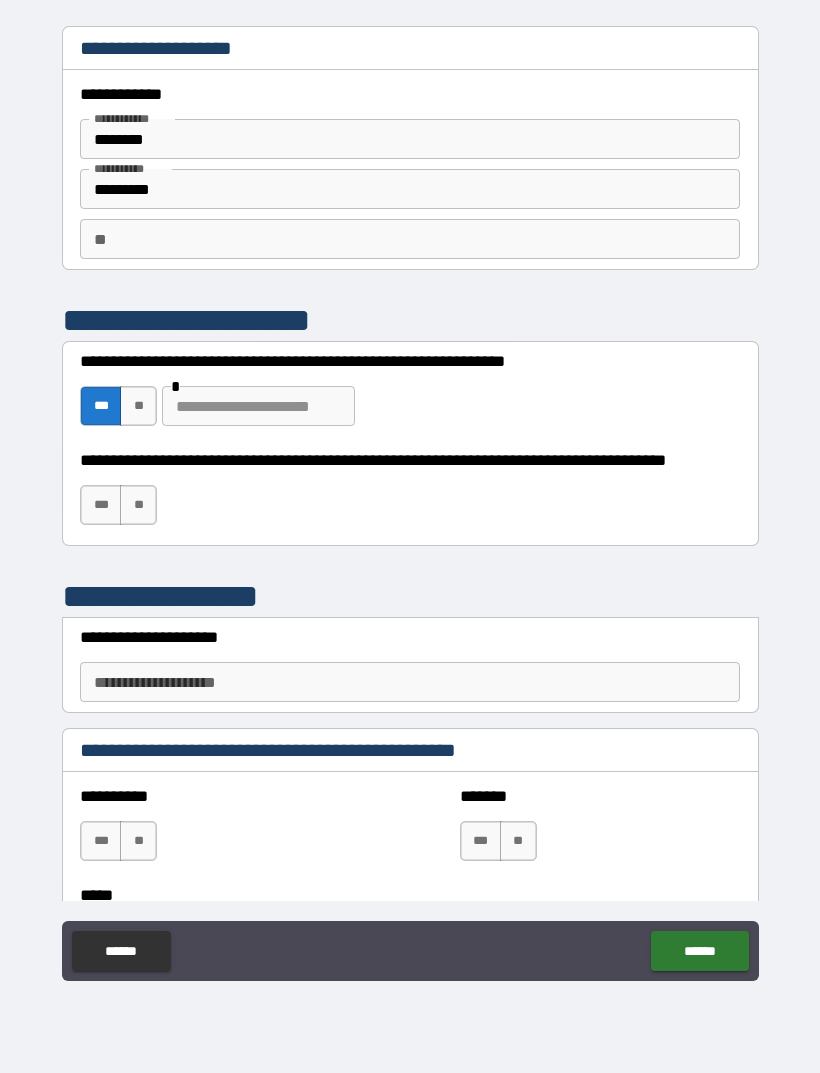 click on "**" at bounding box center [138, 406] 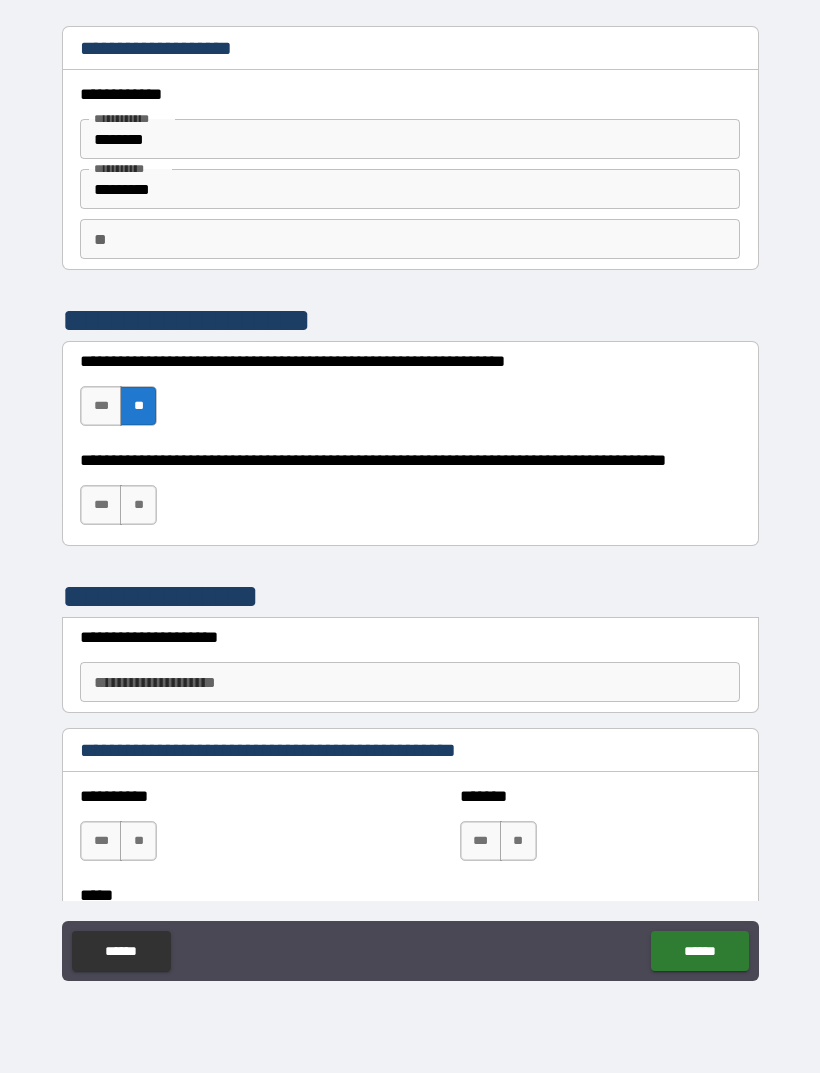 click on "***" at bounding box center (101, 505) 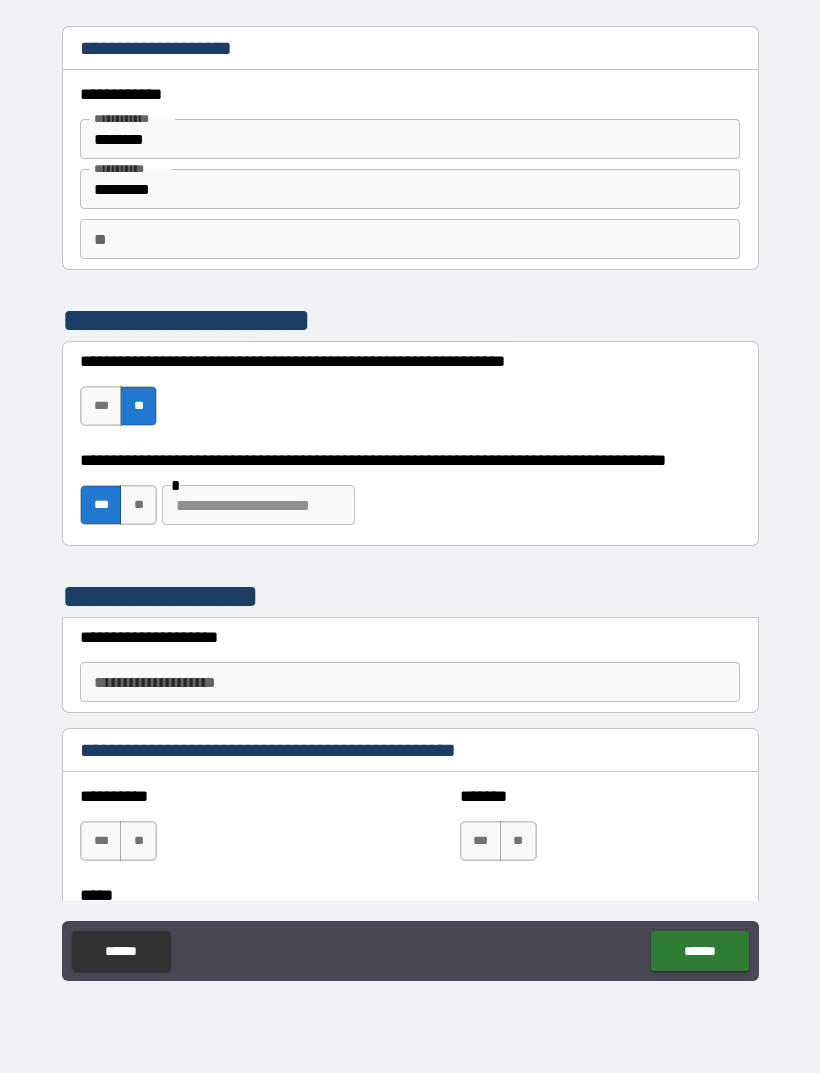 click at bounding box center [258, 505] 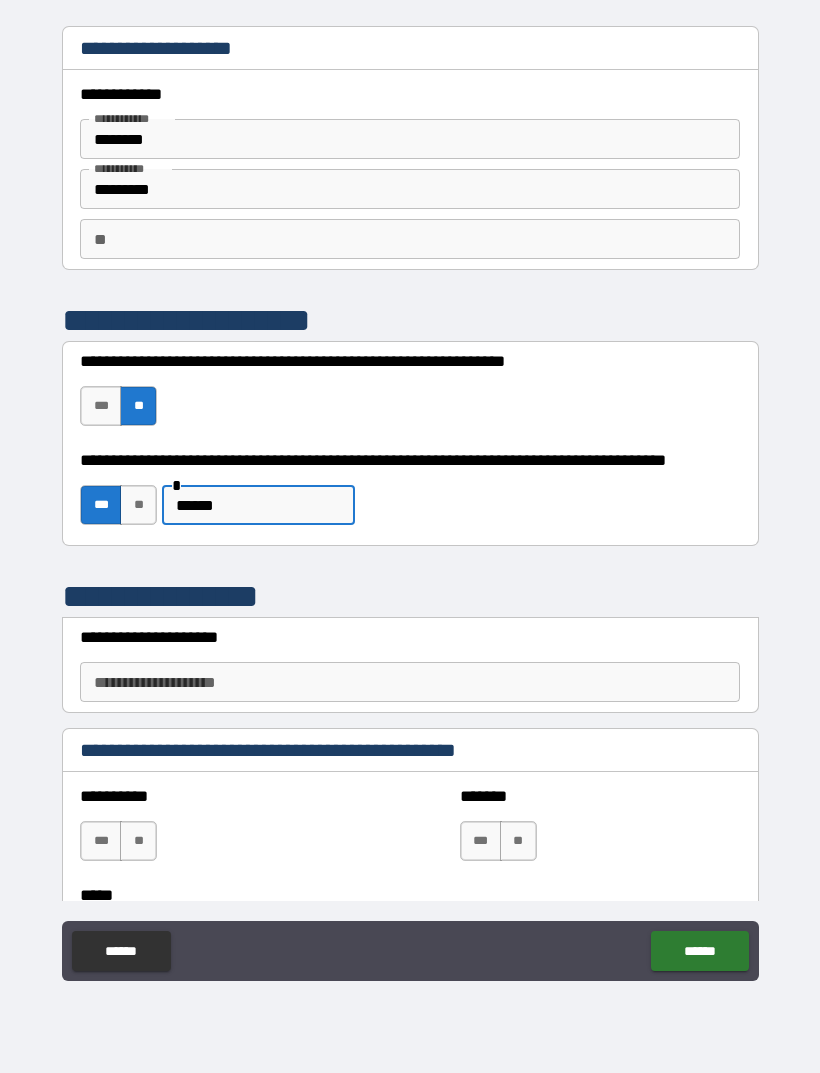type on "******" 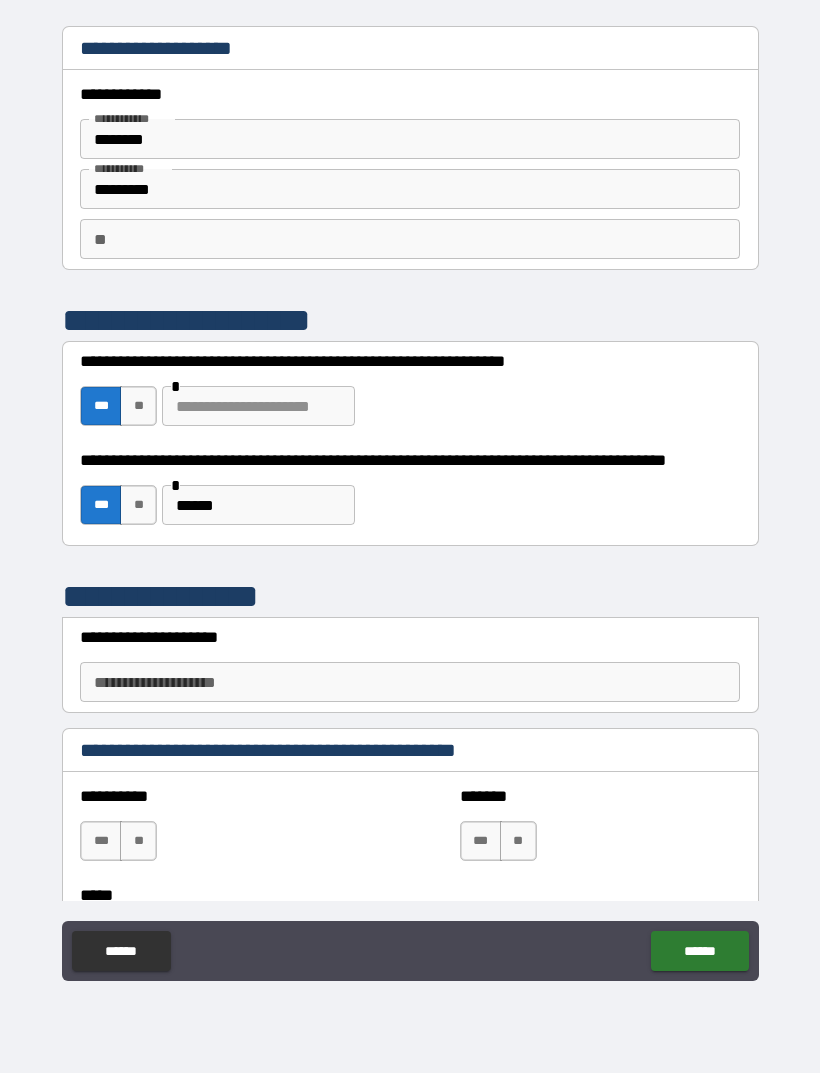 click at bounding box center (258, 406) 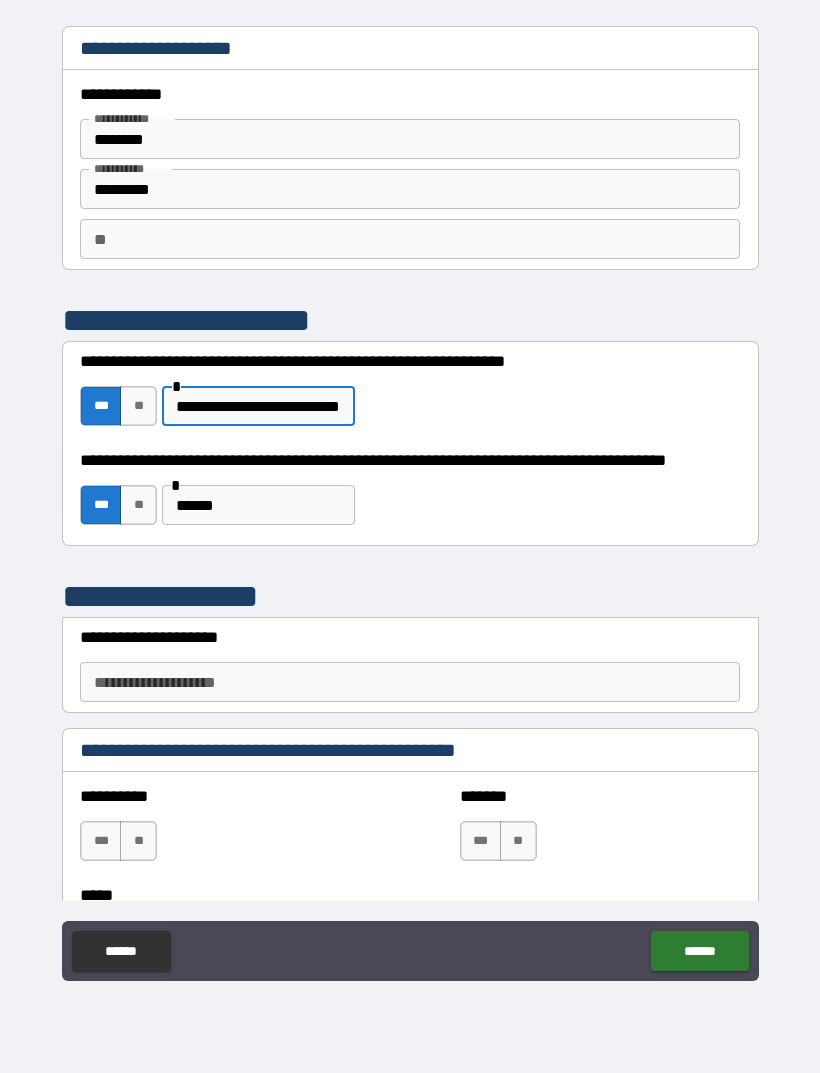 type on "**********" 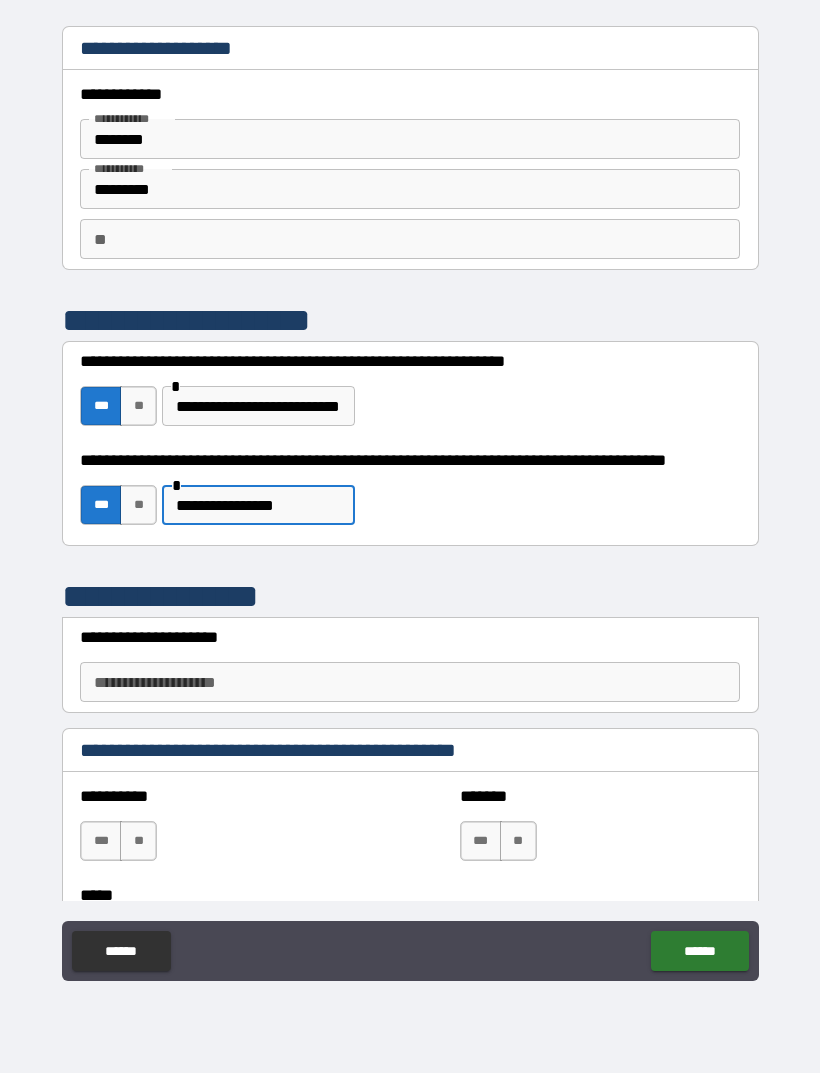 type on "**********" 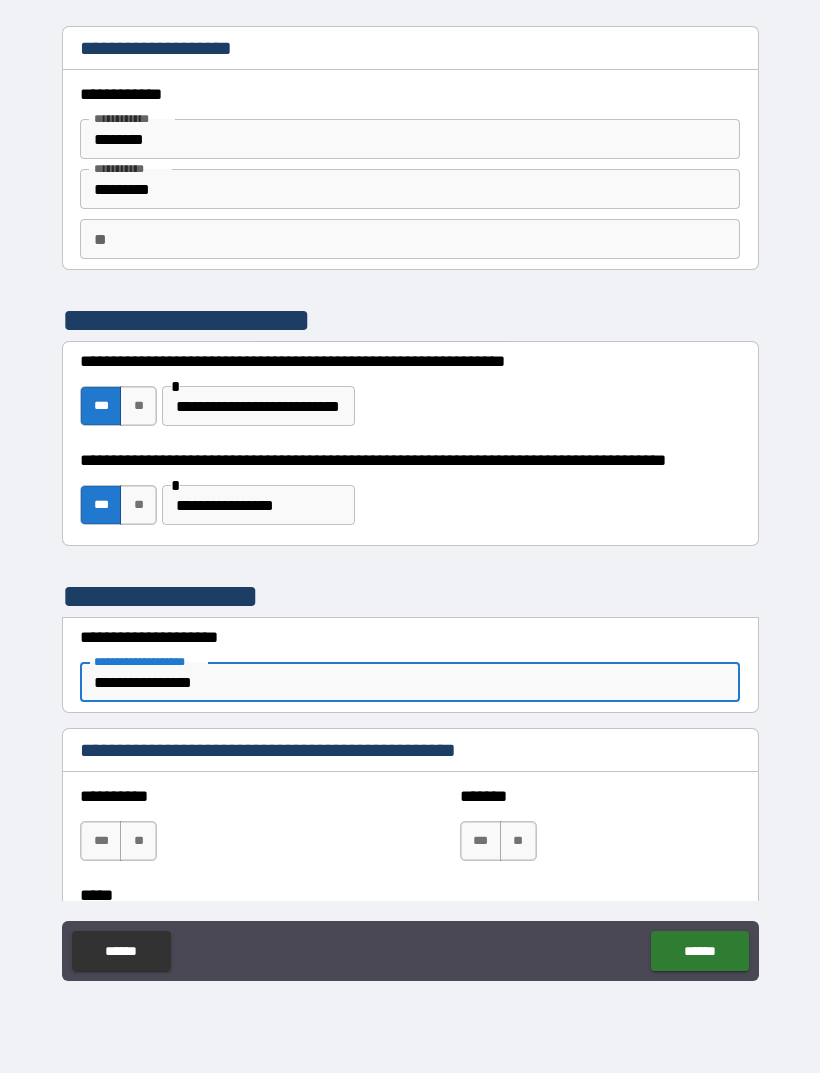 type on "**********" 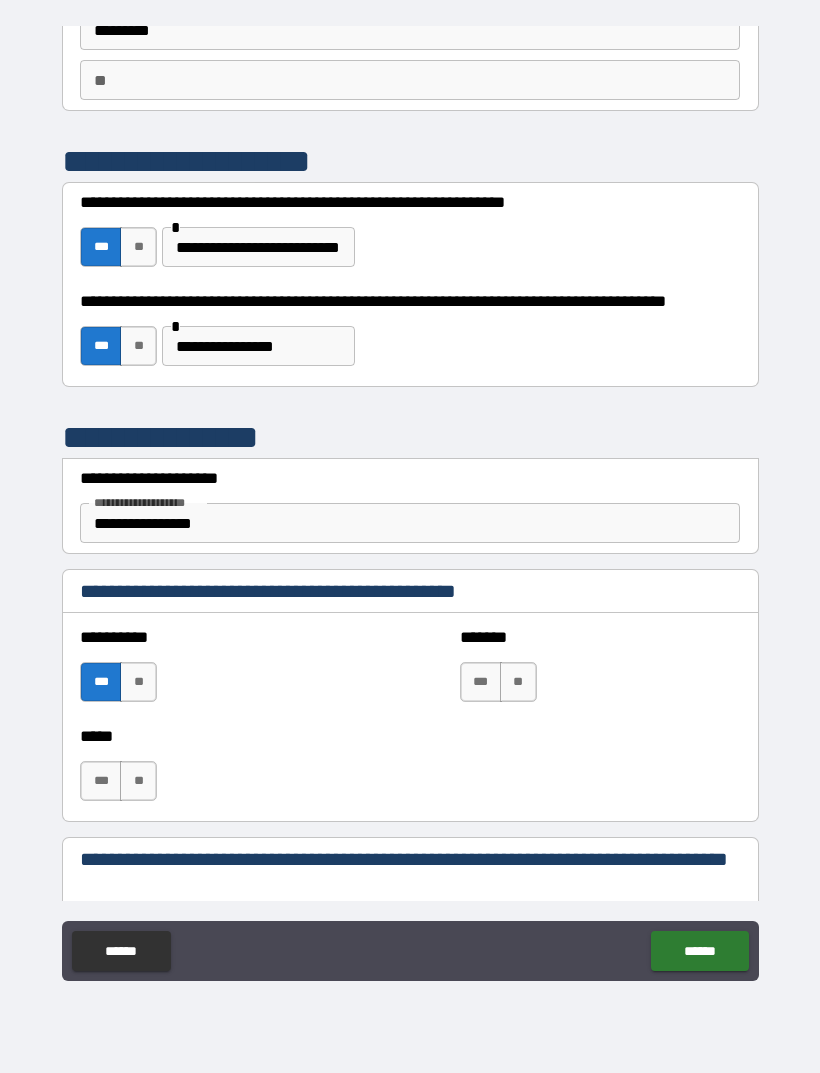 scroll, scrollTop: 174, scrollLeft: 0, axis: vertical 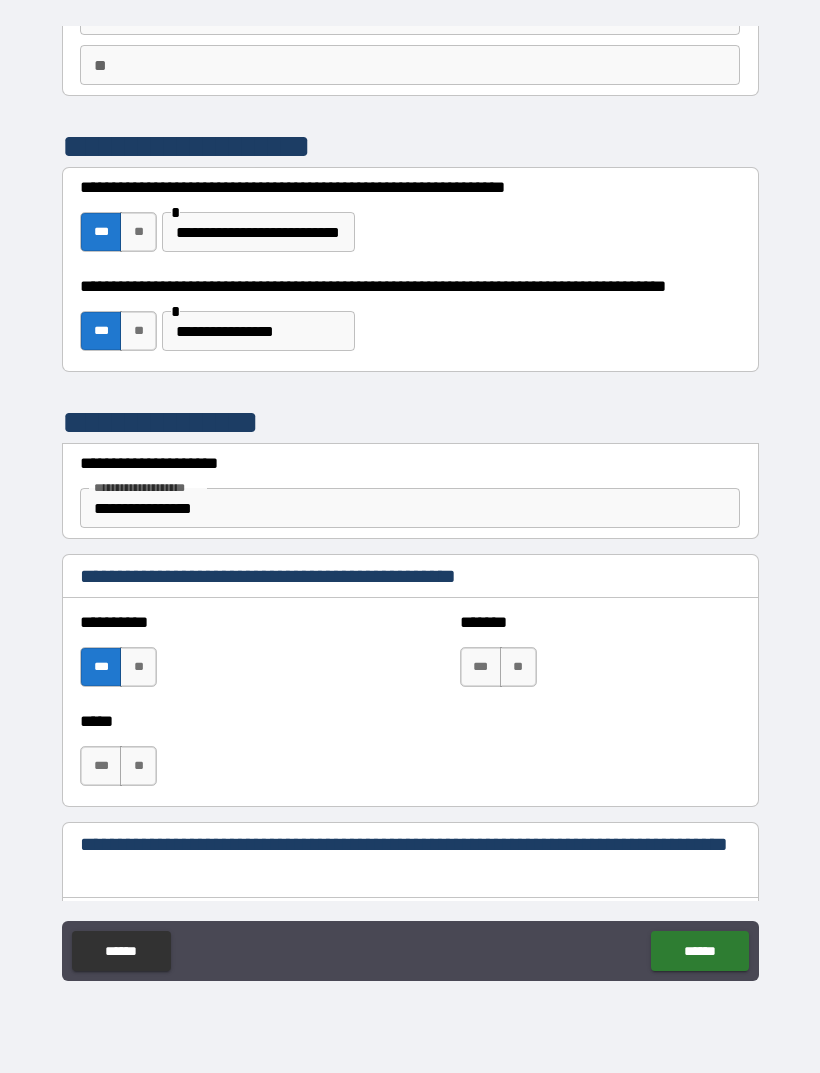click on "**" at bounding box center (518, 667) 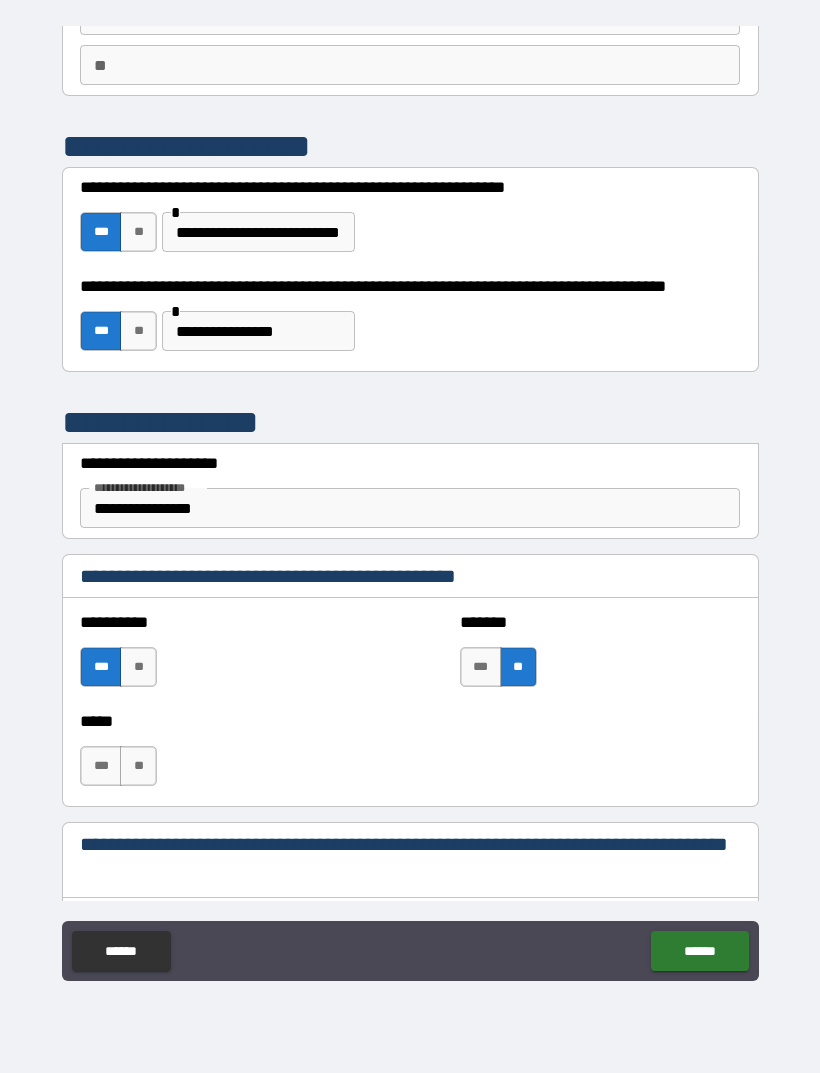 click on "**" at bounding box center (138, 766) 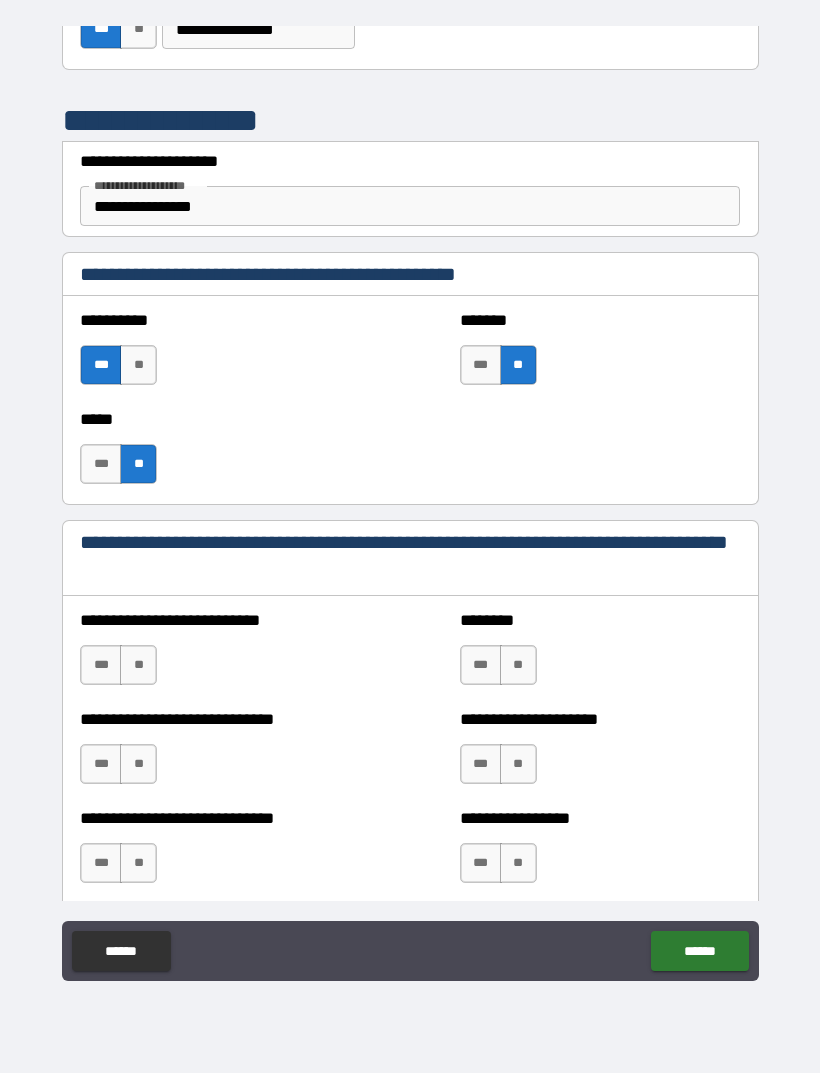 scroll, scrollTop: 478, scrollLeft: 0, axis: vertical 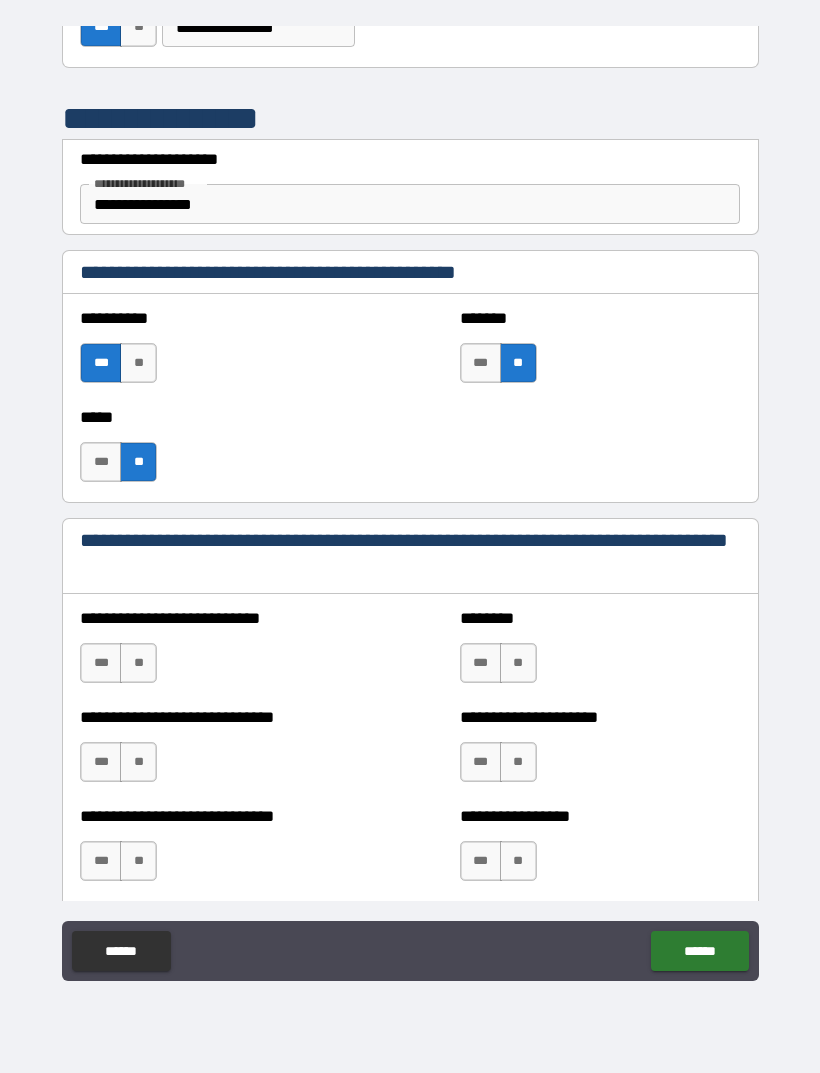 click on "**" at bounding box center [138, 663] 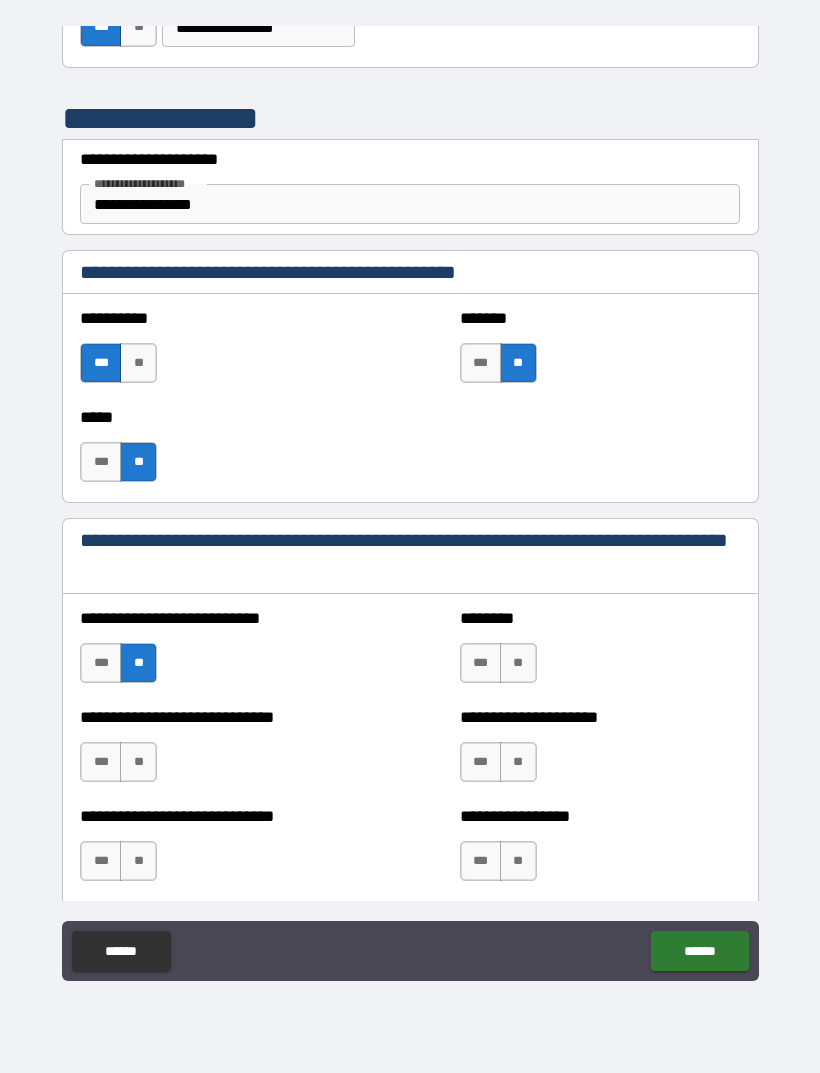 click on "**" at bounding box center (518, 663) 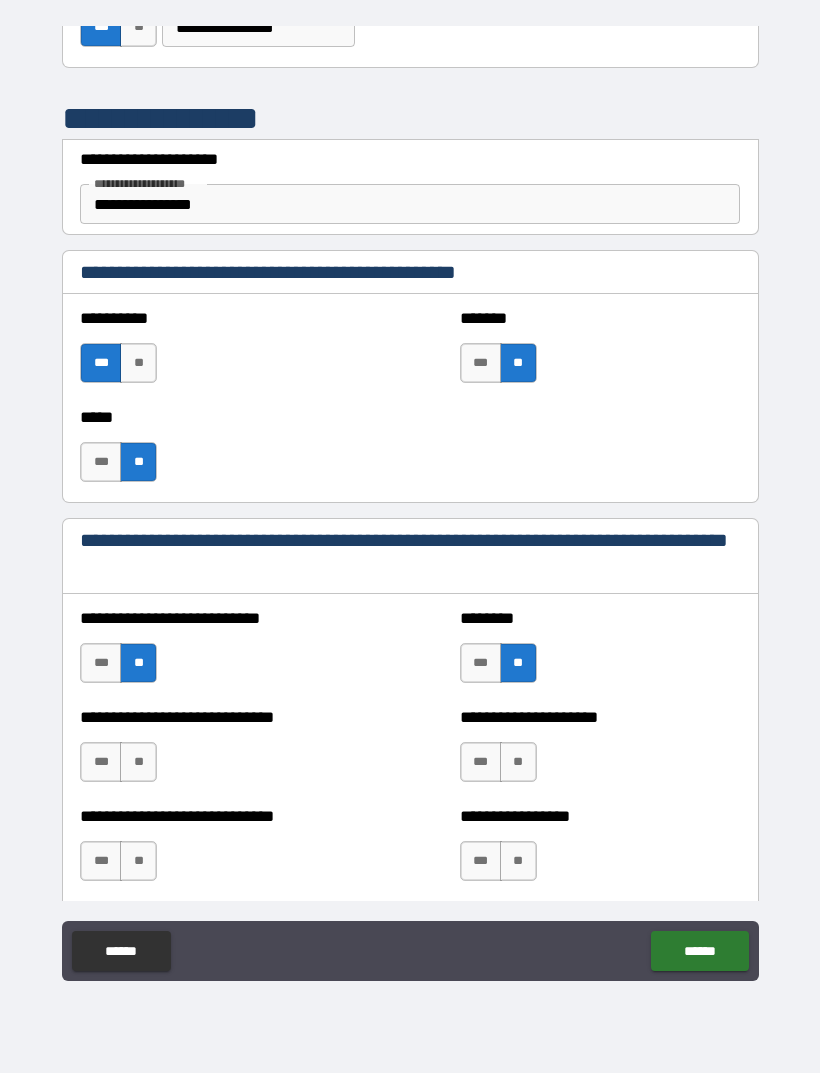 click on "**" at bounding box center [138, 762] 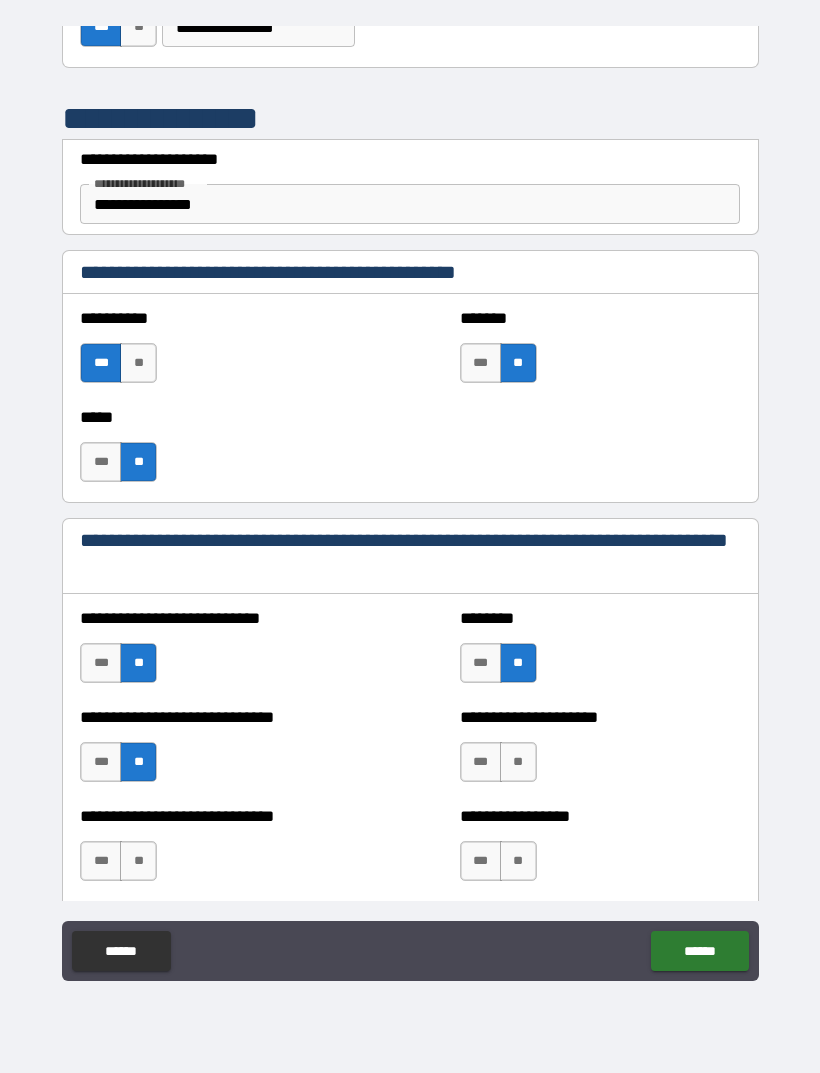 click on "**" at bounding box center [518, 762] 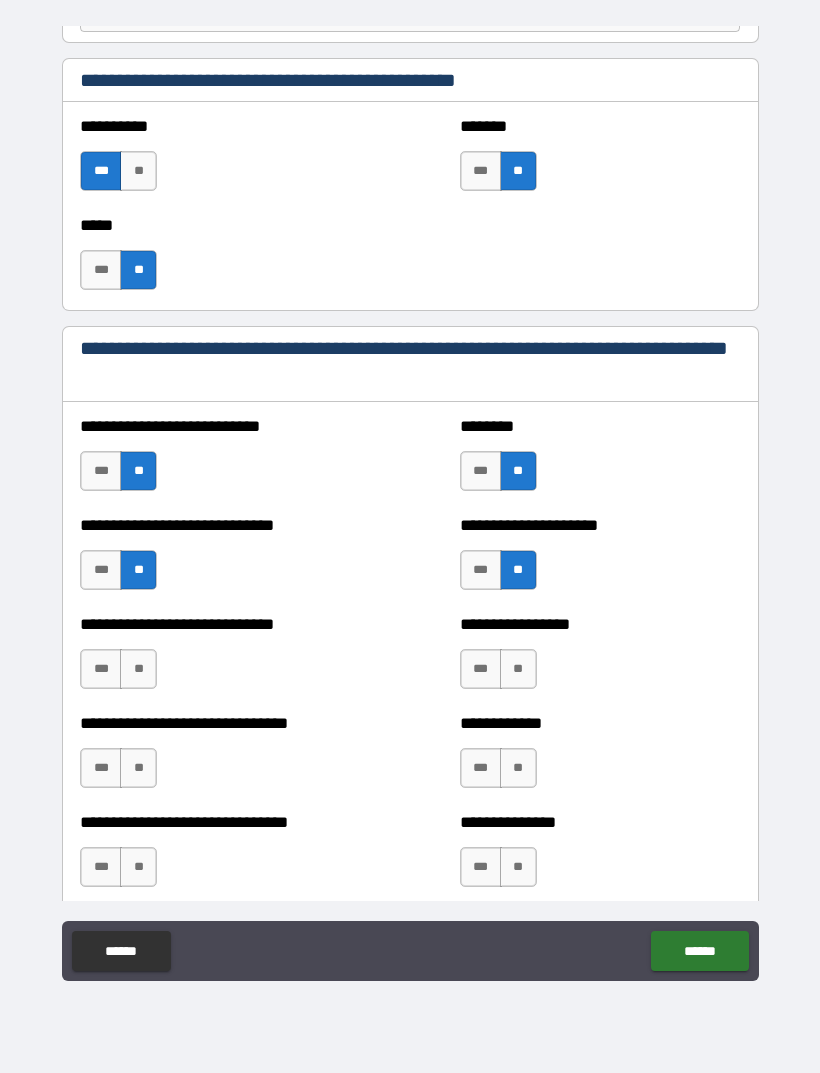scroll, scrollTop: 679, scrollLeft: 0, axis: vertical 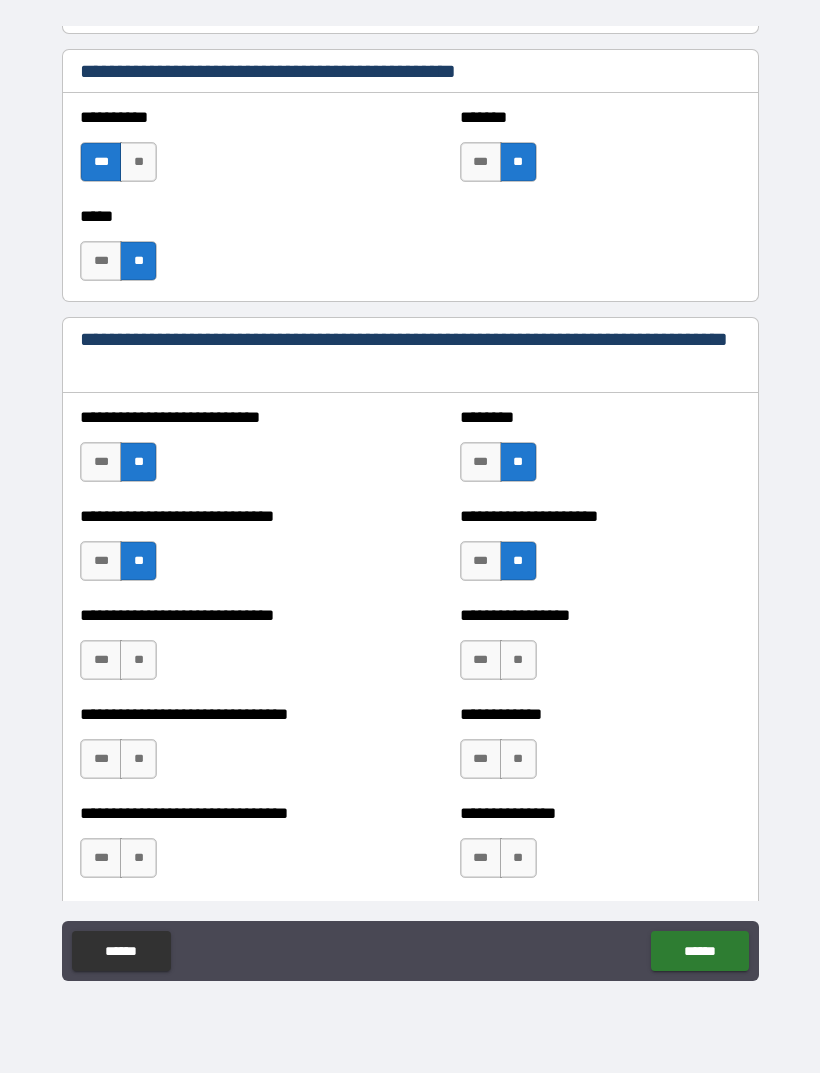 click on "**" at bounding box center (138, 660) 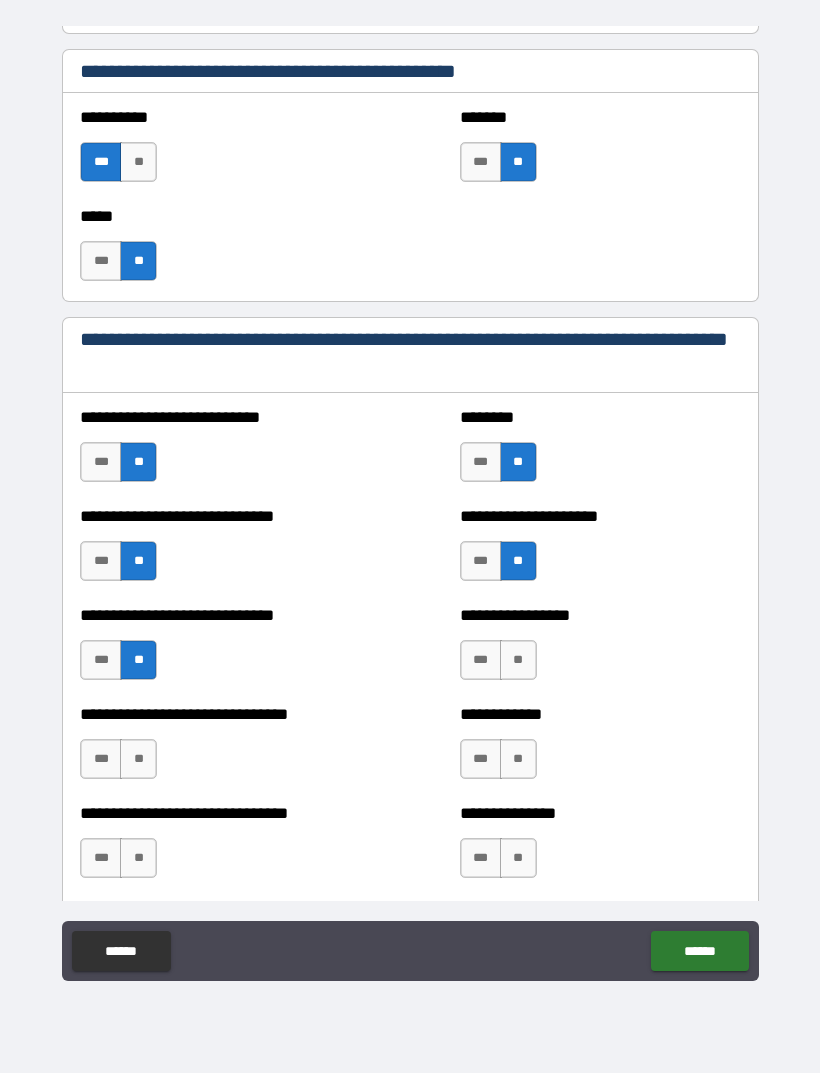 click on "**" at bounding box center (518, 660) 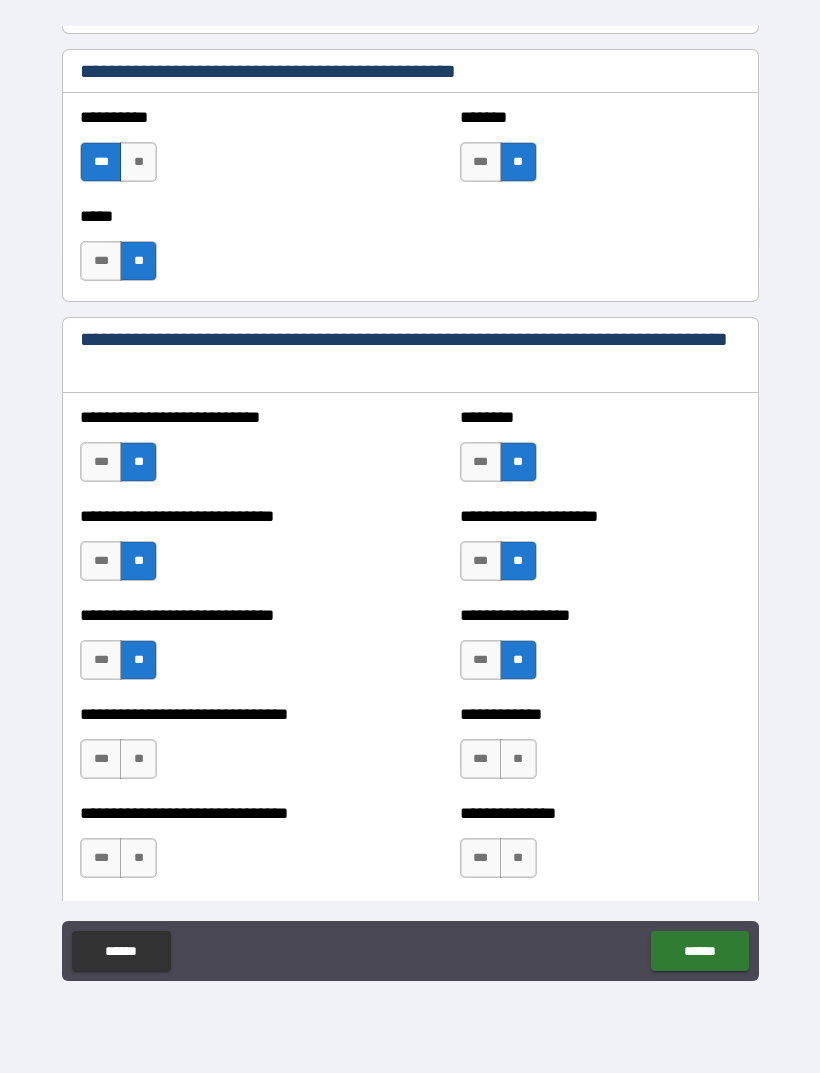 click on "**" at bounding box center (138, 759) 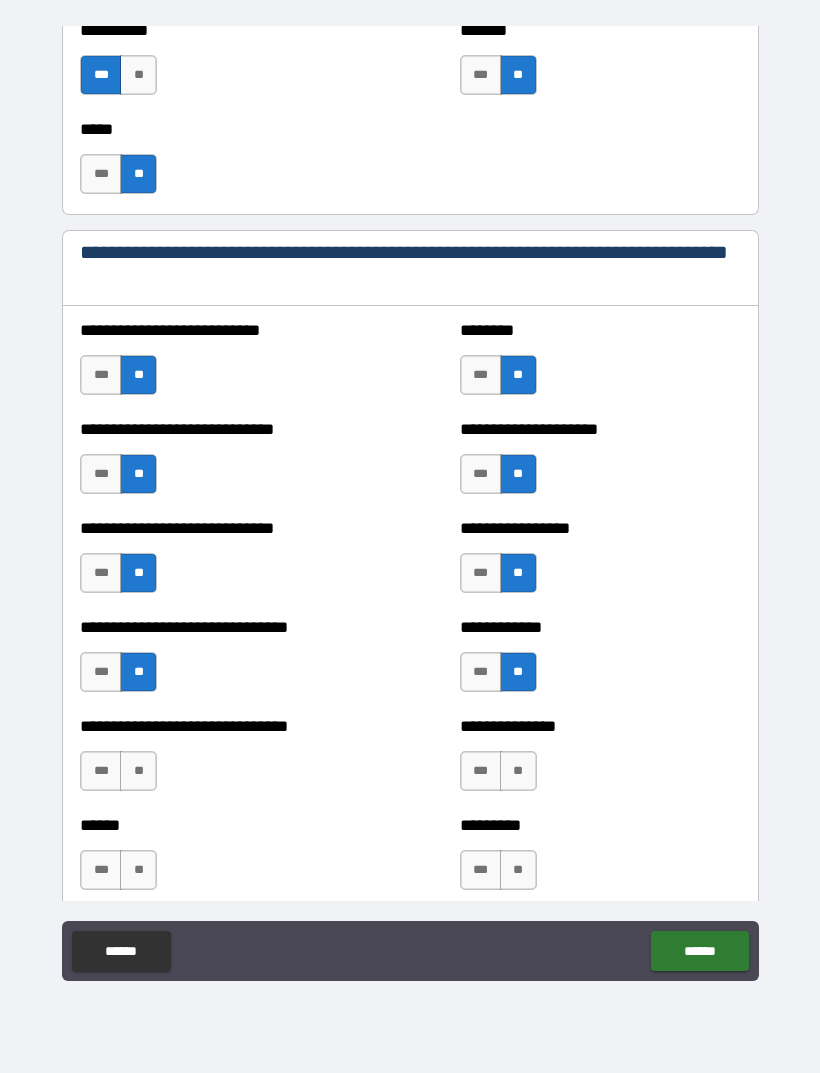 scroll, scrollTop: 797, scrollLeft: 0, axis: vertical 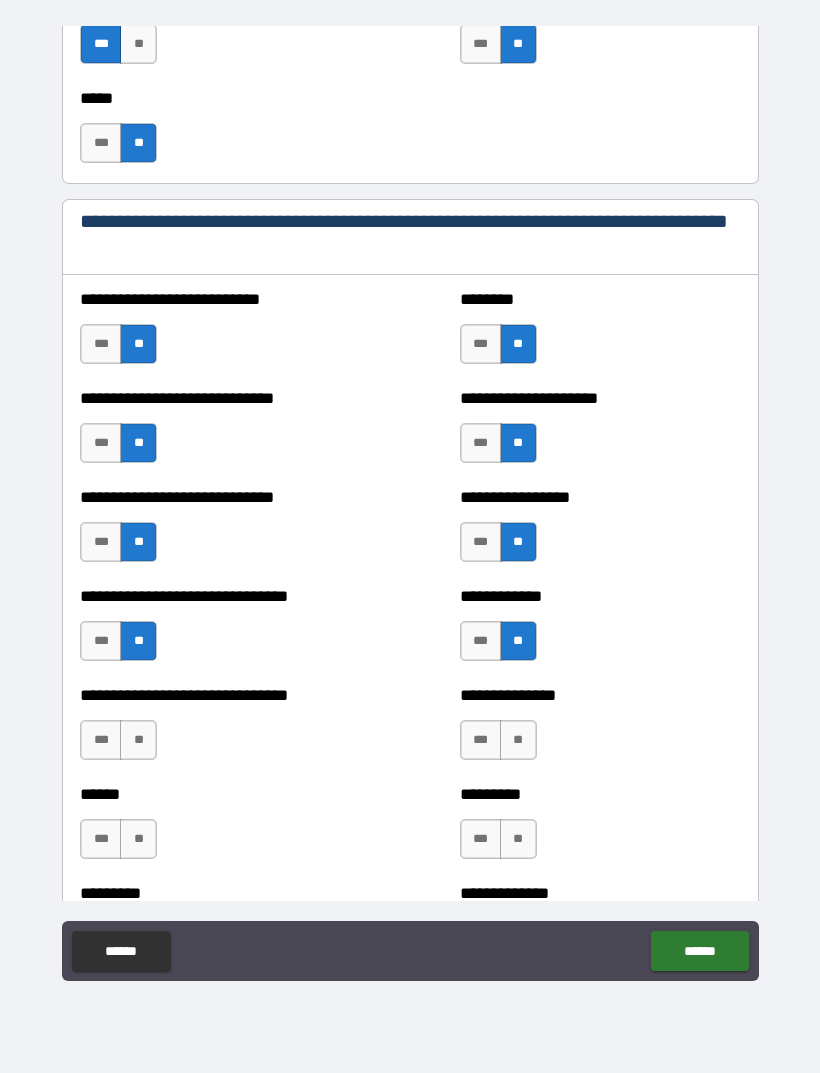 click on "***" at bounding box center [101, 641] 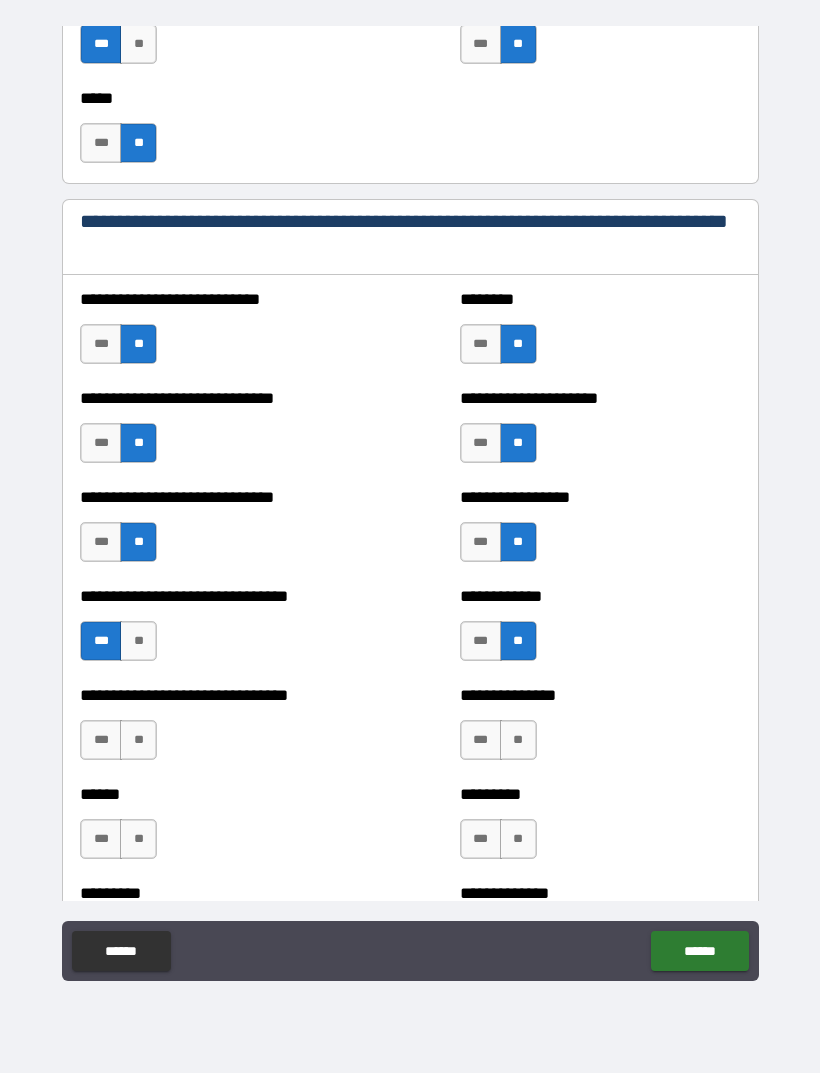 click on "**" at bounding box center [138, 740] 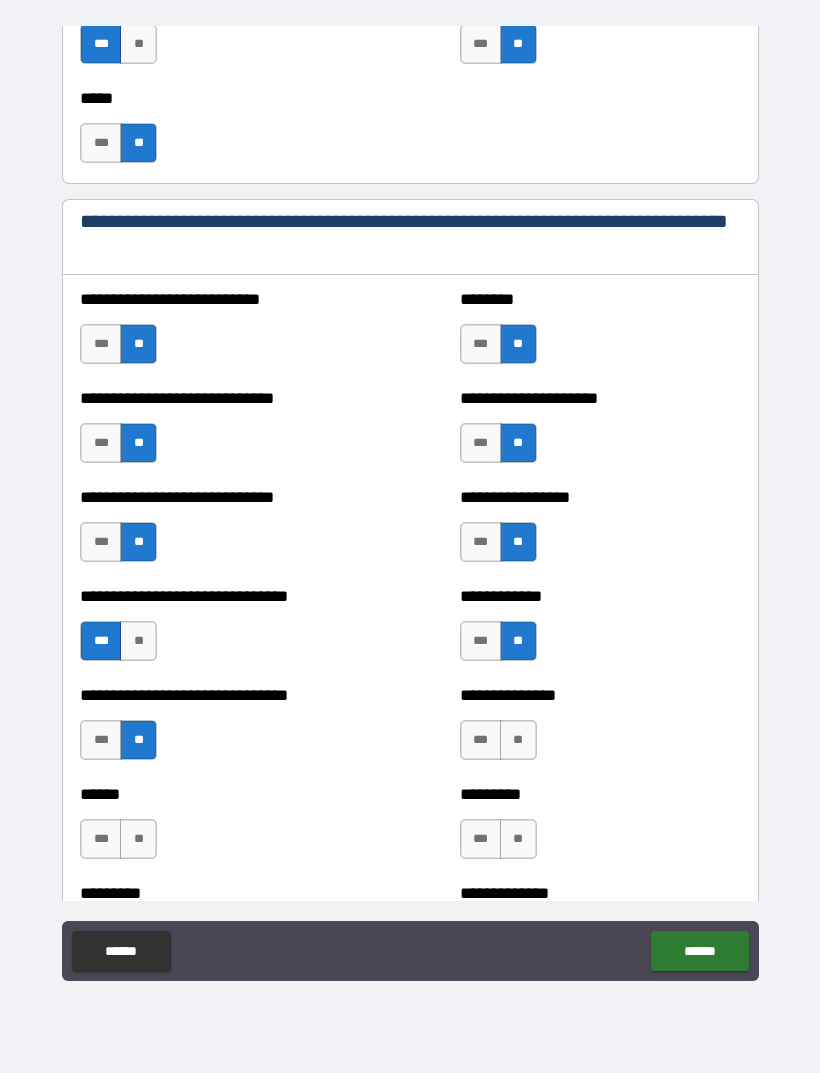 click on "**" at bounding box center (518, 740) 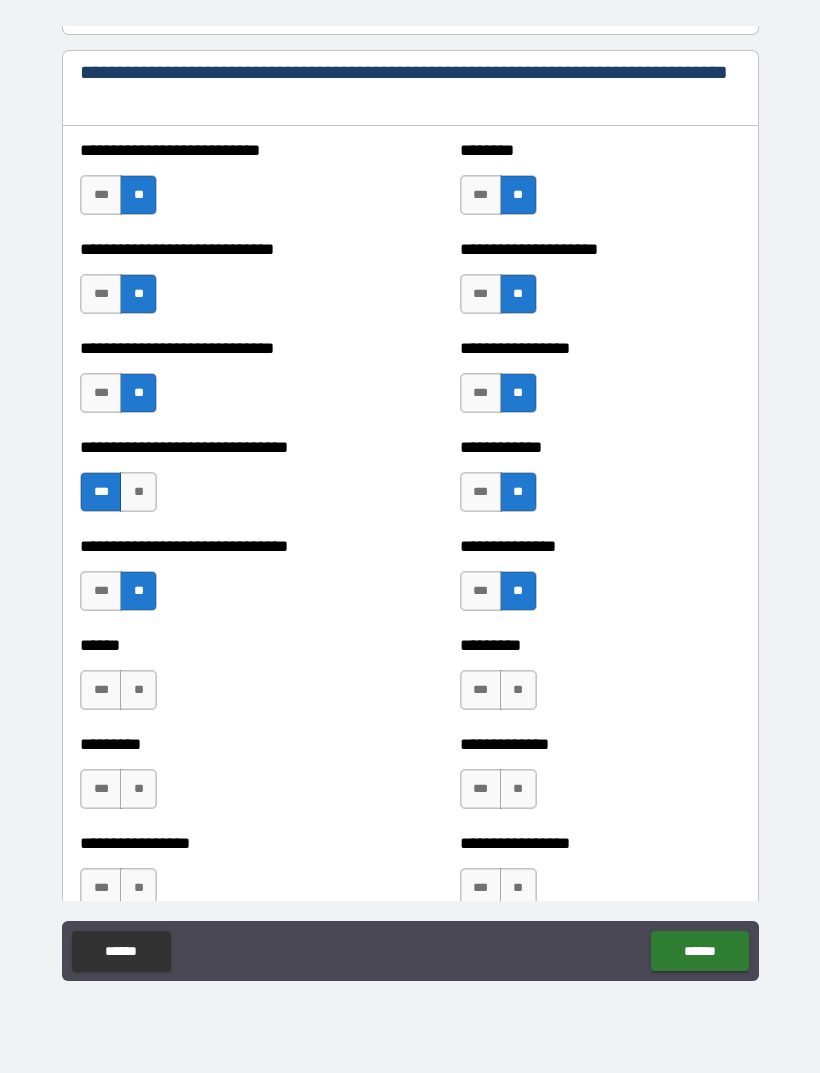 scroll, scrollTop: 961, scrollLeft: 0, axis: vertical 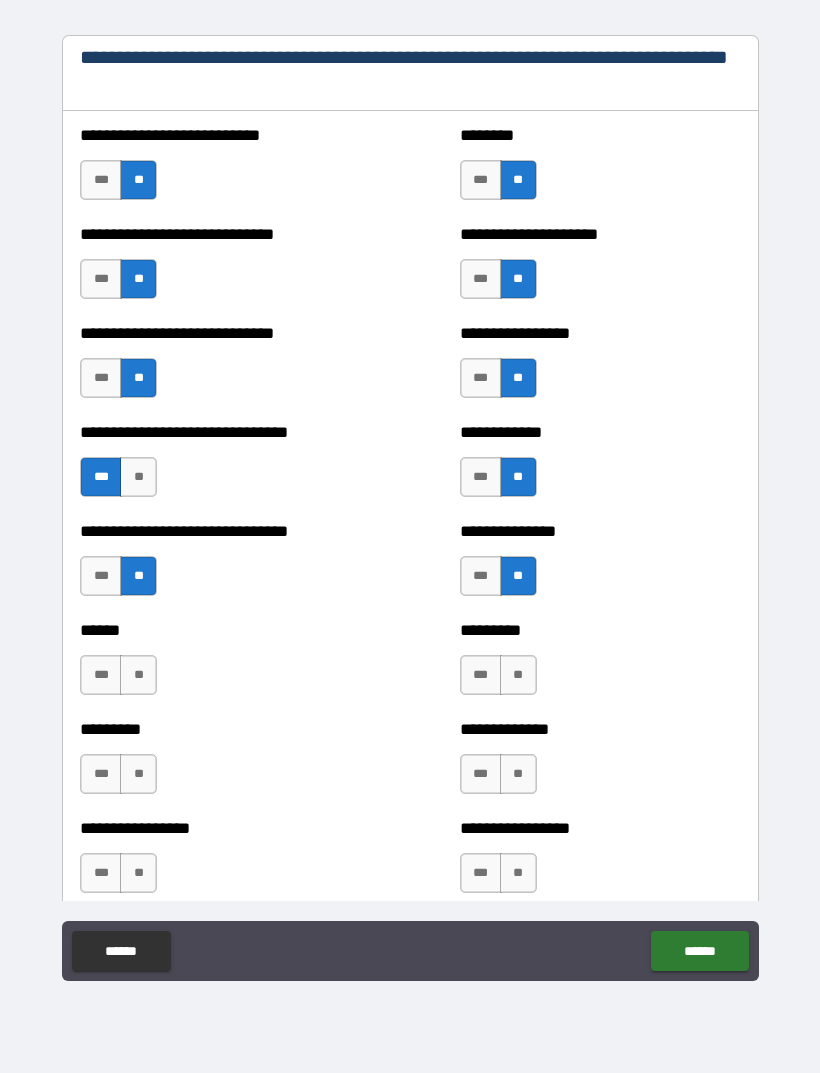 click on "**" at bounding box center [138, 675] 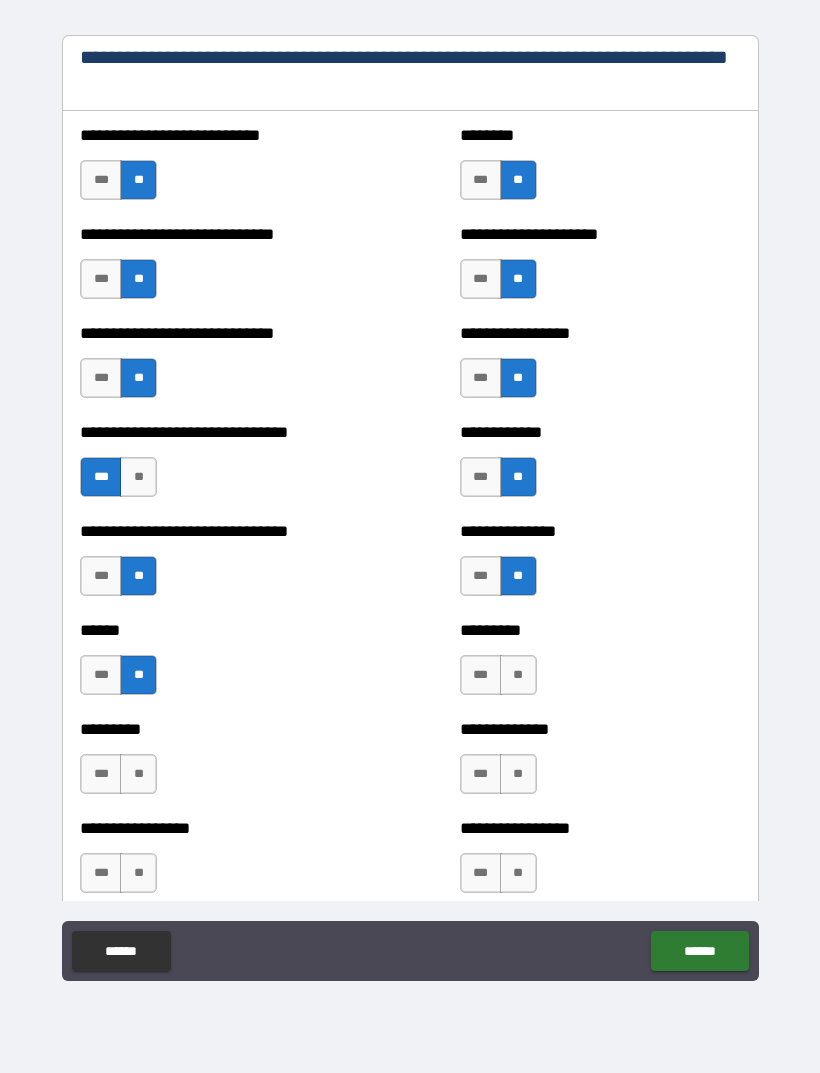click on "********* *** **" at bounding box center [600, 665] 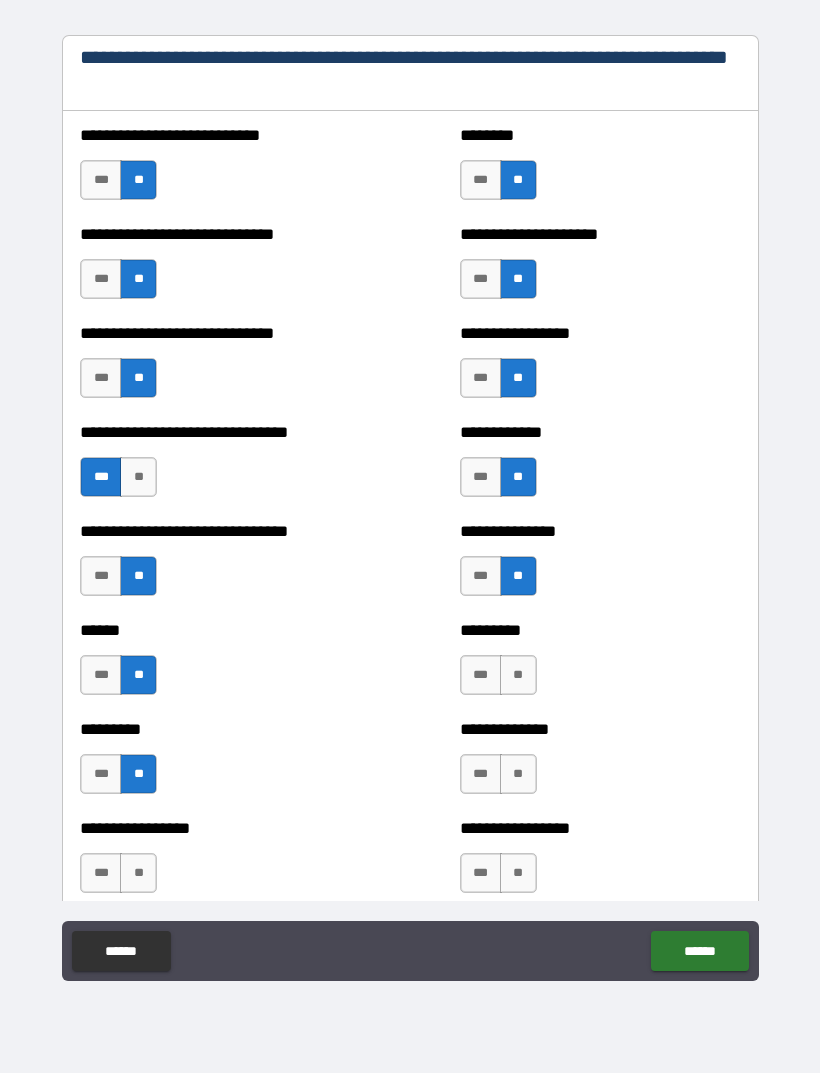 click on "**" at bounding box center [518, 774] 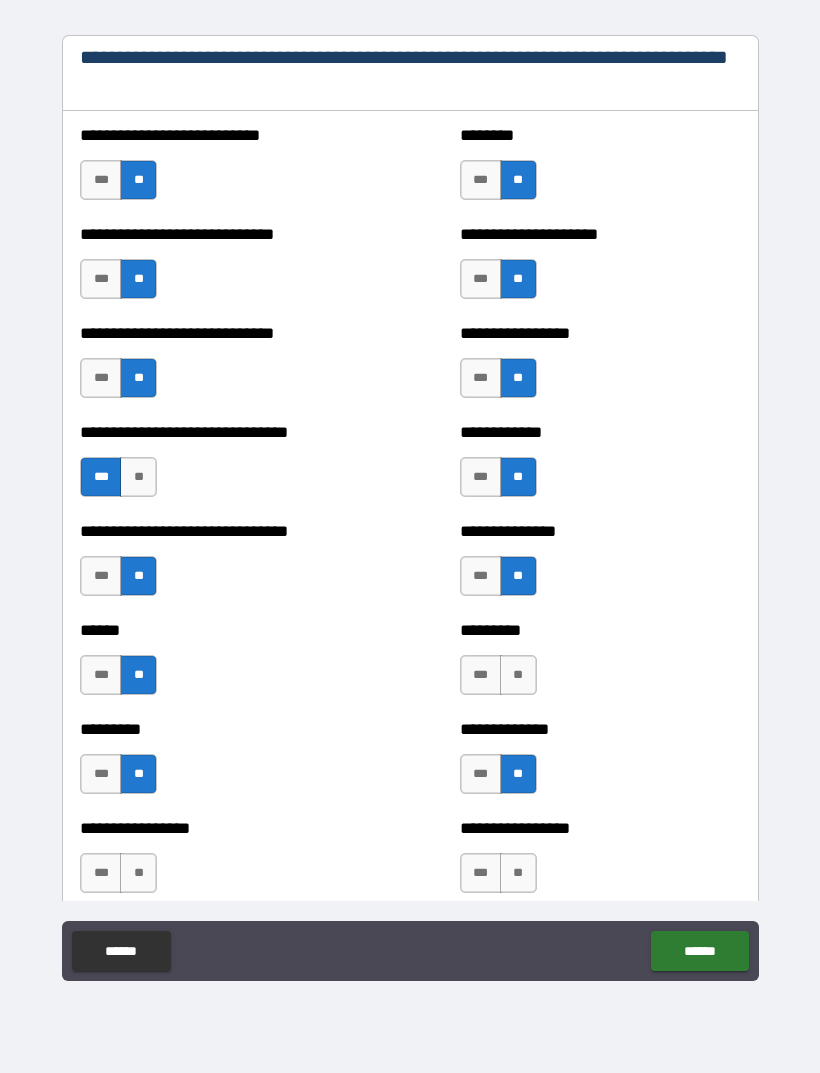 click on "*********" at bounding box center (600, 630) 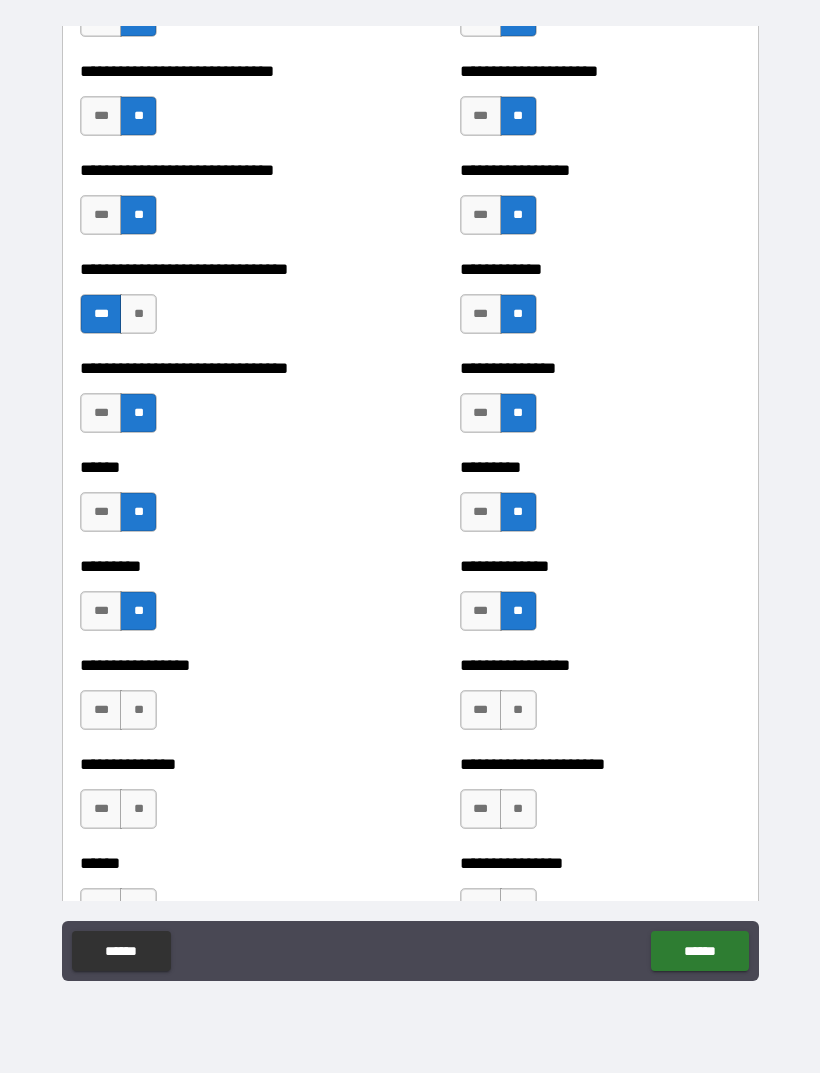 scroll, scrollTop: 1125, scrollLeft: 0, axis: vertical 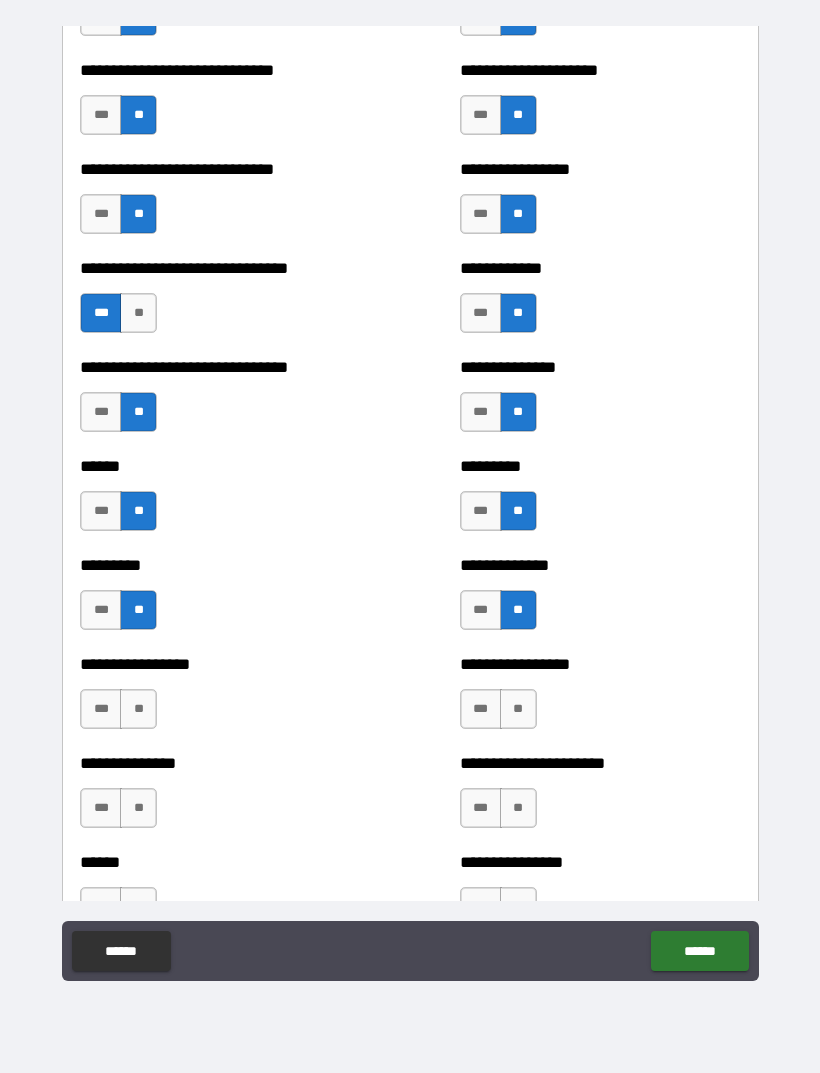 click on "**" at bounding box center [138, 709] 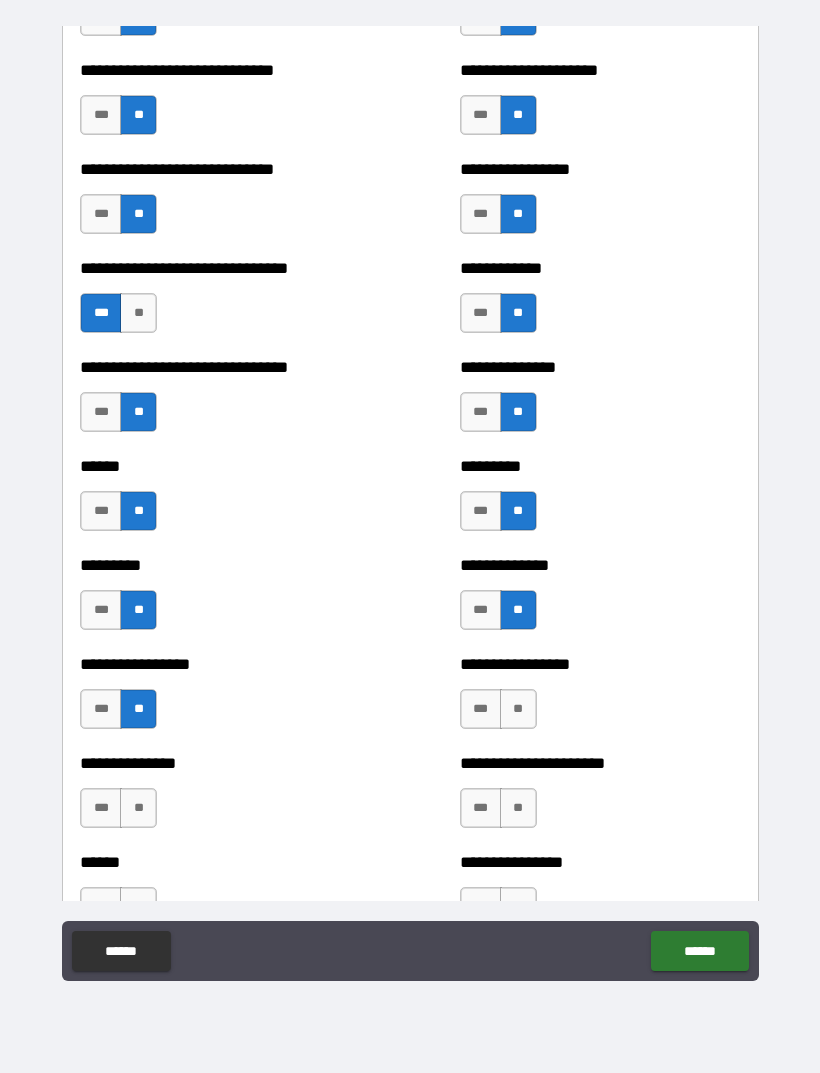 click on "**" at bounding box center [518, 709] 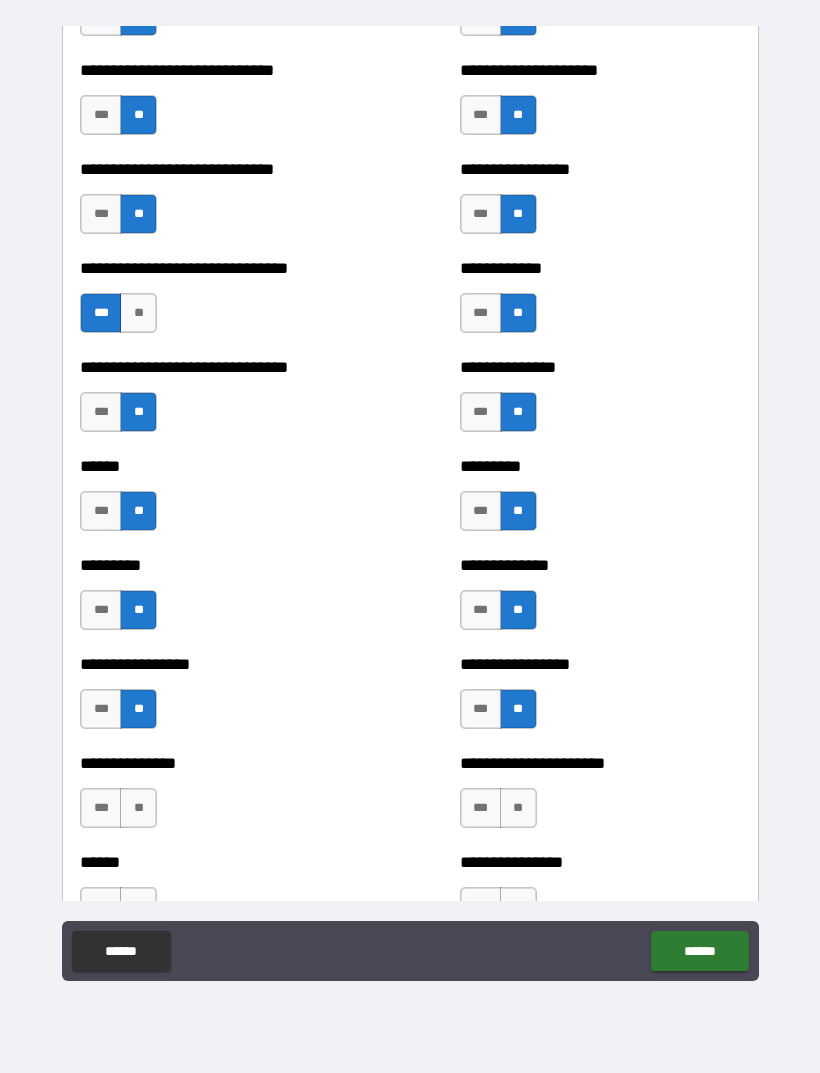 click on "**" at bounding box center (138, 808) 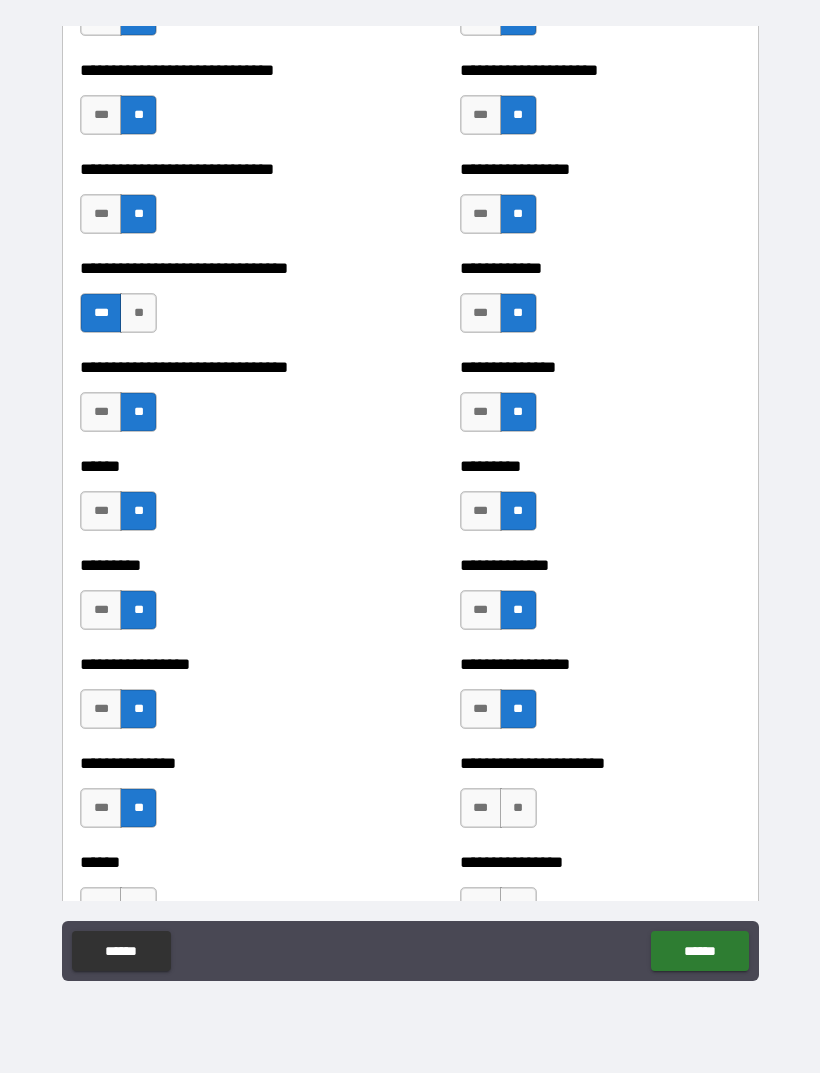 click on "**" at bounding box center [518, 808] 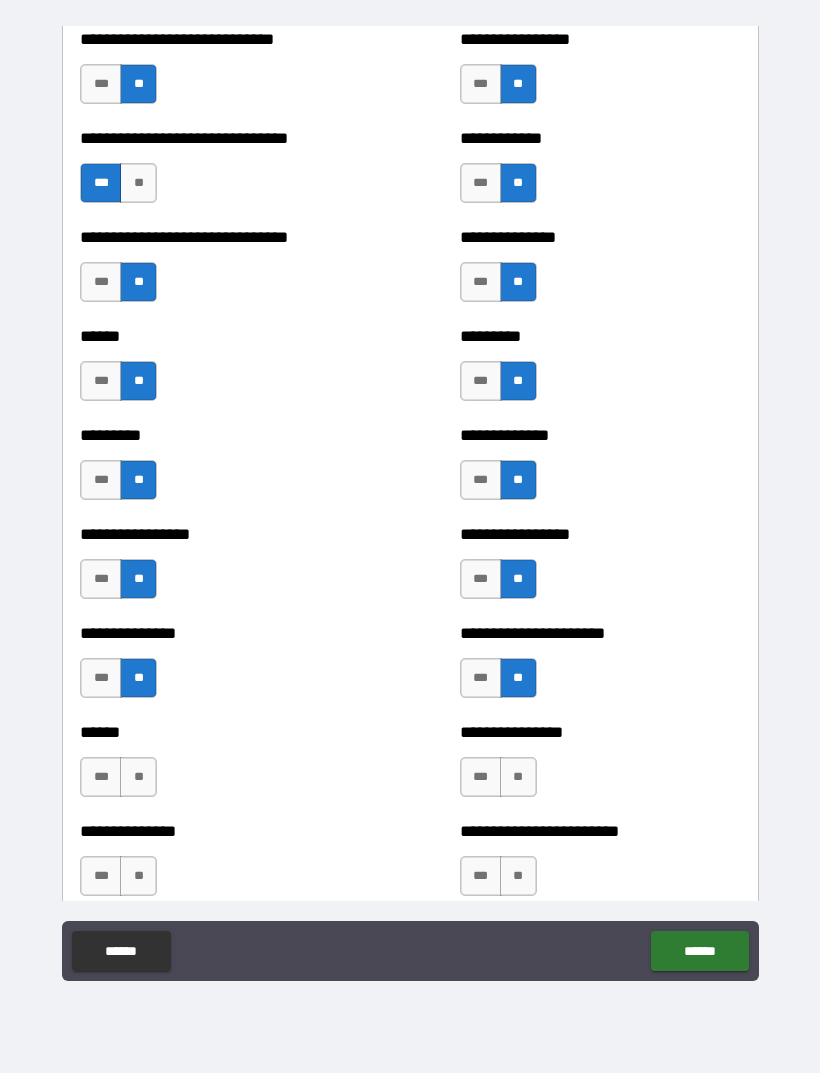 scroll, scrollTop: 1321, scrollLeft: 0, axis: vertical 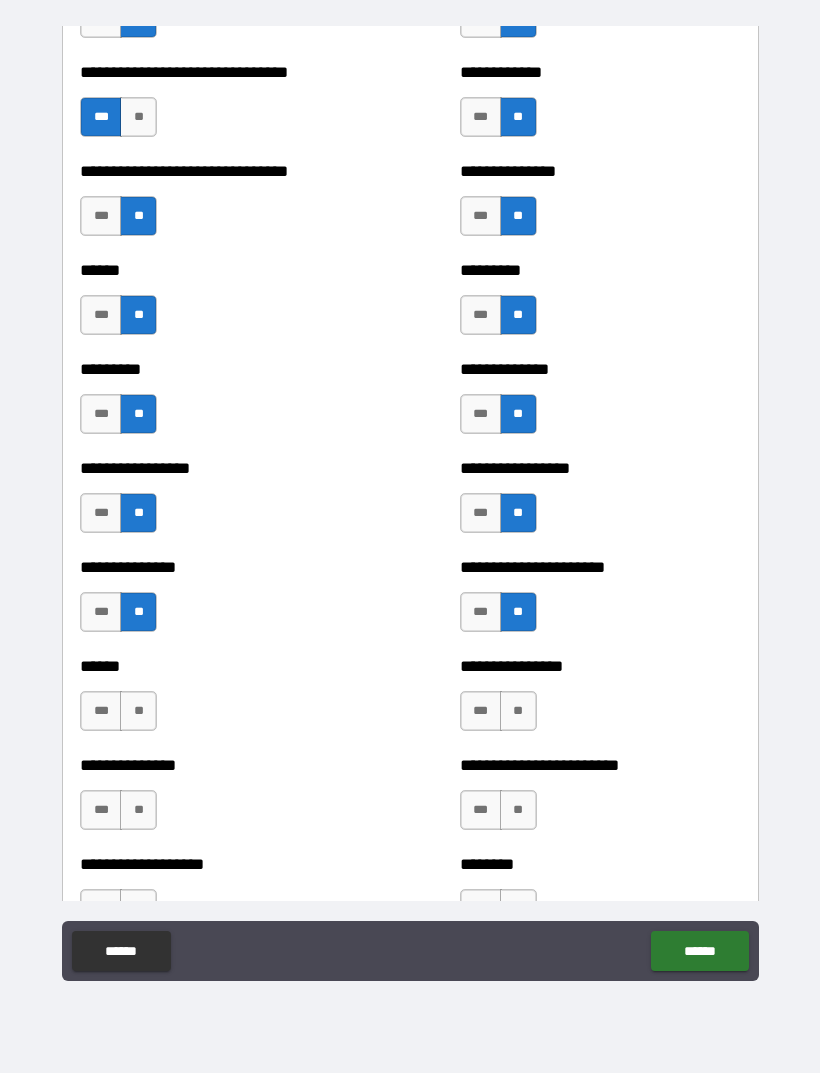 click on "**" at bounding box center [138, 711] 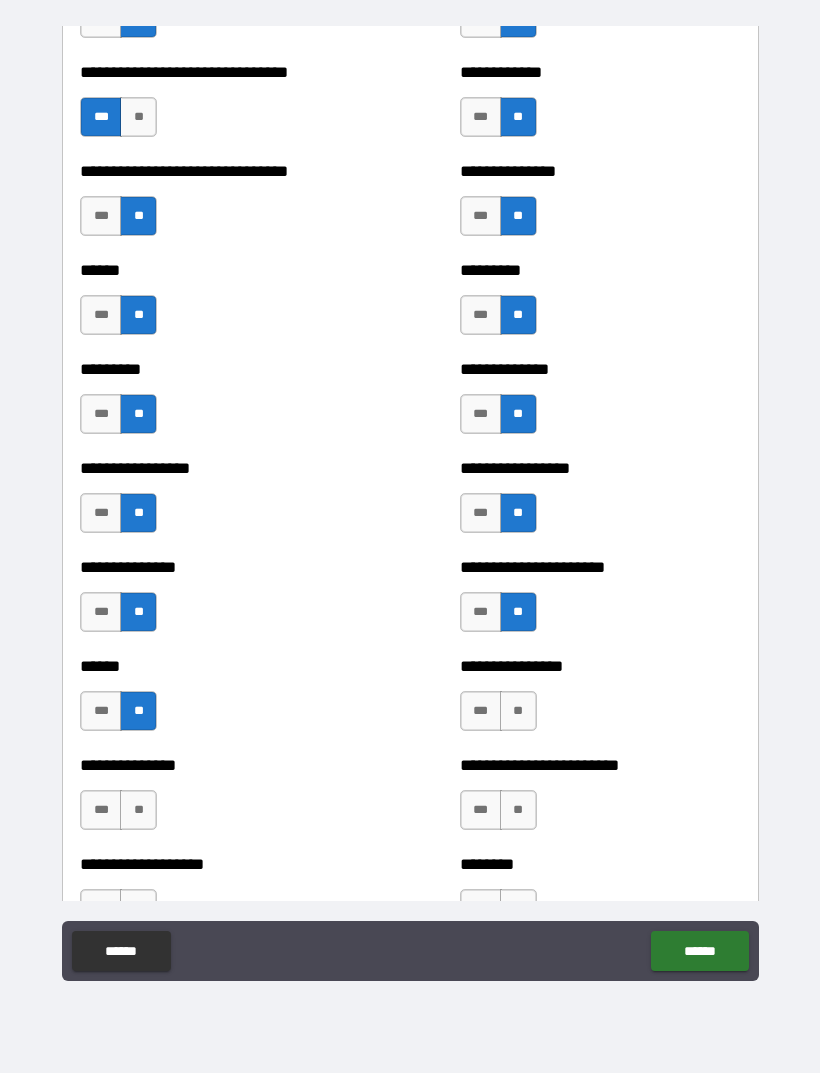 click on "**" at bounding box center [518, 711] 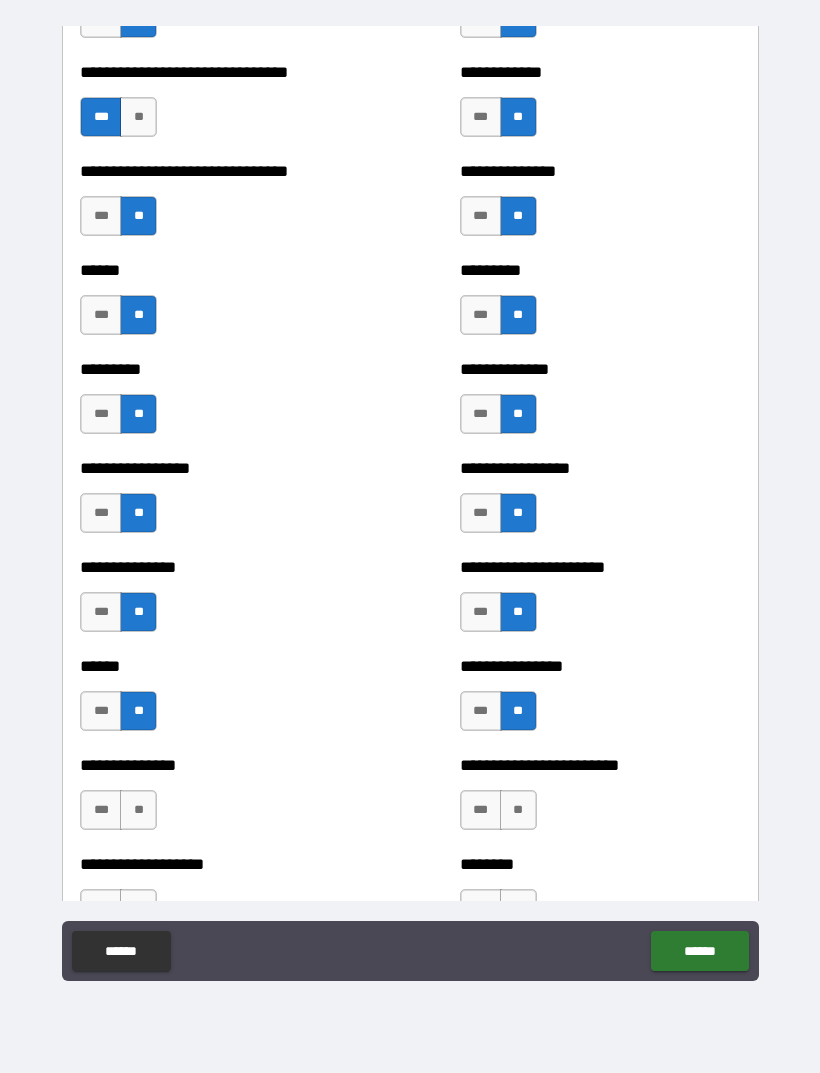click on "**" at bounding box center (138, 810) 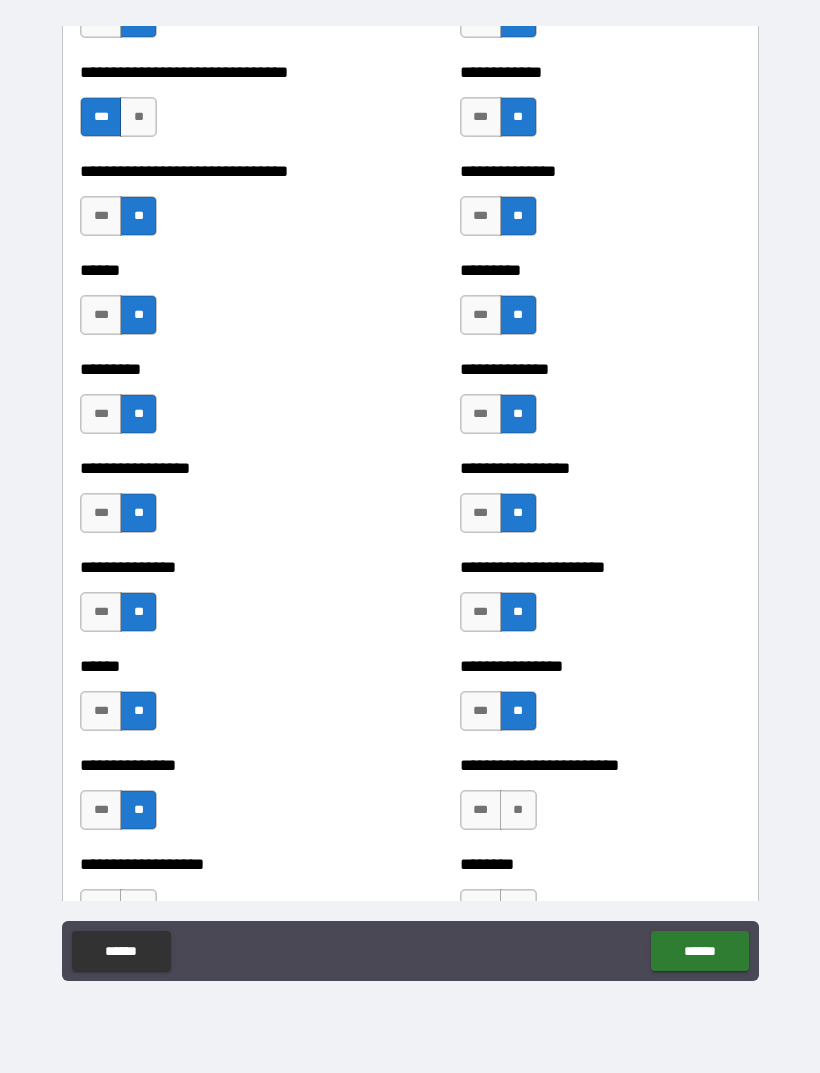click on "**" at bounding box center (518, 810) 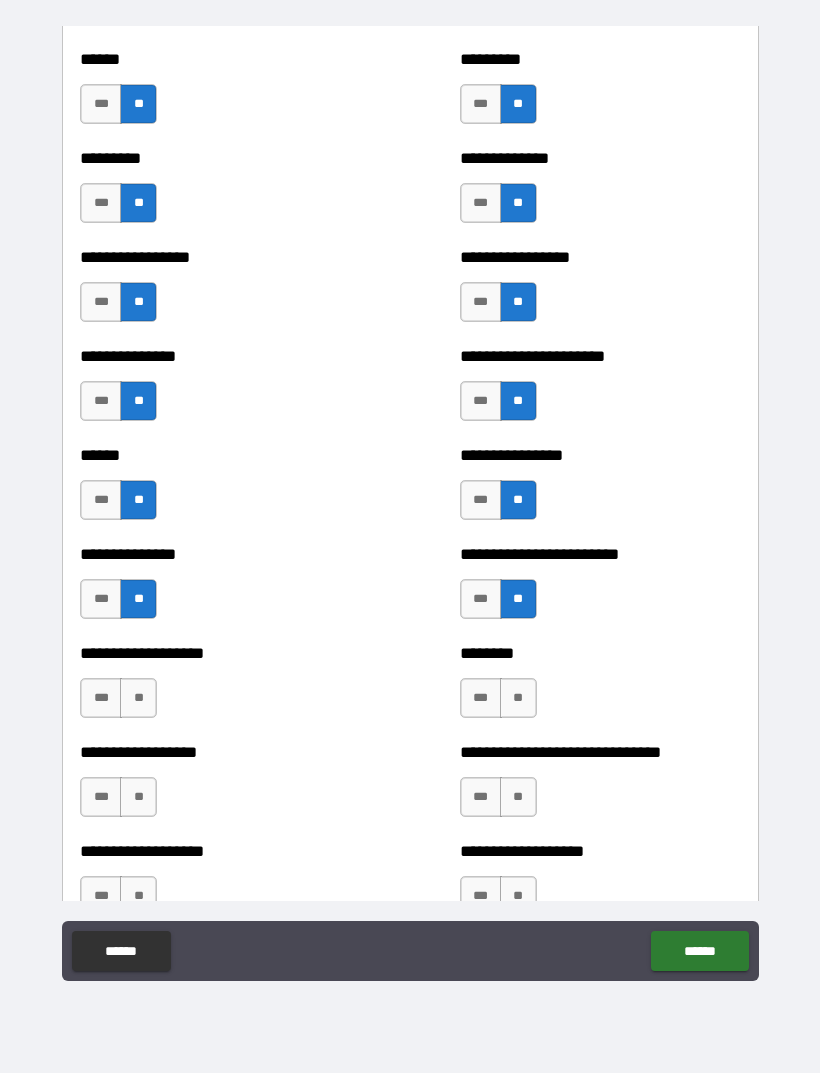 scroll, scrollTop: 1575, scrollLeft: 0, axis: vertical 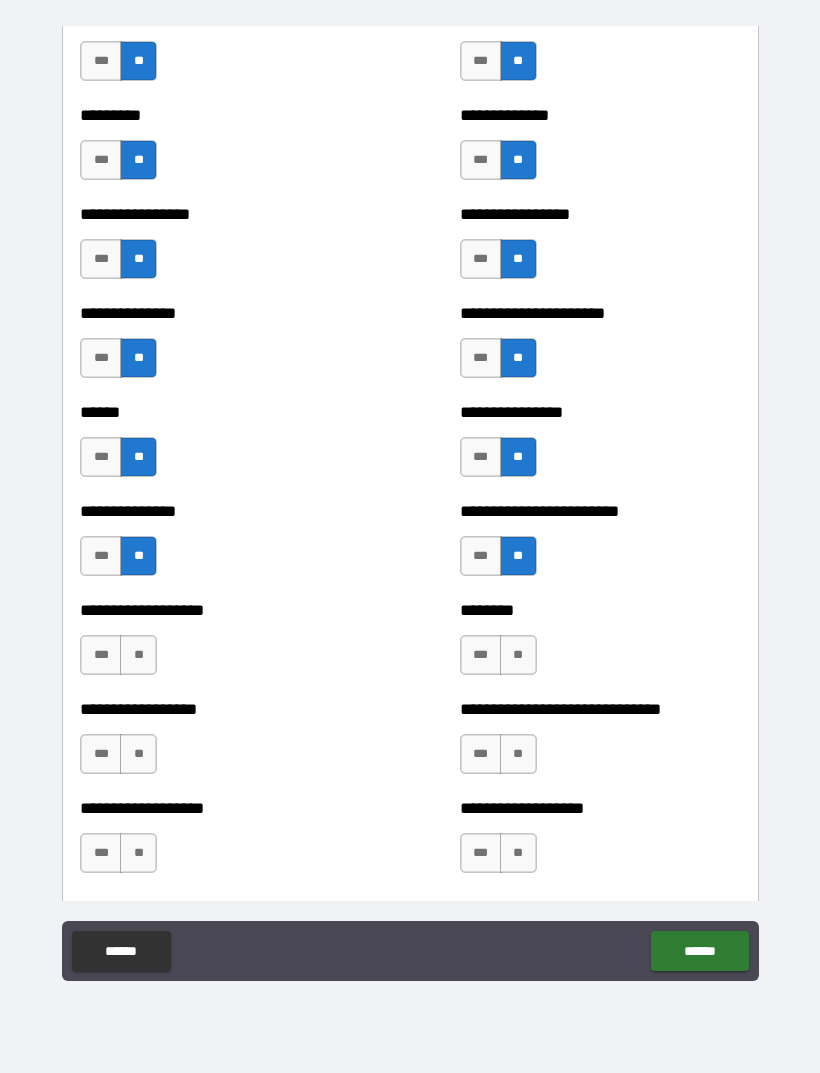 click on "**" at bounding box center (138, 655) 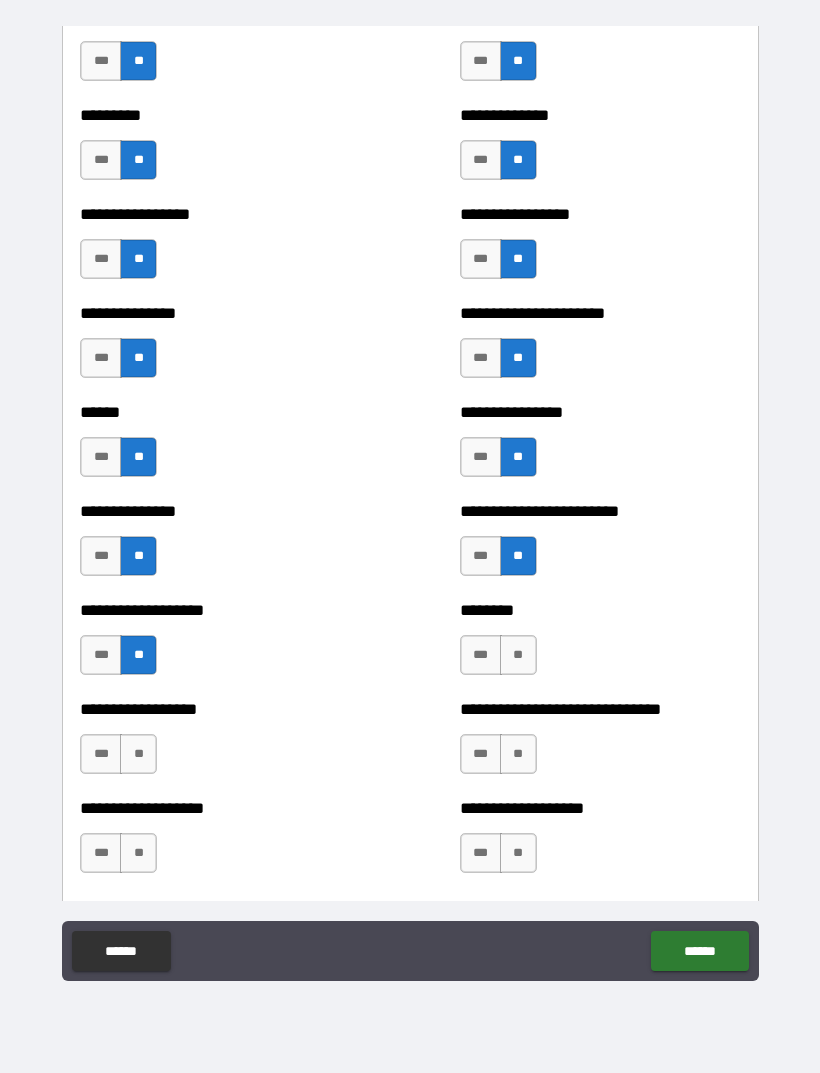 click on "**" at bounding box center (518, 655) 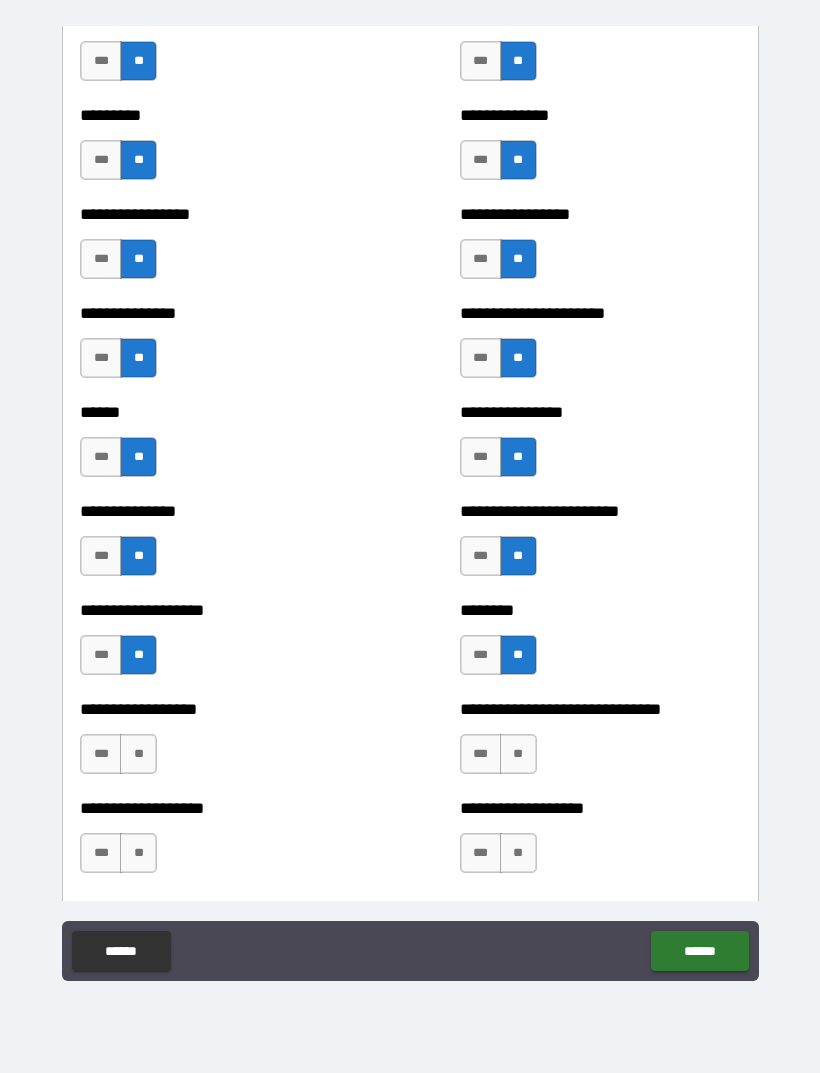 click on "**" at bounding box center (138, 754) 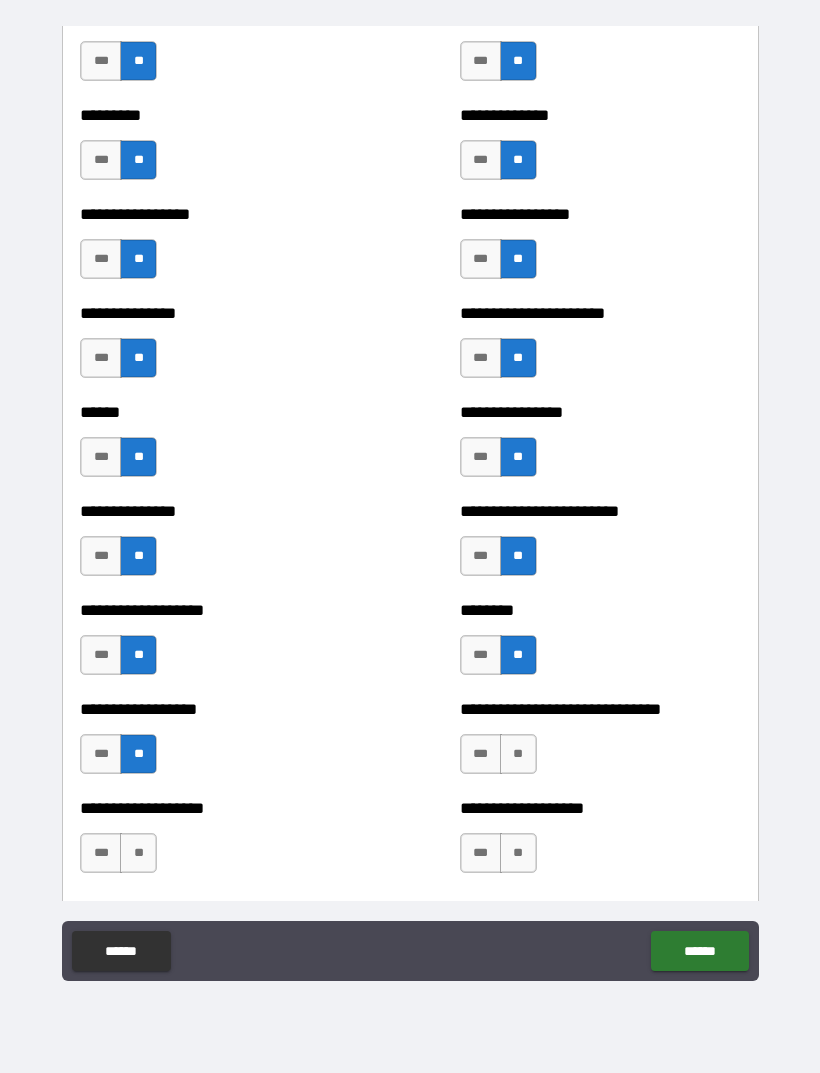 click on "**" at bounding box center [518, 754] 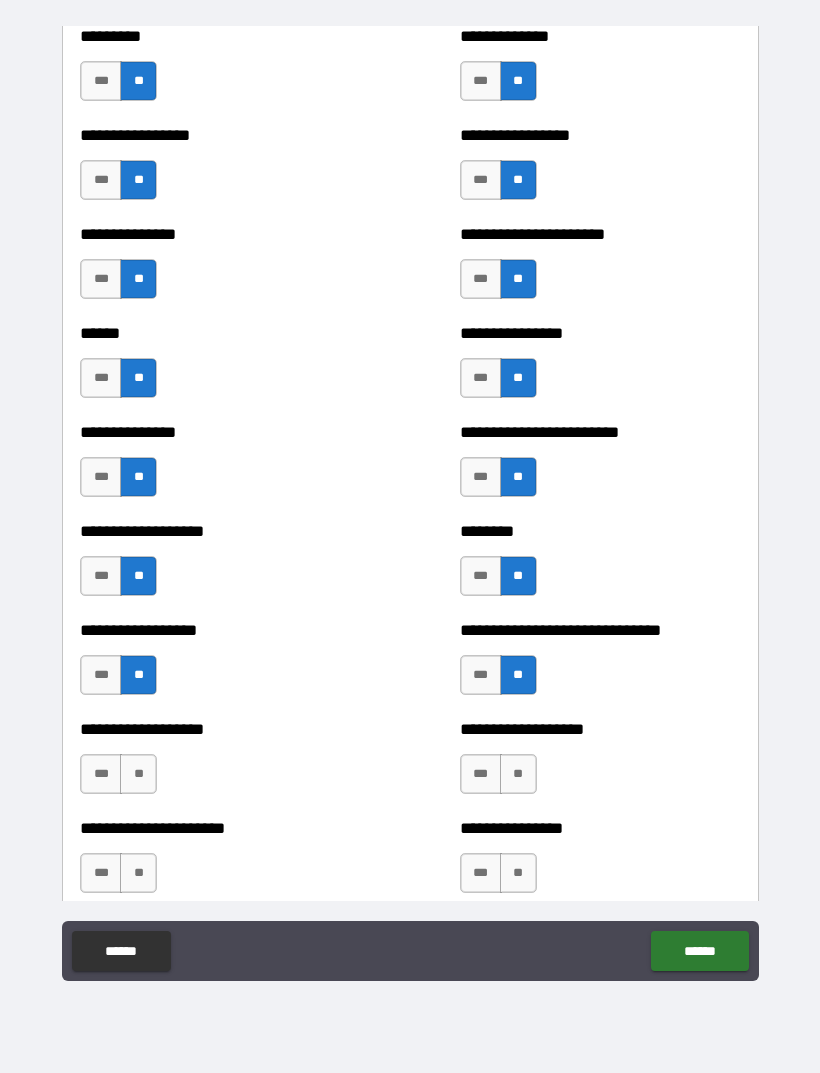 scroll, scrollTop: 1683, scrollLeft: 0, axis: vertical 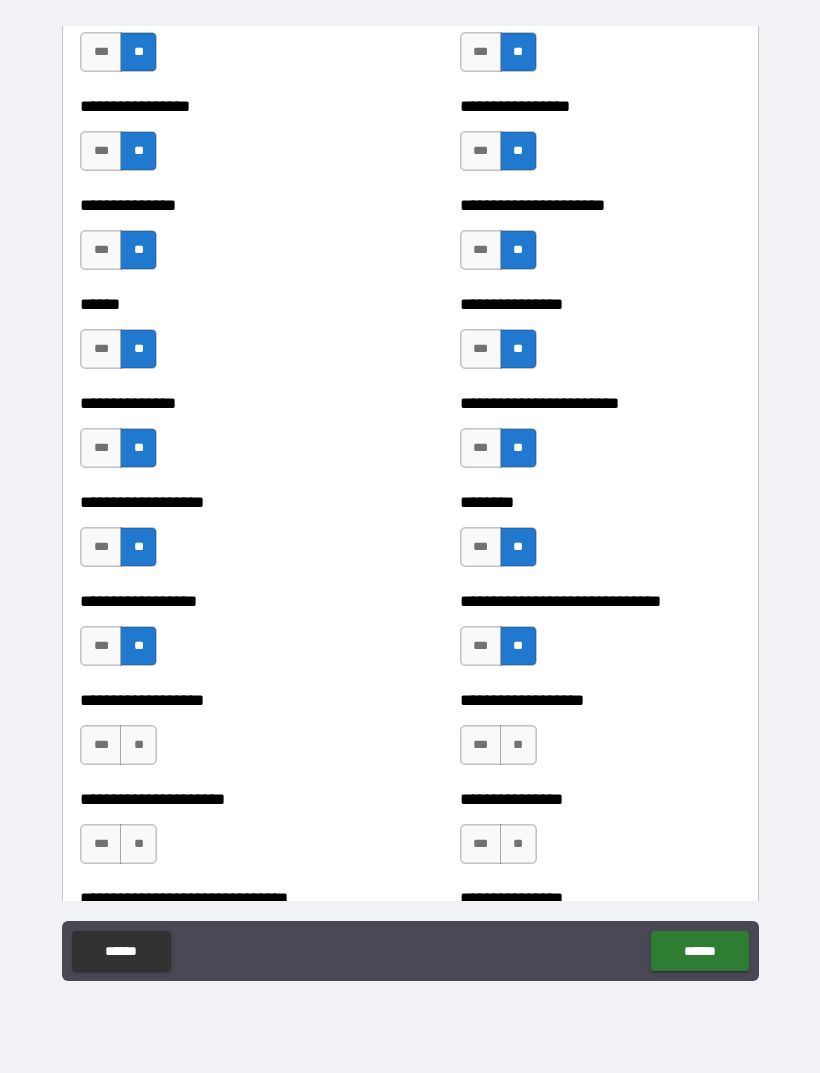 click on "**" at bounding box center (518, 745) 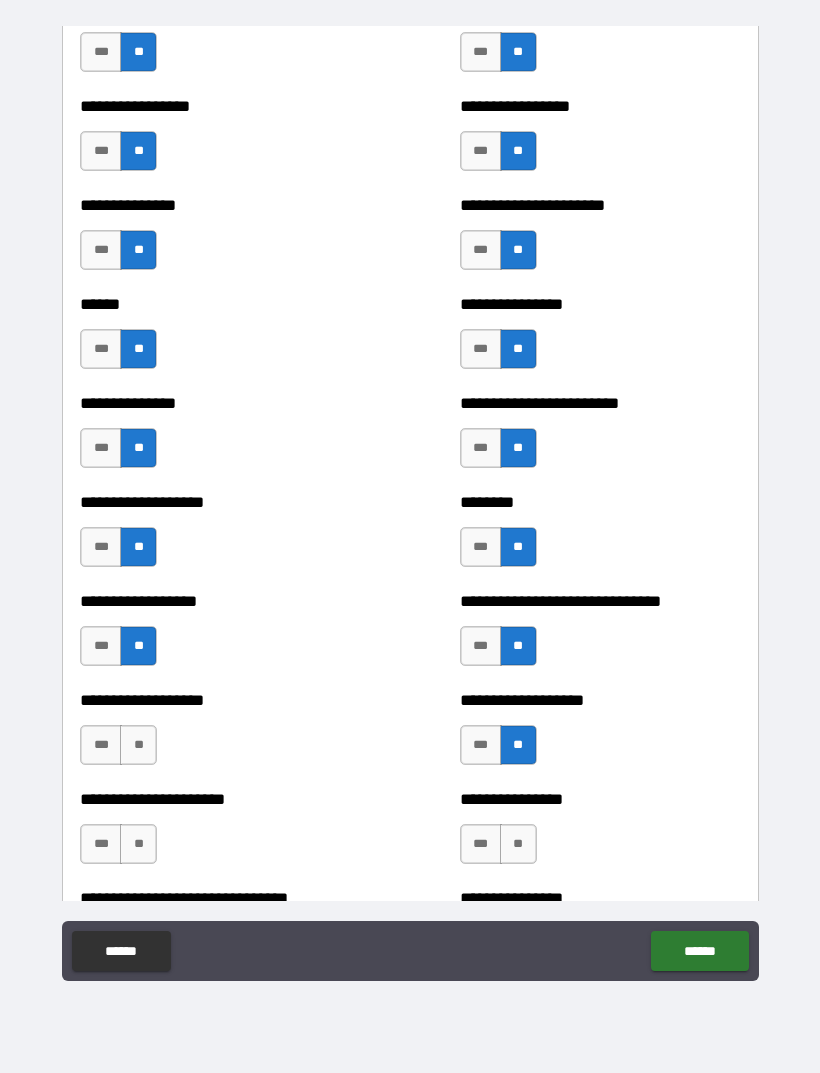 click on "**" at bounding box center (138, 745) 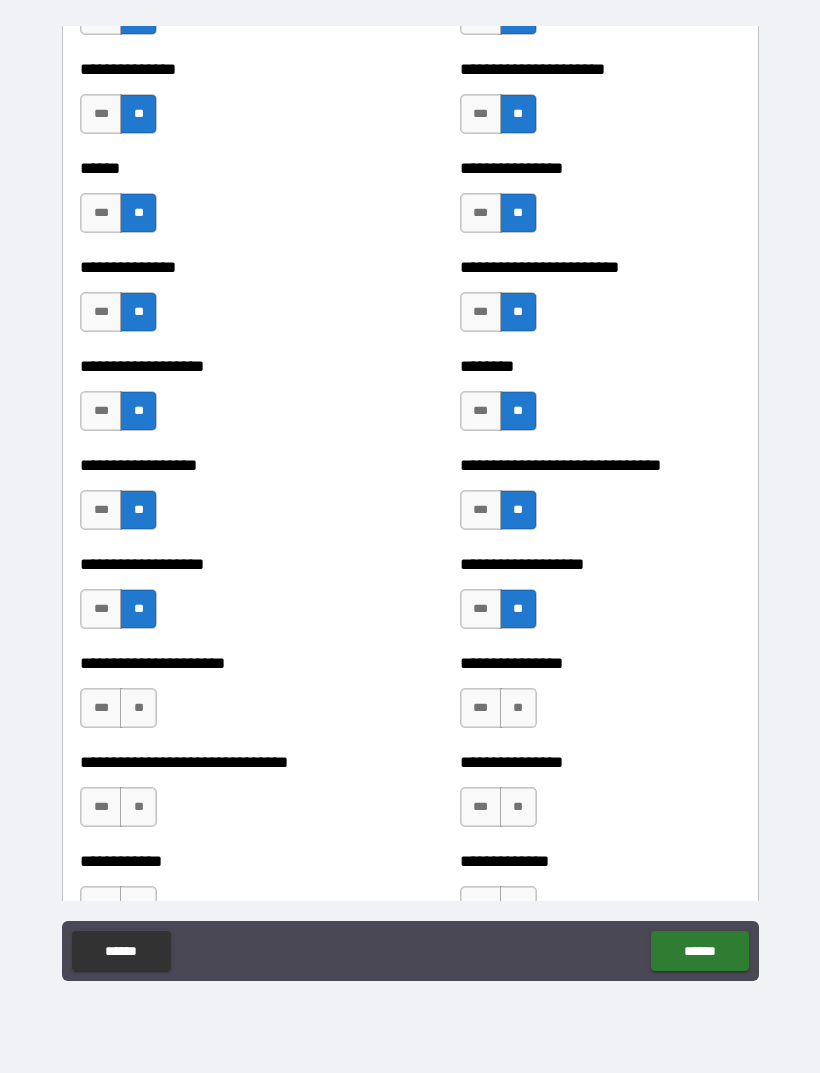 click on "**" at bounding box center [138, 708] 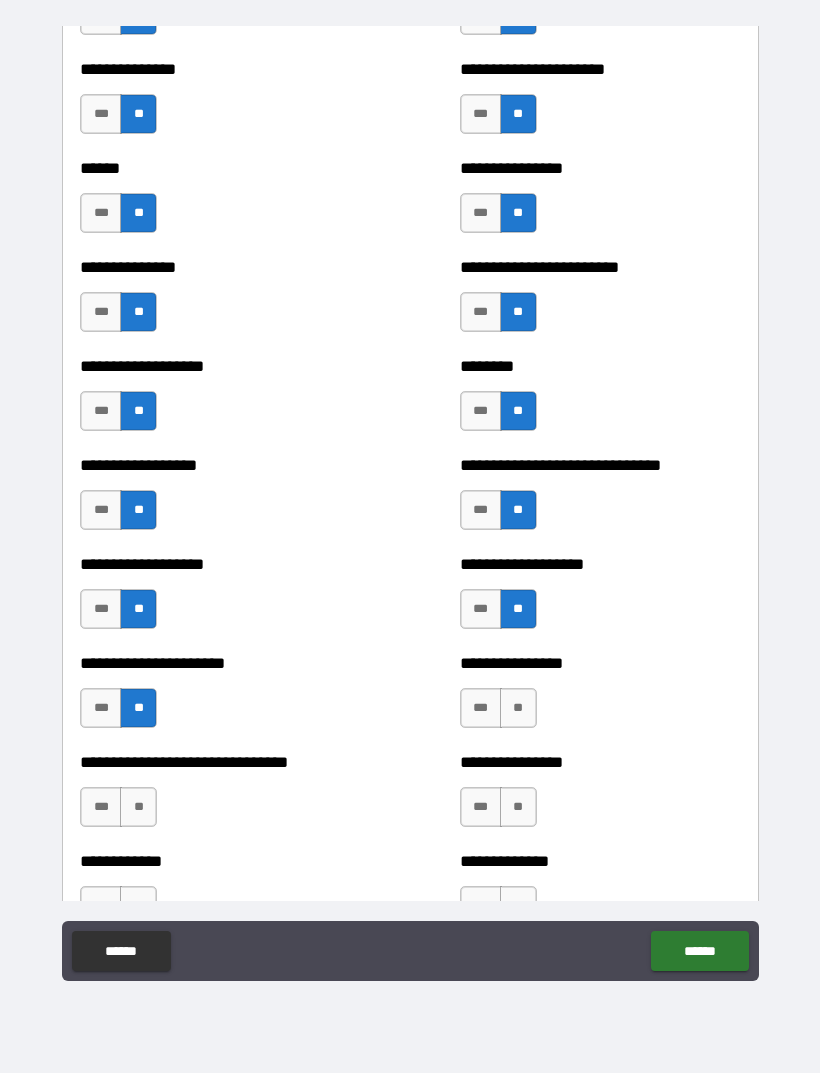 click on "**" at bounding box center [518, 708] 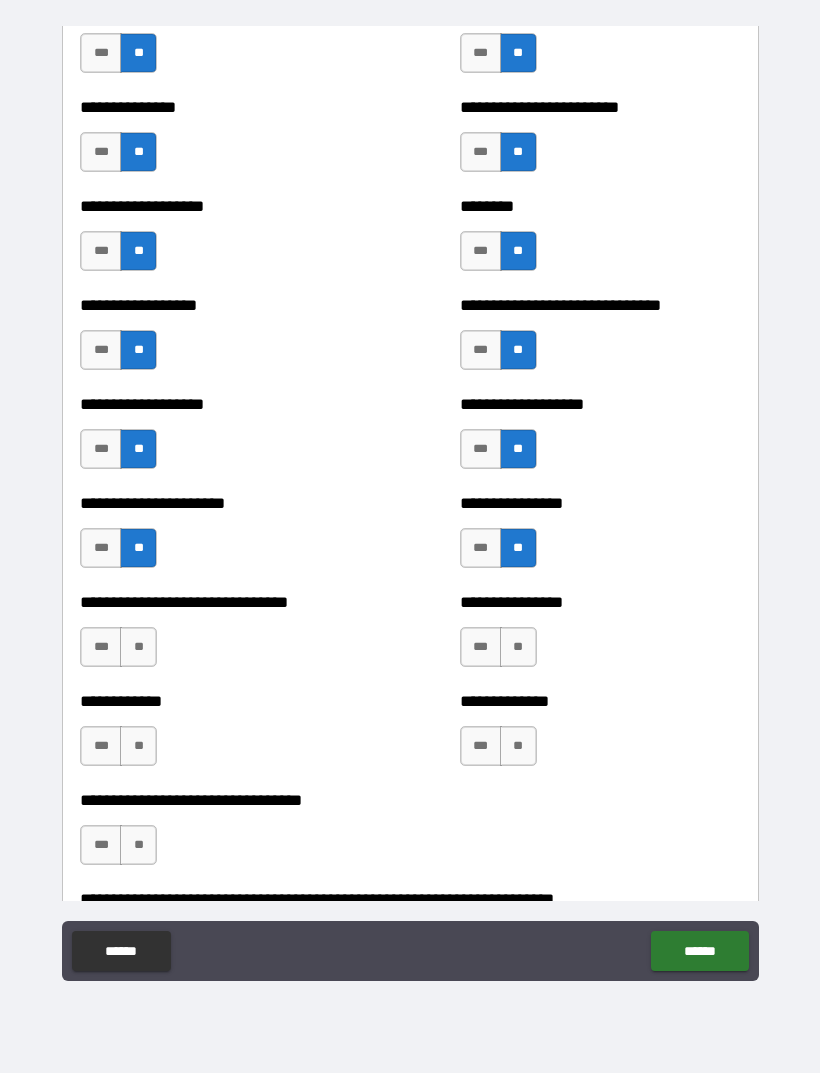 scroll, scrollTop: 1980, scrollLeft: 0, axis: vertical 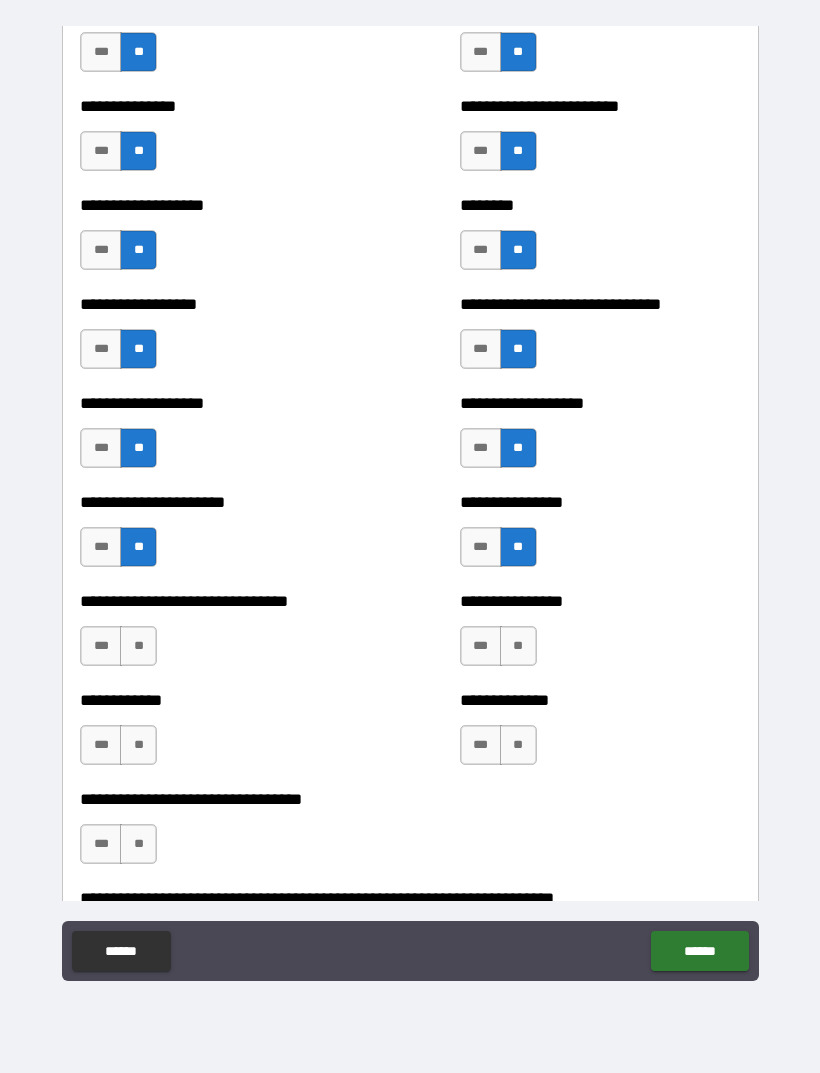 click on "**" at bounding box center (138, 646) 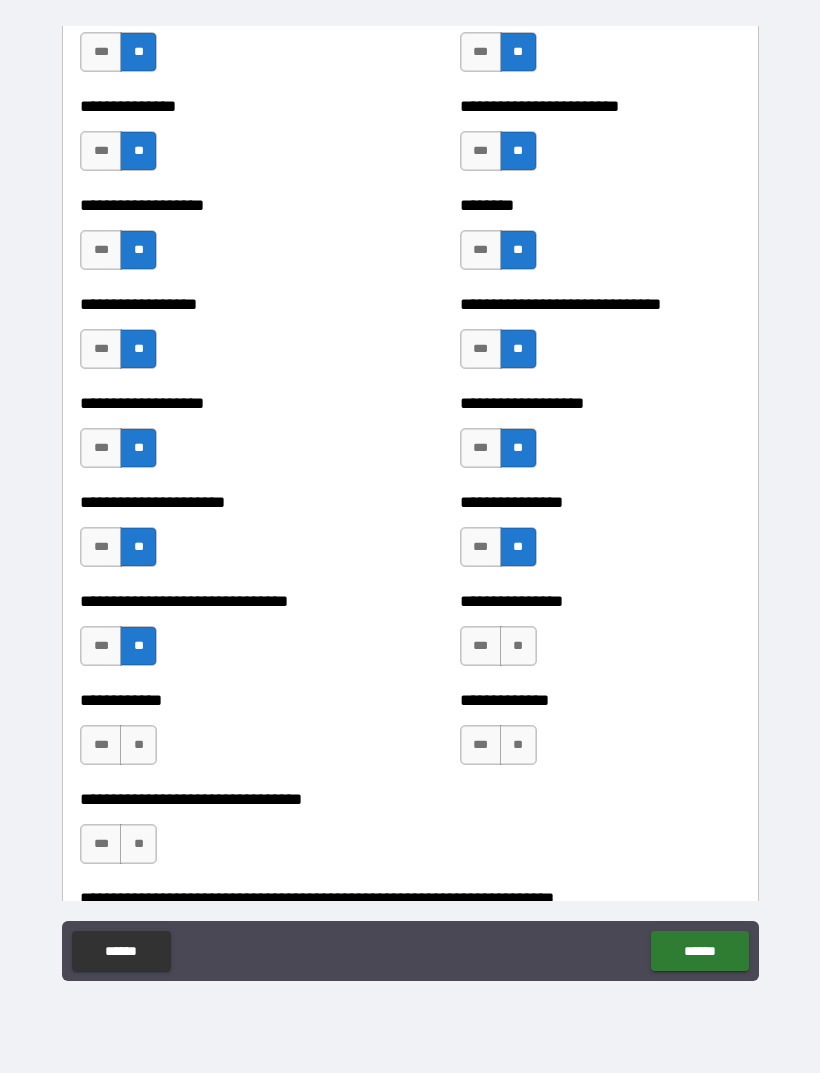 click on "**" at bounding box center (518, 646) 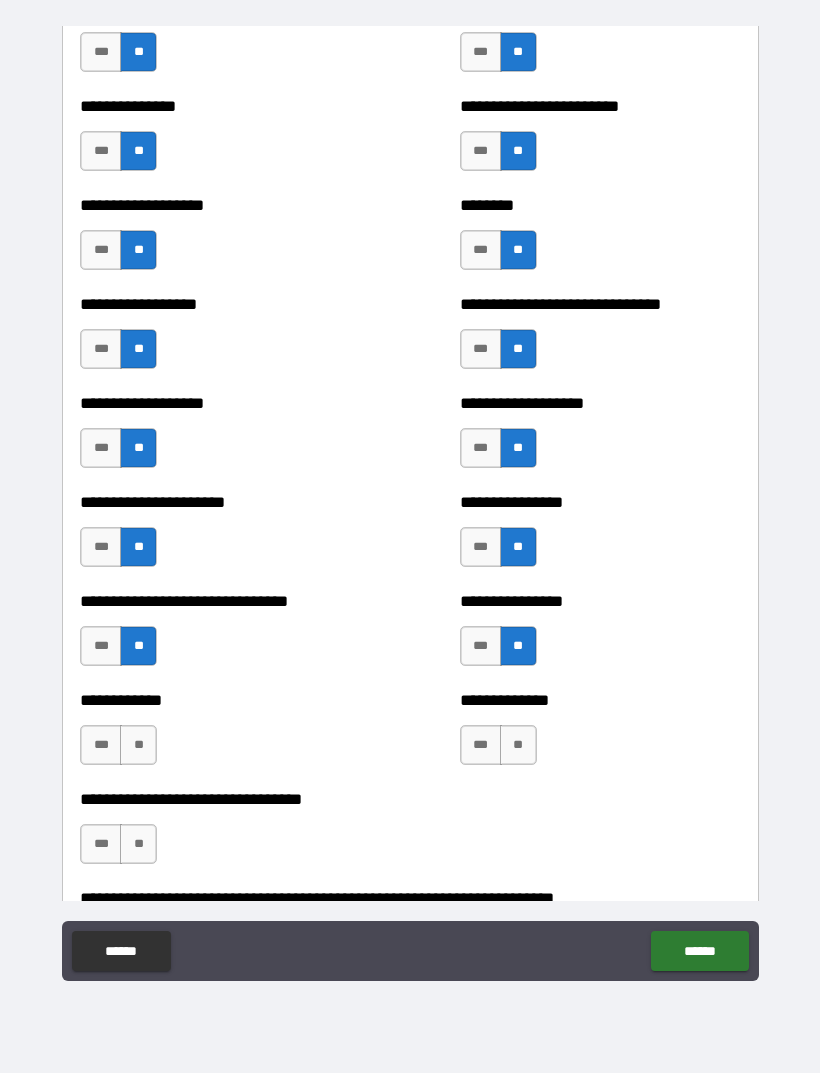 click on "**" at bounding box center [518, 745] 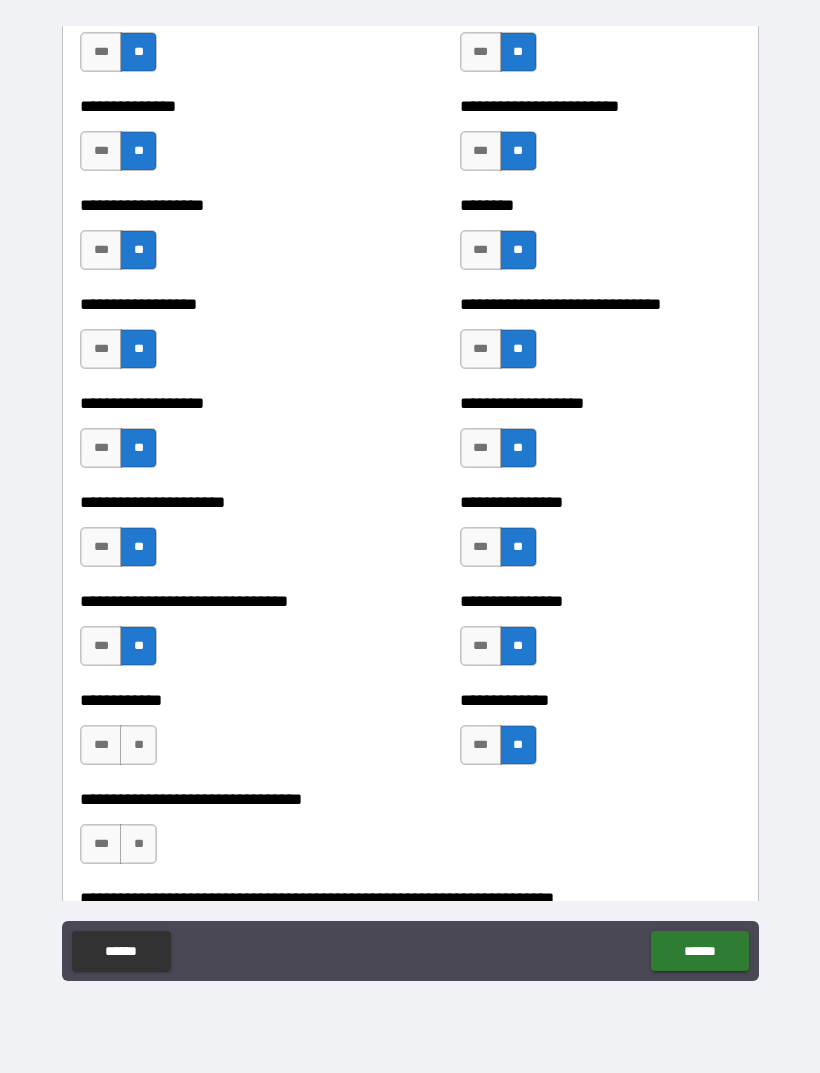 click on "**" at bounding box center (138, 745) 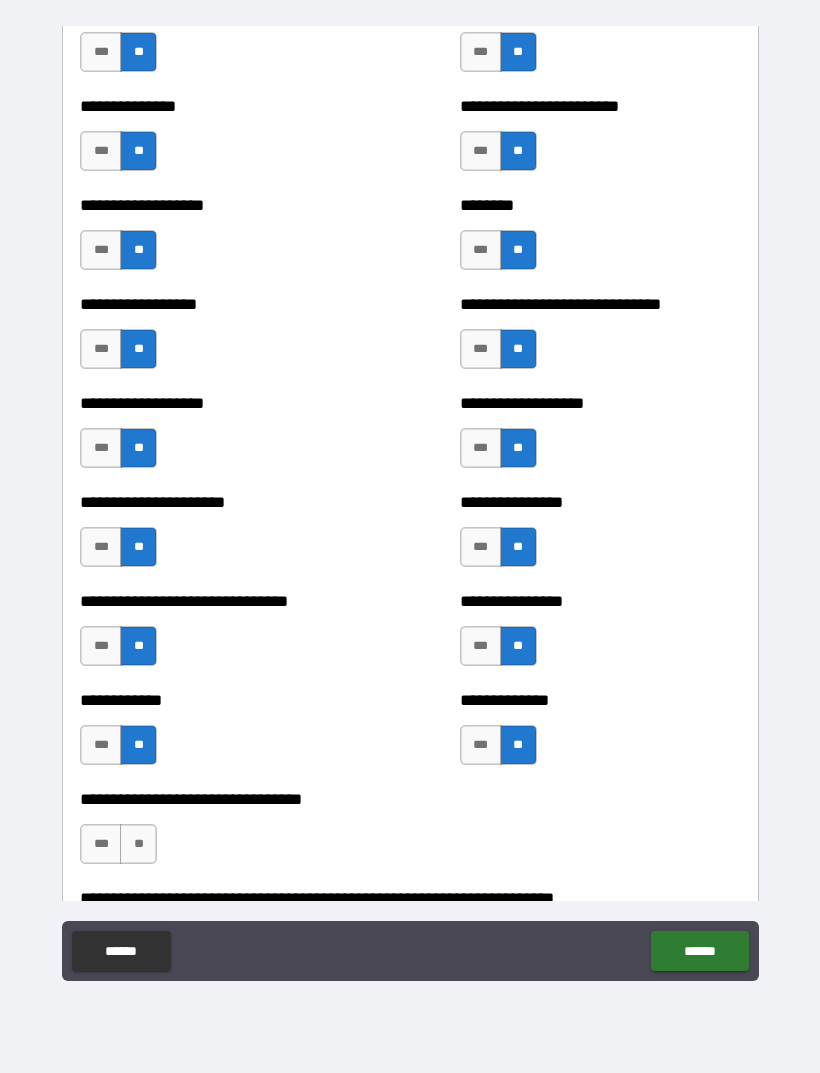 click on "**" at bounding box center (138, 844) 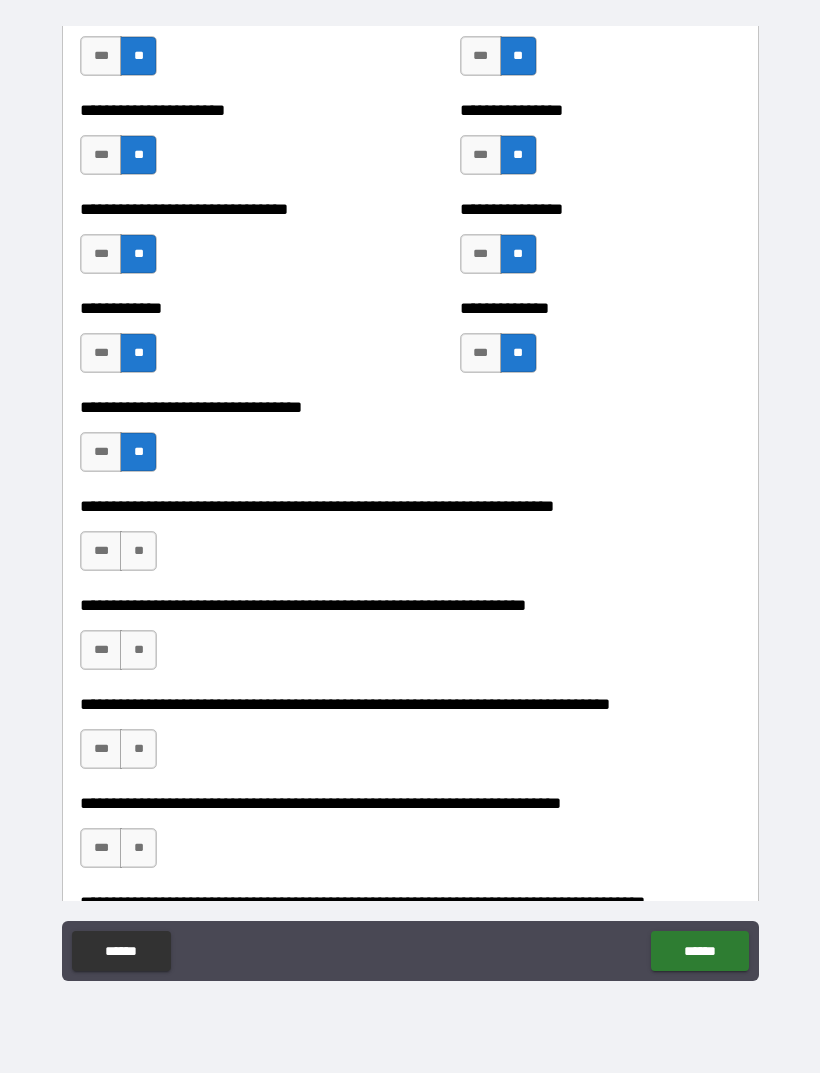 scroll, scrollTop: 2371, scrollLeft: 0, axis: vertical 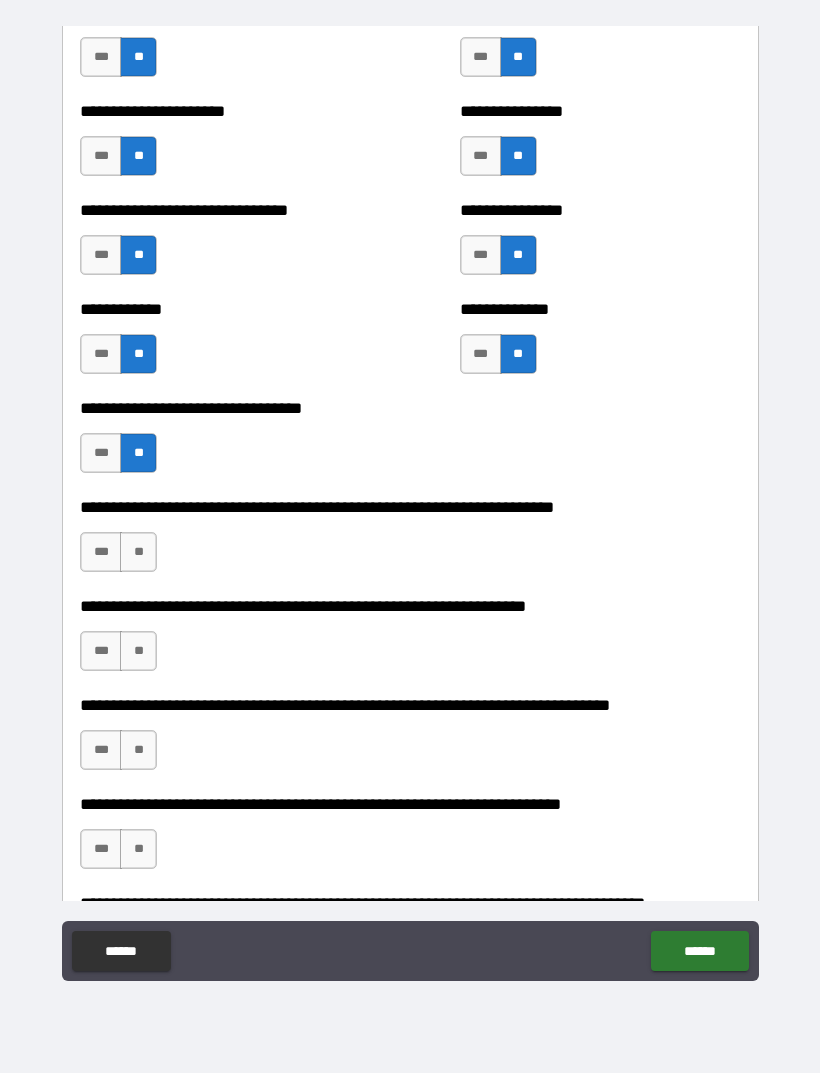 click on "**" at bounding box center (138, 552) 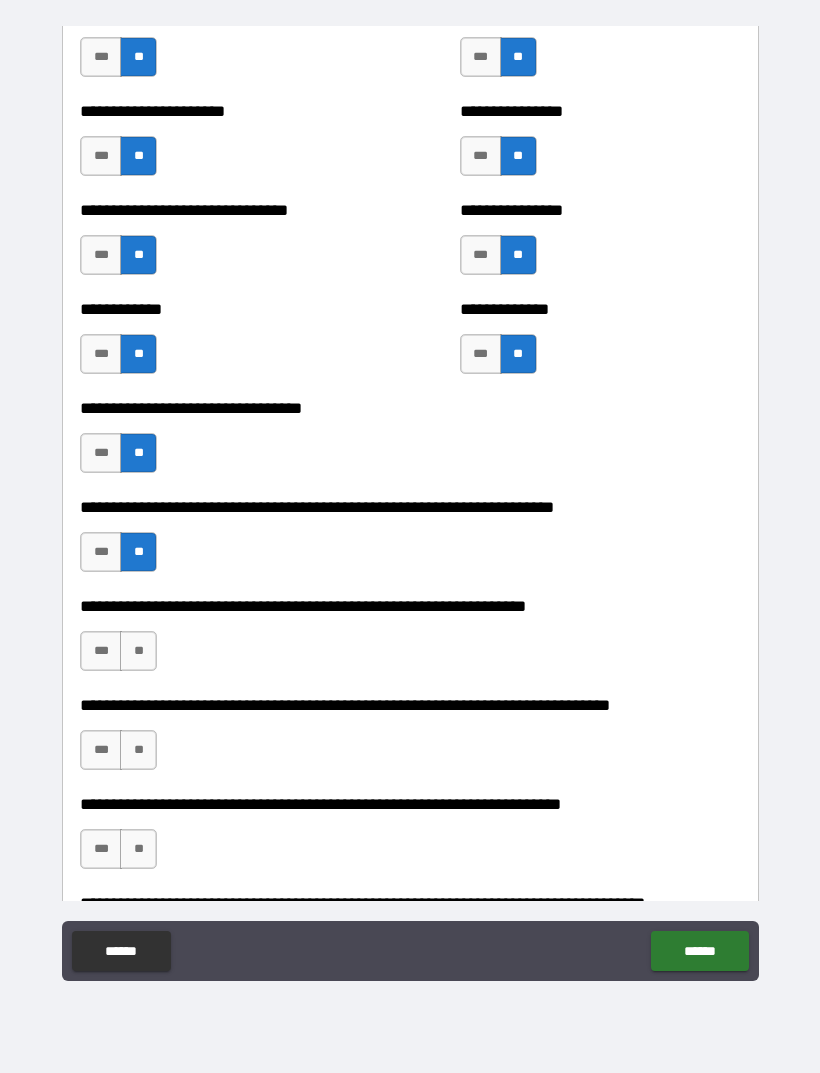 click on "**" at bounding box center [138, 651] 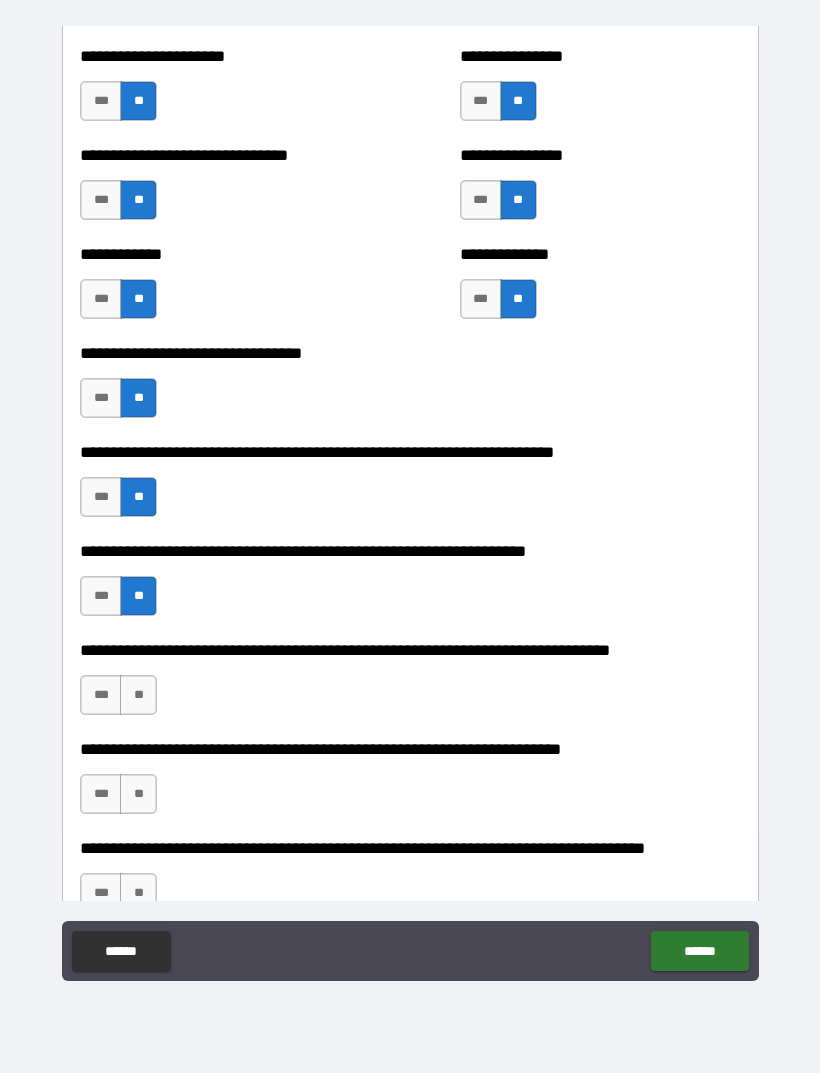 scroll, scrollTop: 2458, scrollLeft: 0, axis: vertical 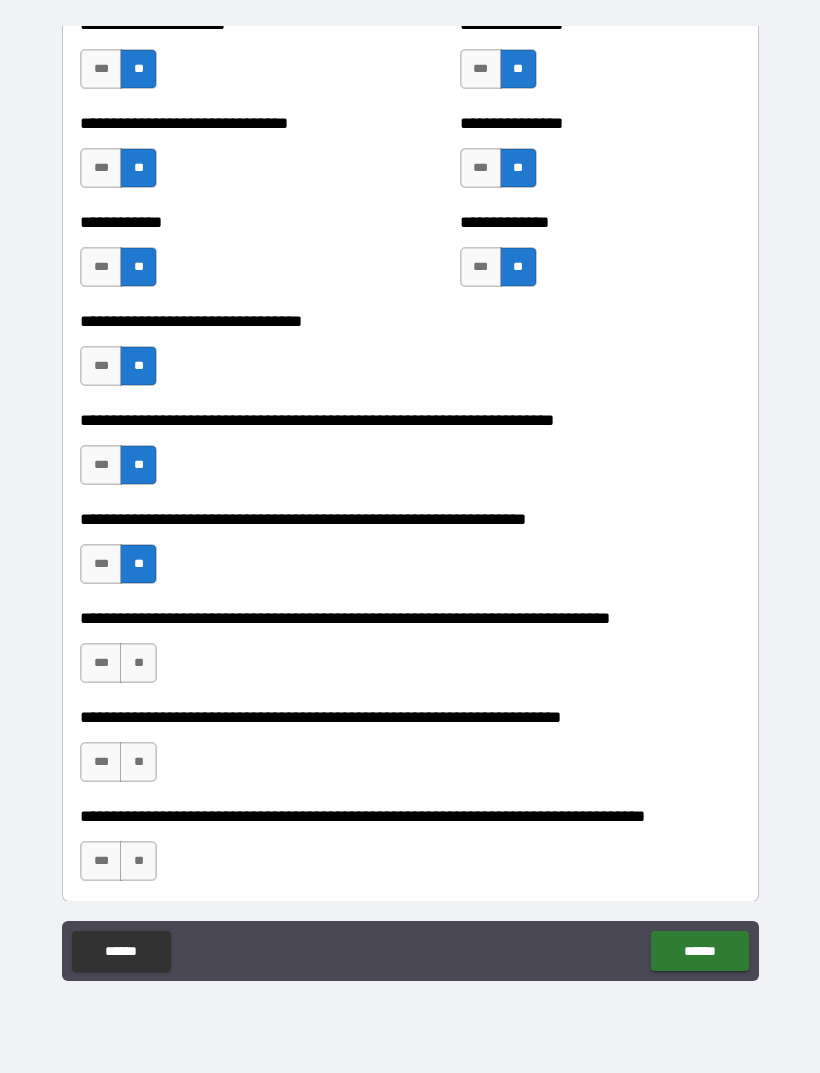 click on "**" at bounding box center [138, 663] 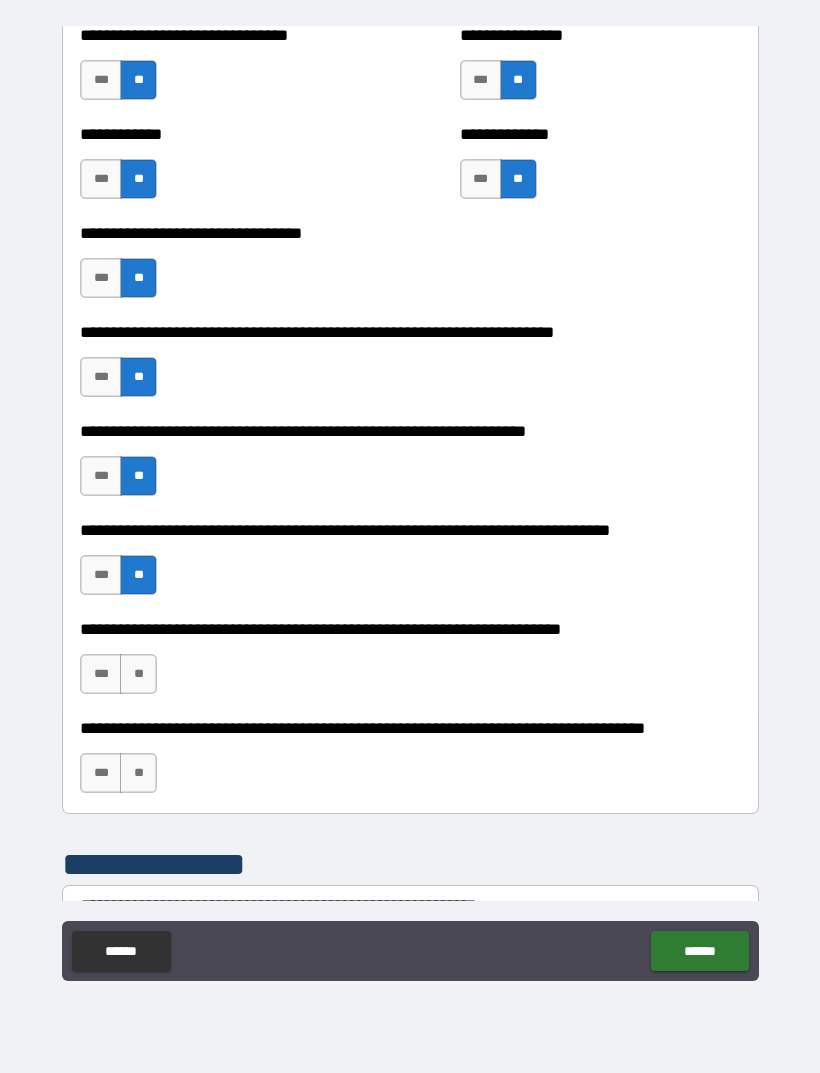 click on "**" at bounding box center [138, 674] 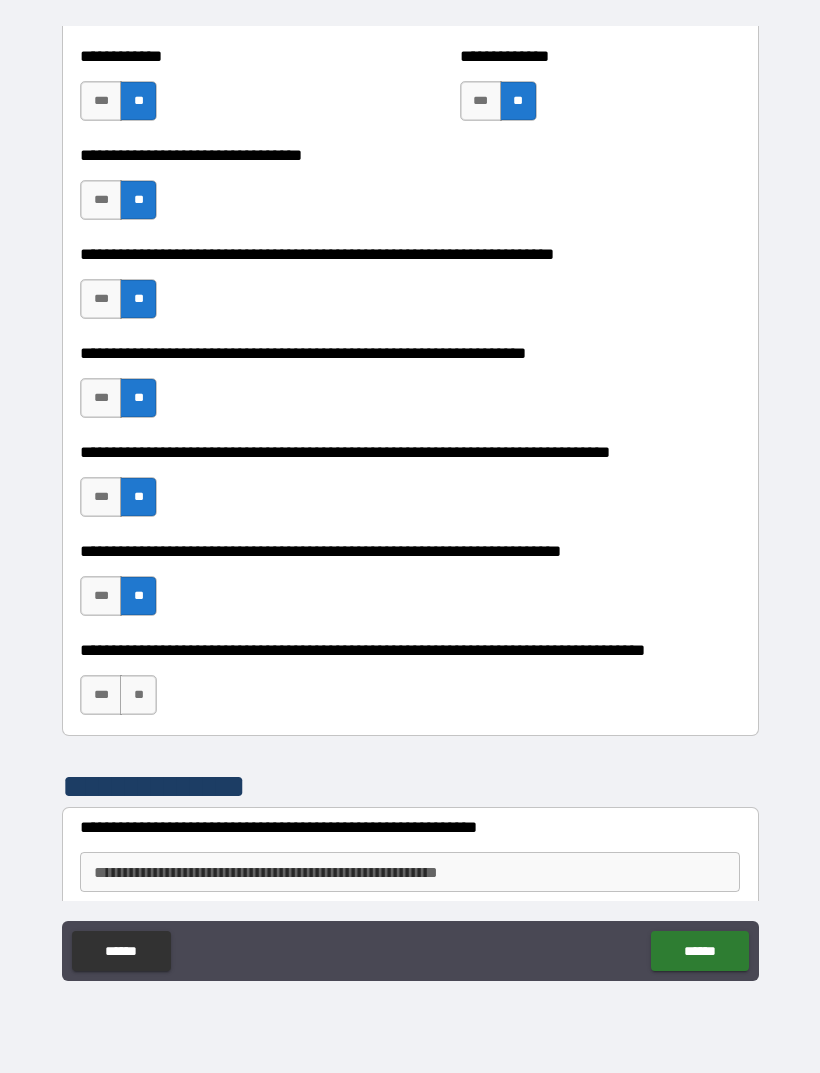 click on "**" at bounding box center (138, 695) 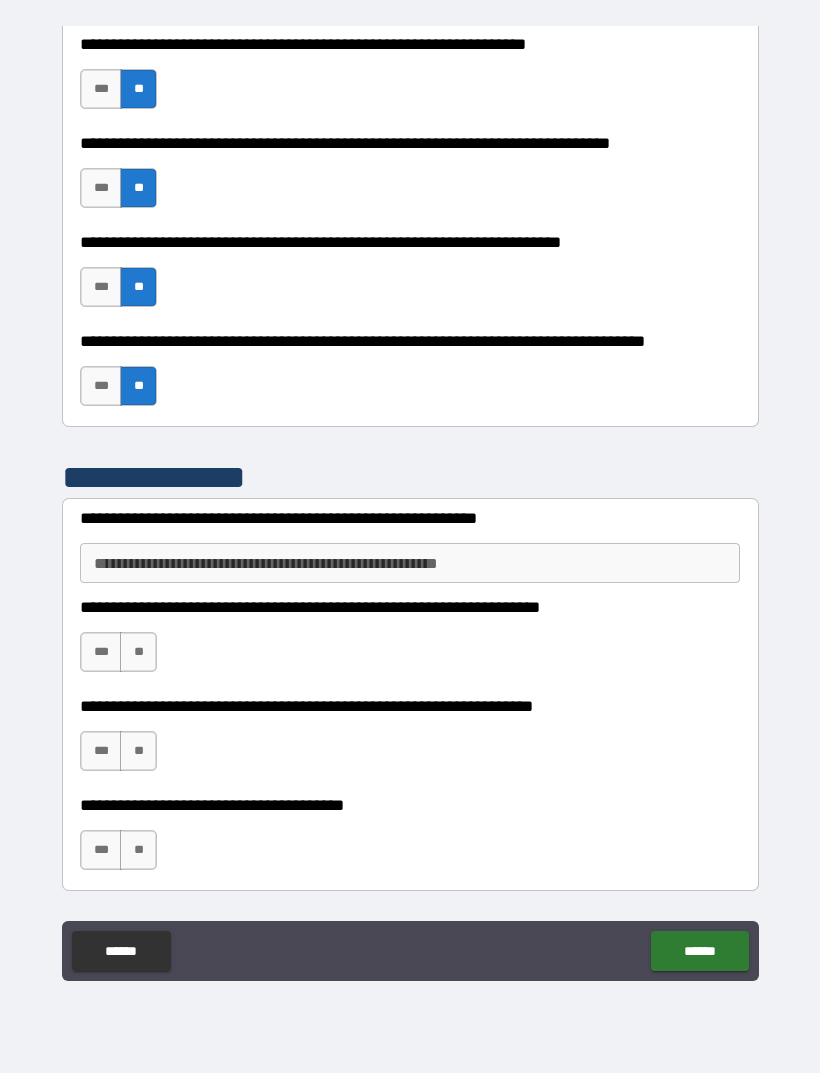 scroll, scrollTop: 2947, scrollLeft: 0, axis: vertical 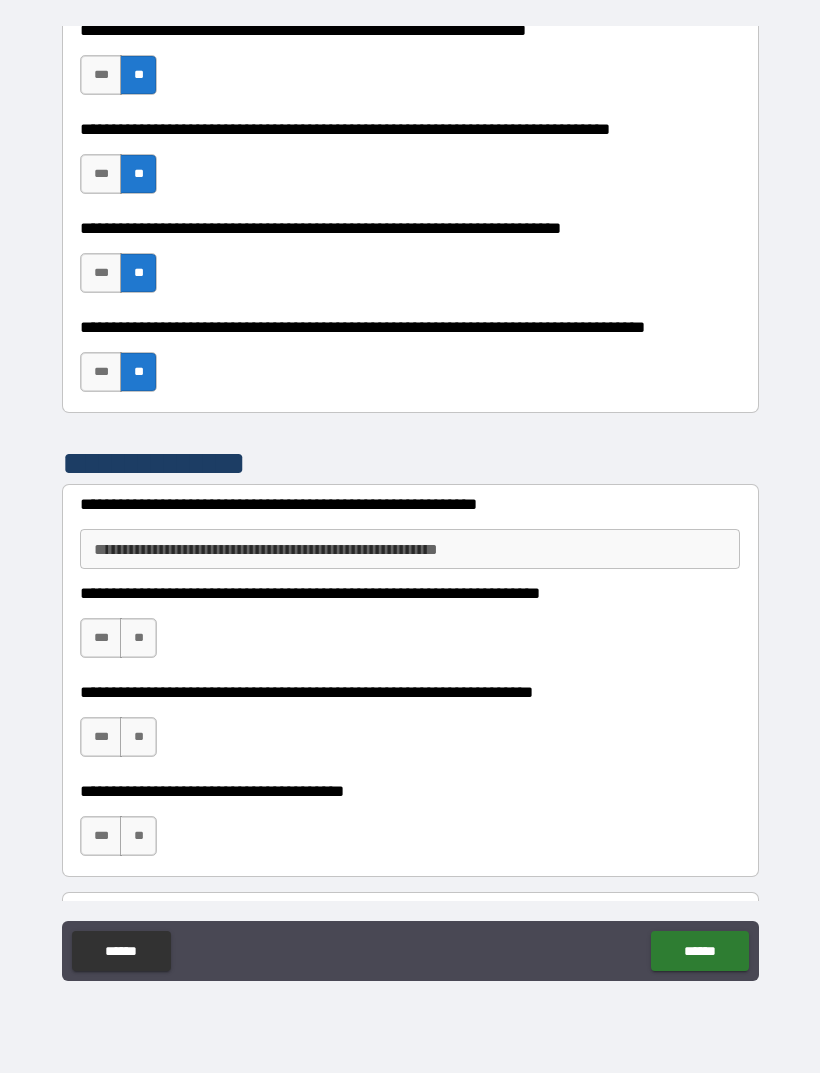 click on "**********" at bounding box center [410, 549] 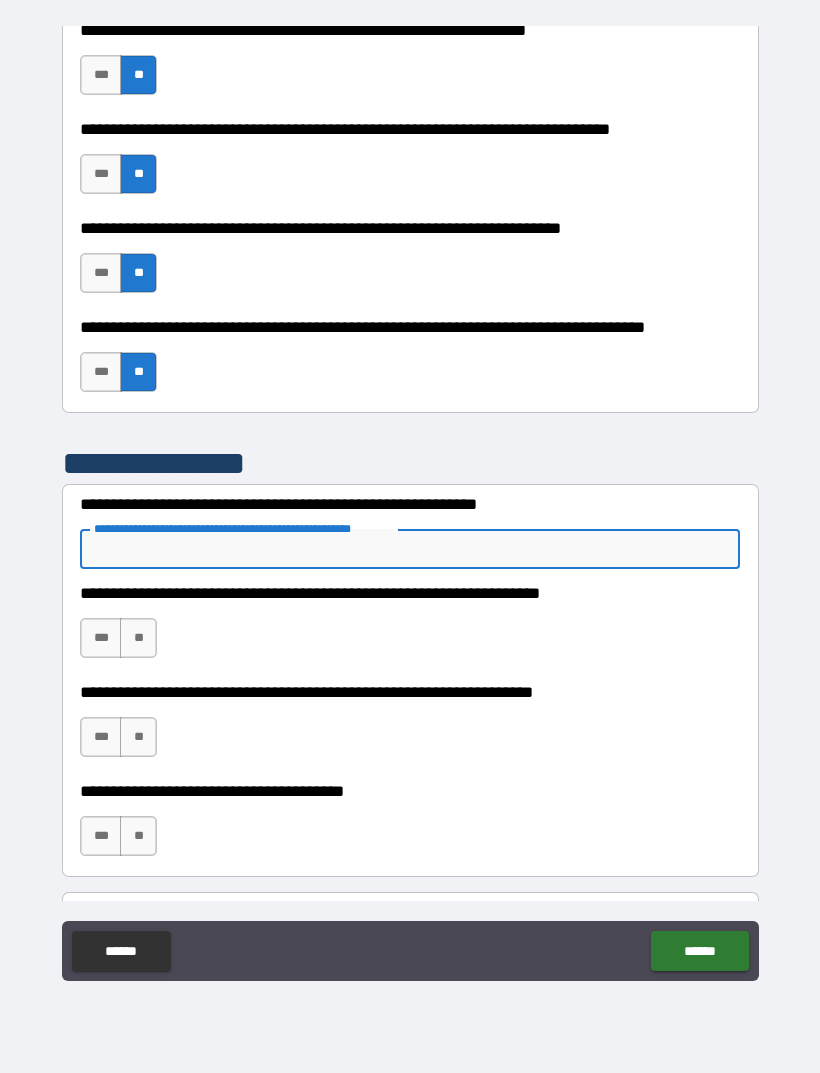 type on "*" 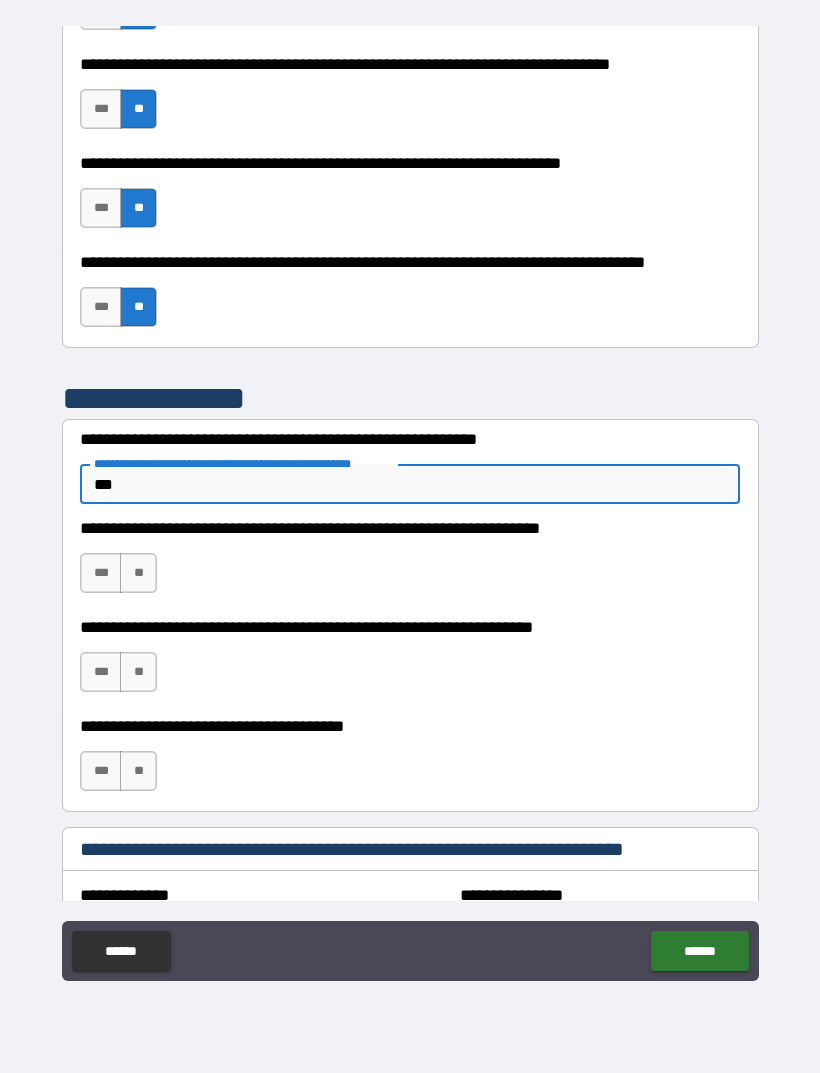 scroll, scrollTop: 3015, scrollLeft: 0, axis: vertical 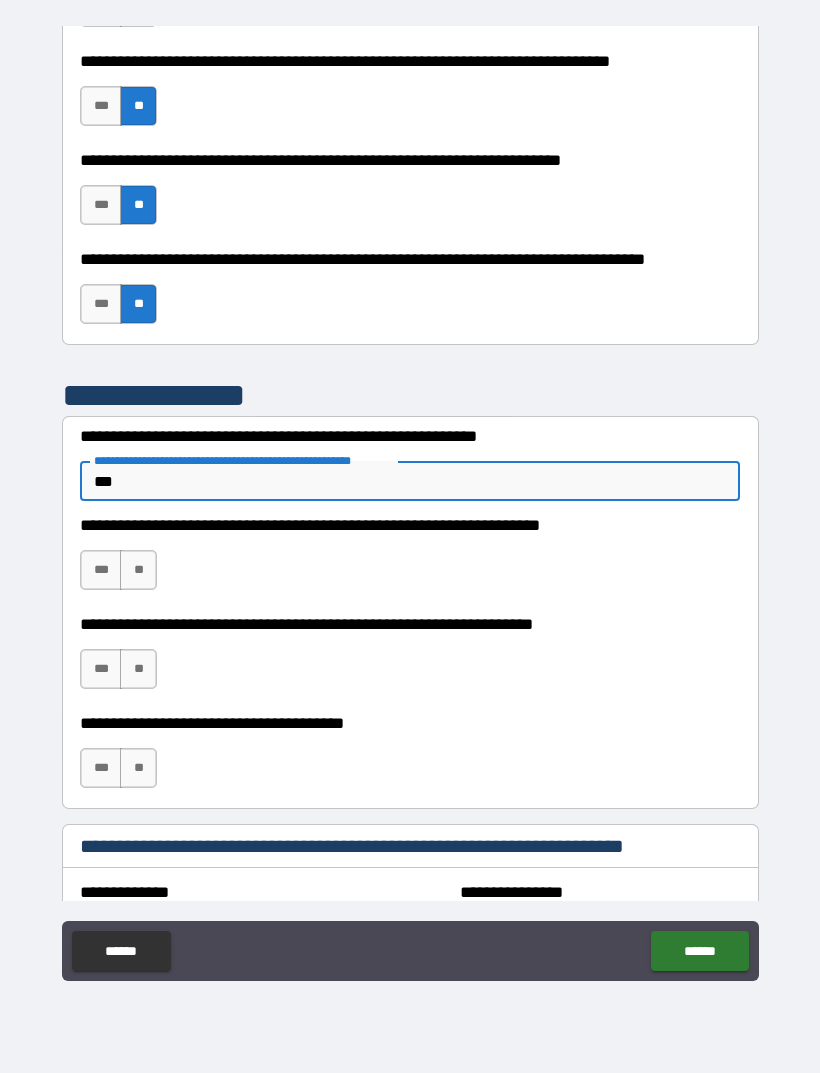 type on "***" 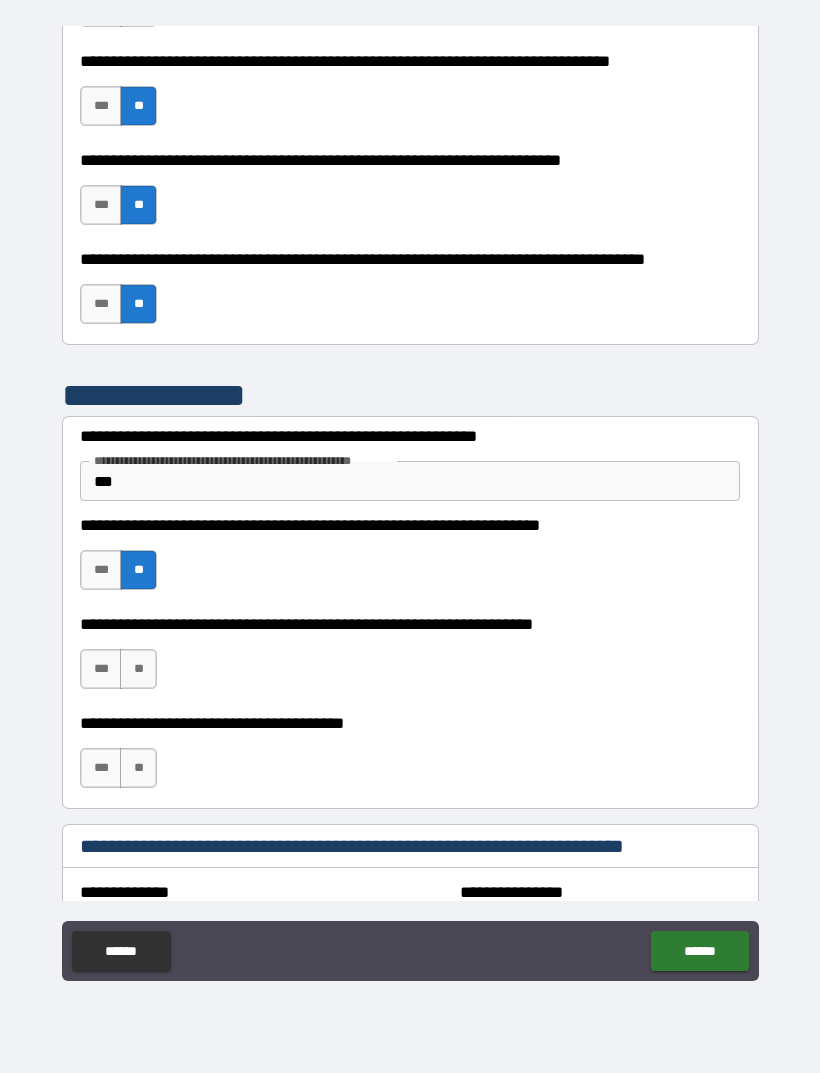click on "**" at bounding box center (138, 669) 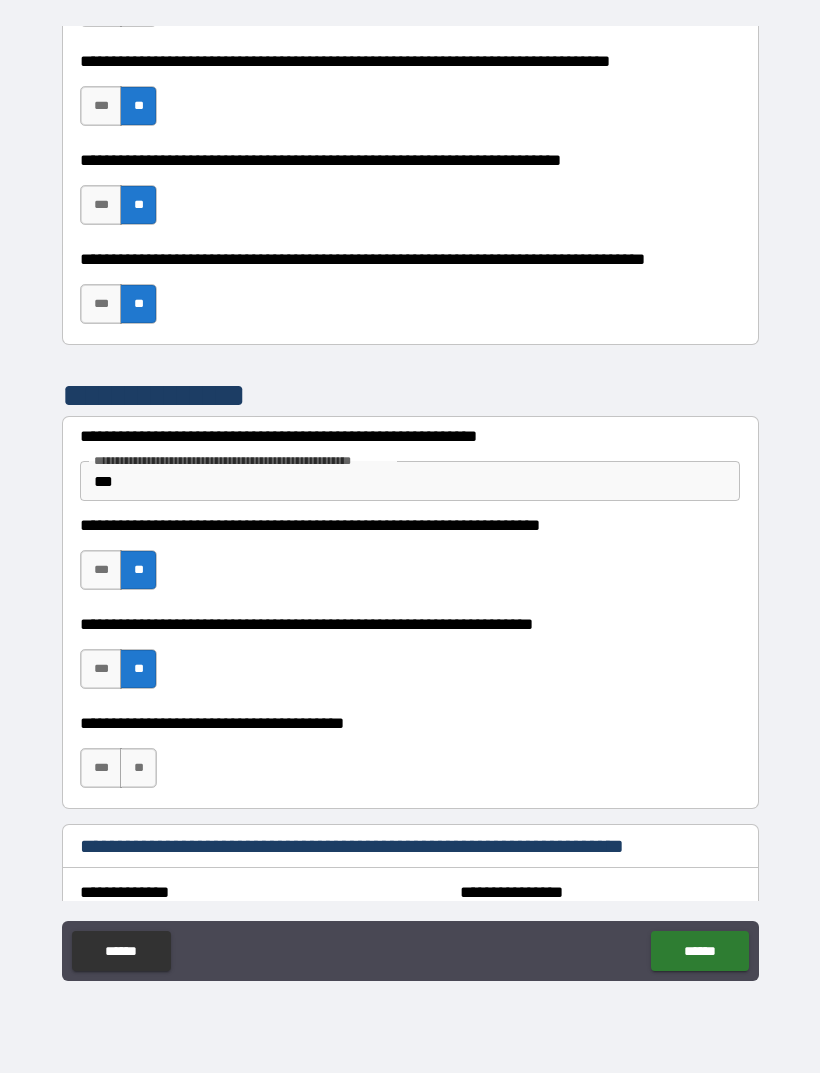 click on "**" at bounding box center [138, 768] 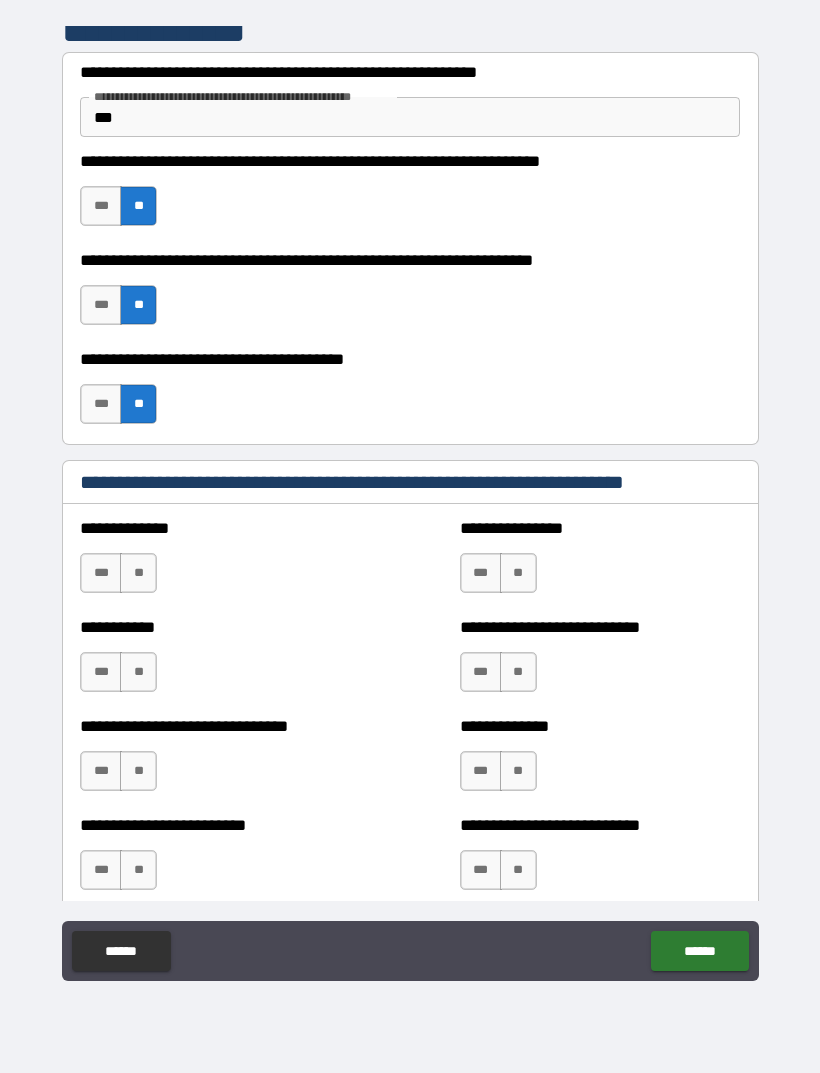 scroll, scrollTop: 3390, scrollLeft: 0, axis: vertical 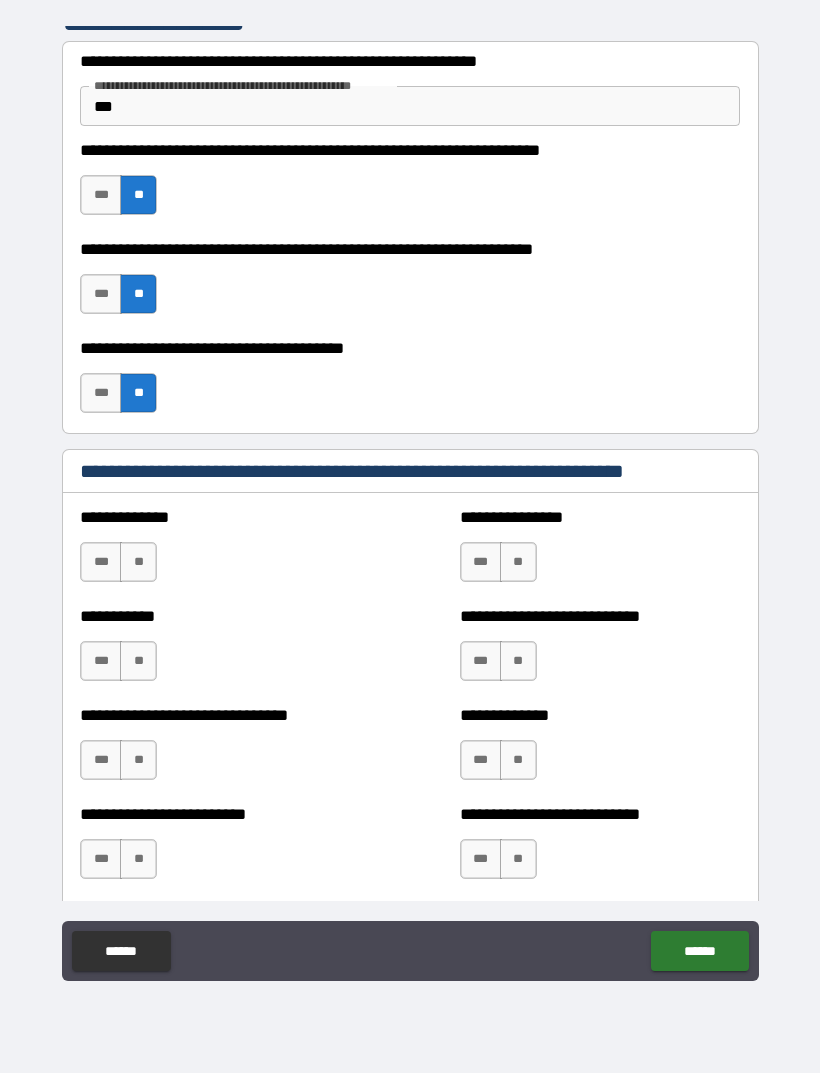 click on "**" at bounding box center [138, 562] 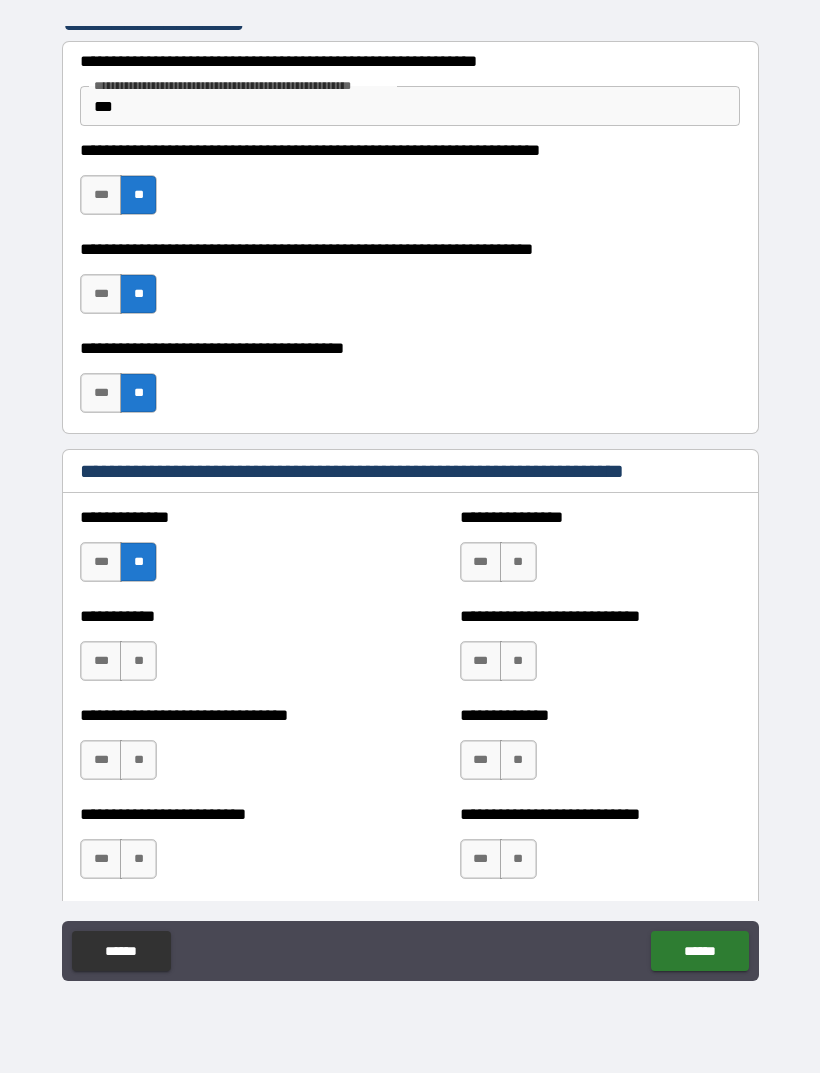 click on "**" at bounding box center [518, 562] 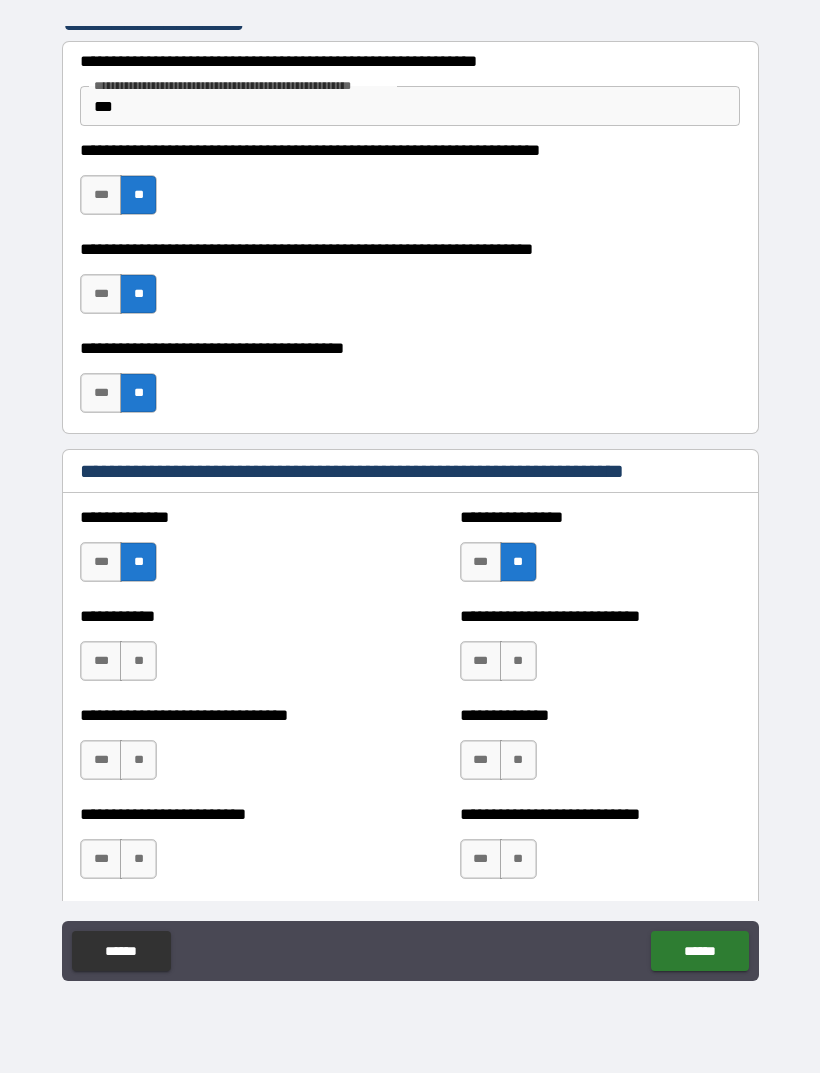 click on "**" at bounding box center [138, 661] 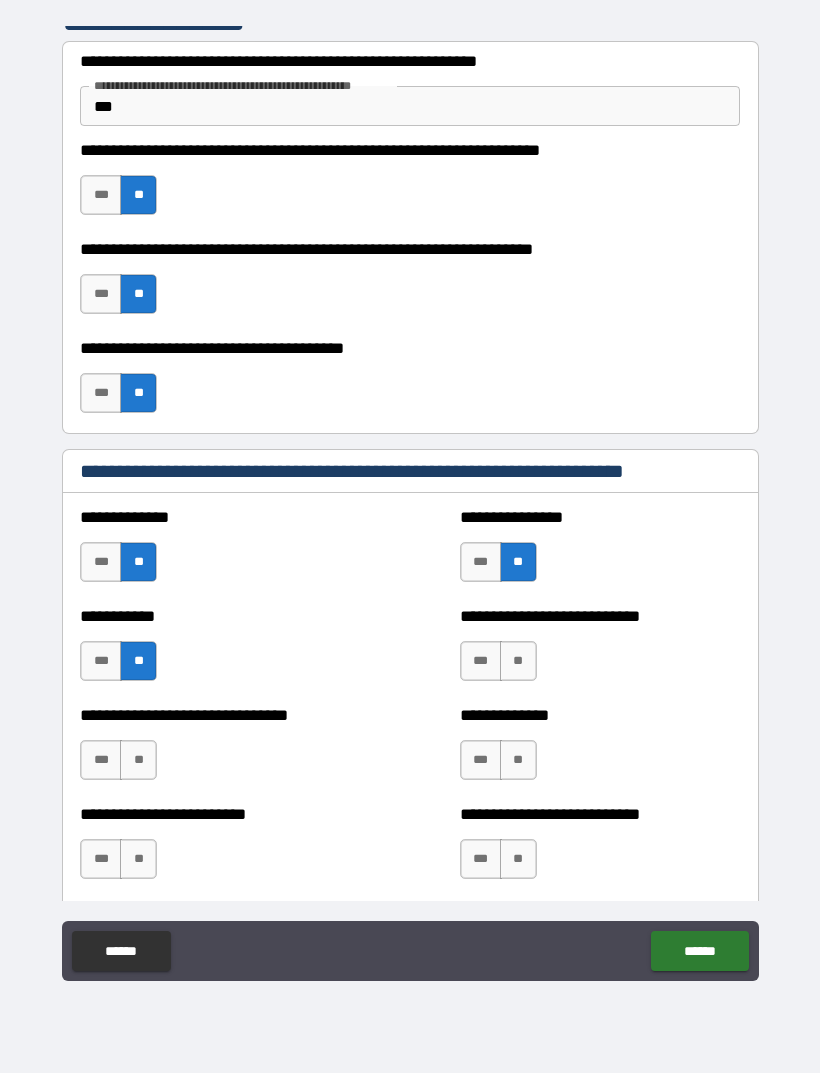 click on "***" at bounding box center (481, 661) 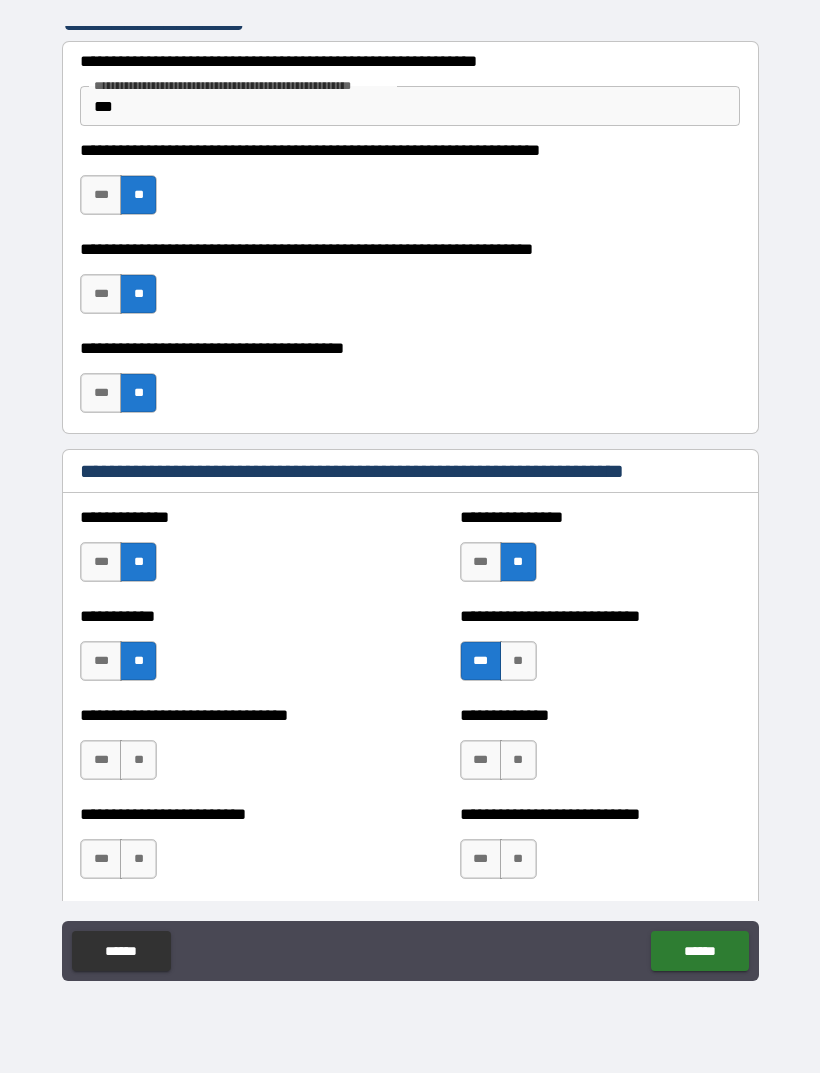 click on "**" at bounding box center (518, 760) 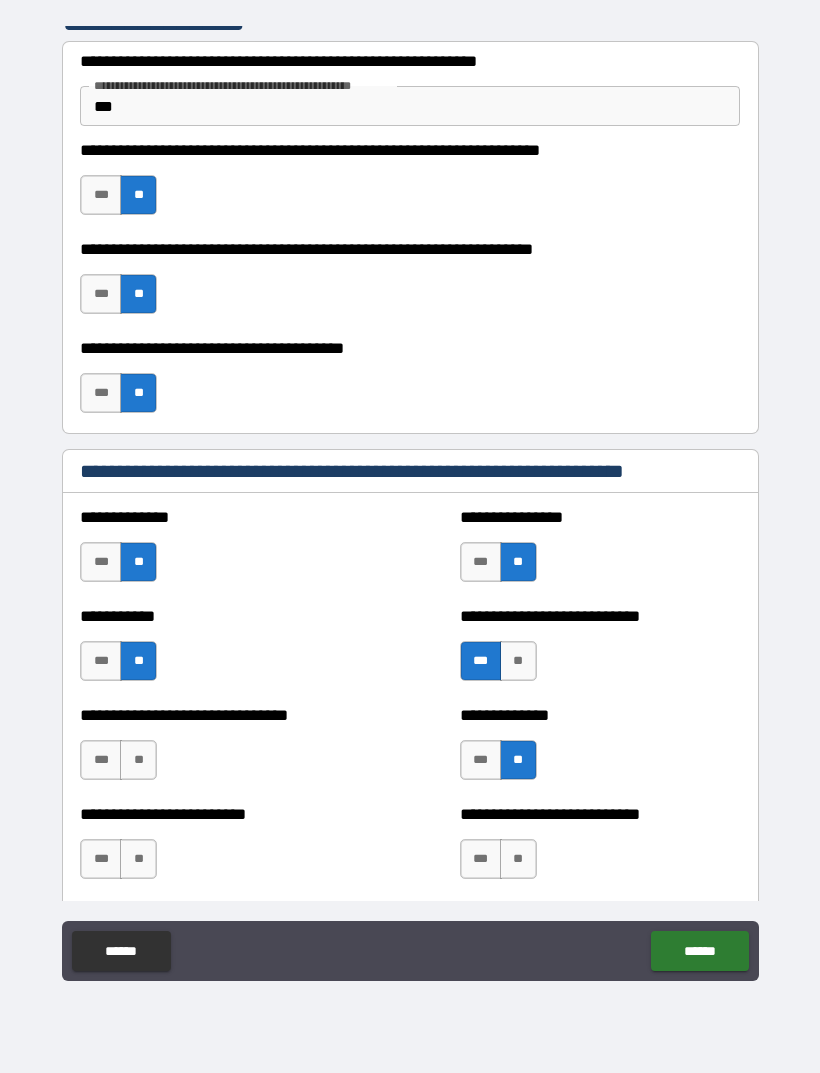 click on "**" at bounding box center [138, 760] 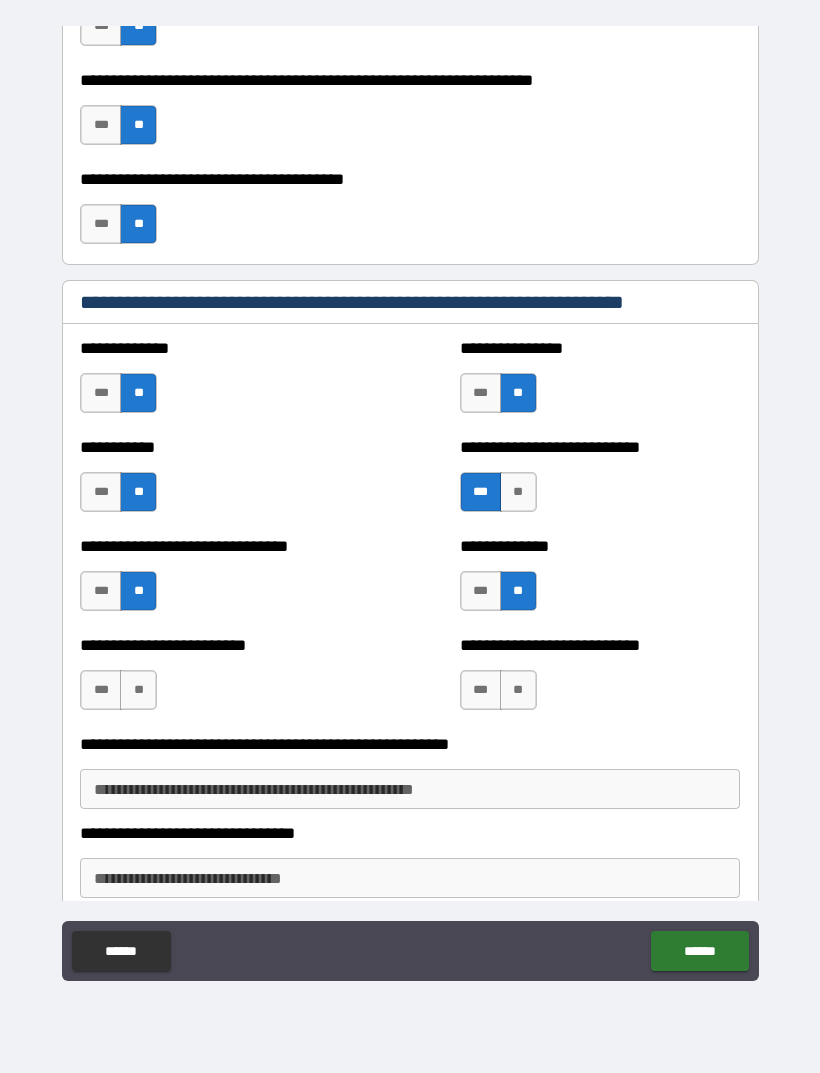 scroll, scrollTop: 3572, scrollLeft: 0, axis: vertical 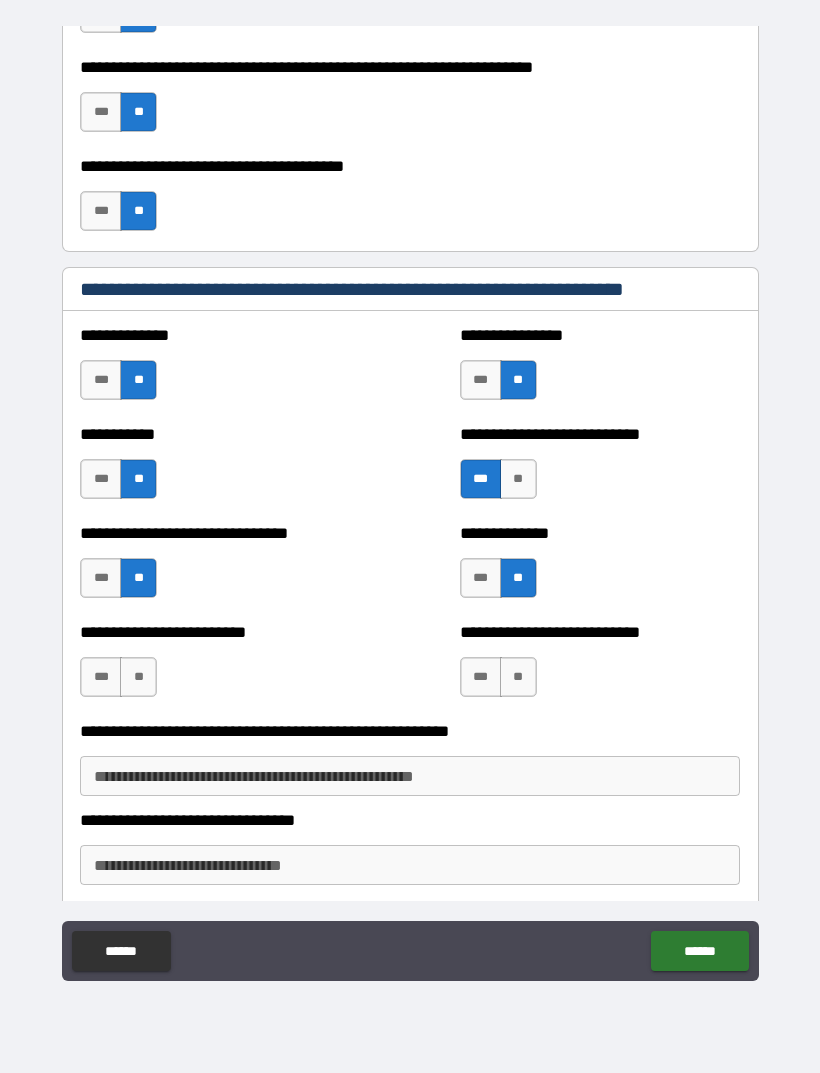 click on "**" at bounding box center (138, 677) 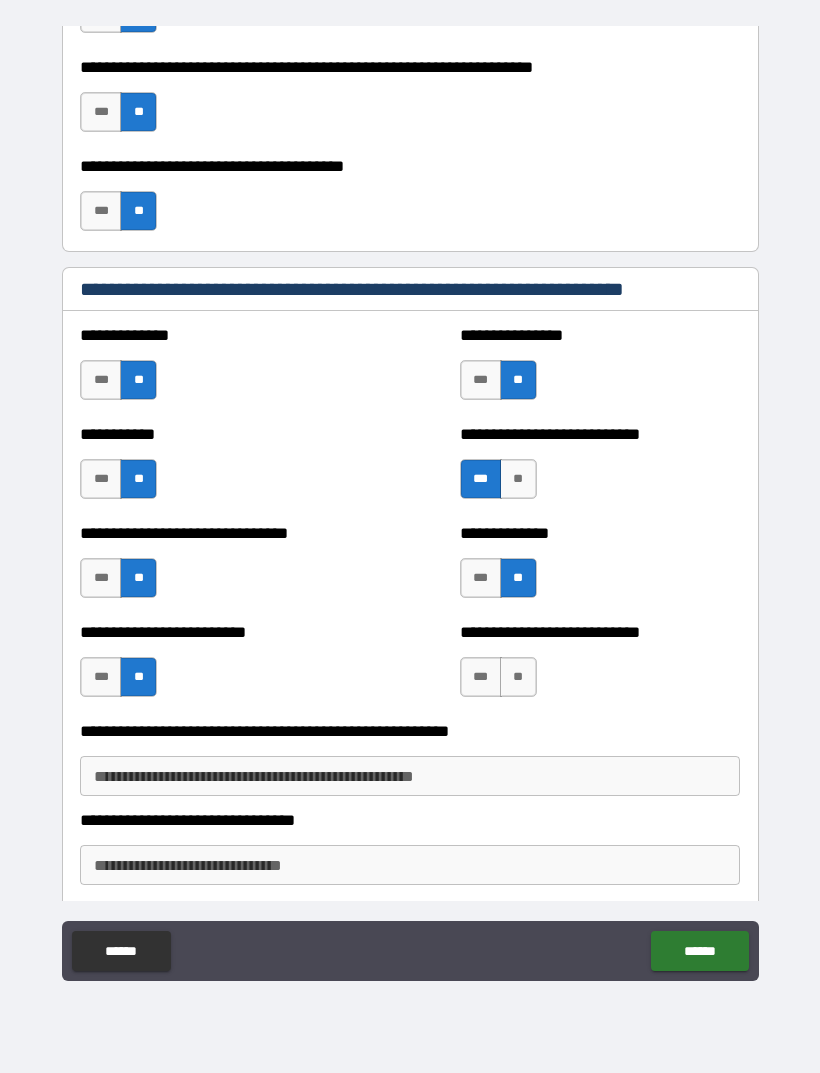click on "**" at bounding box center (518, 677) 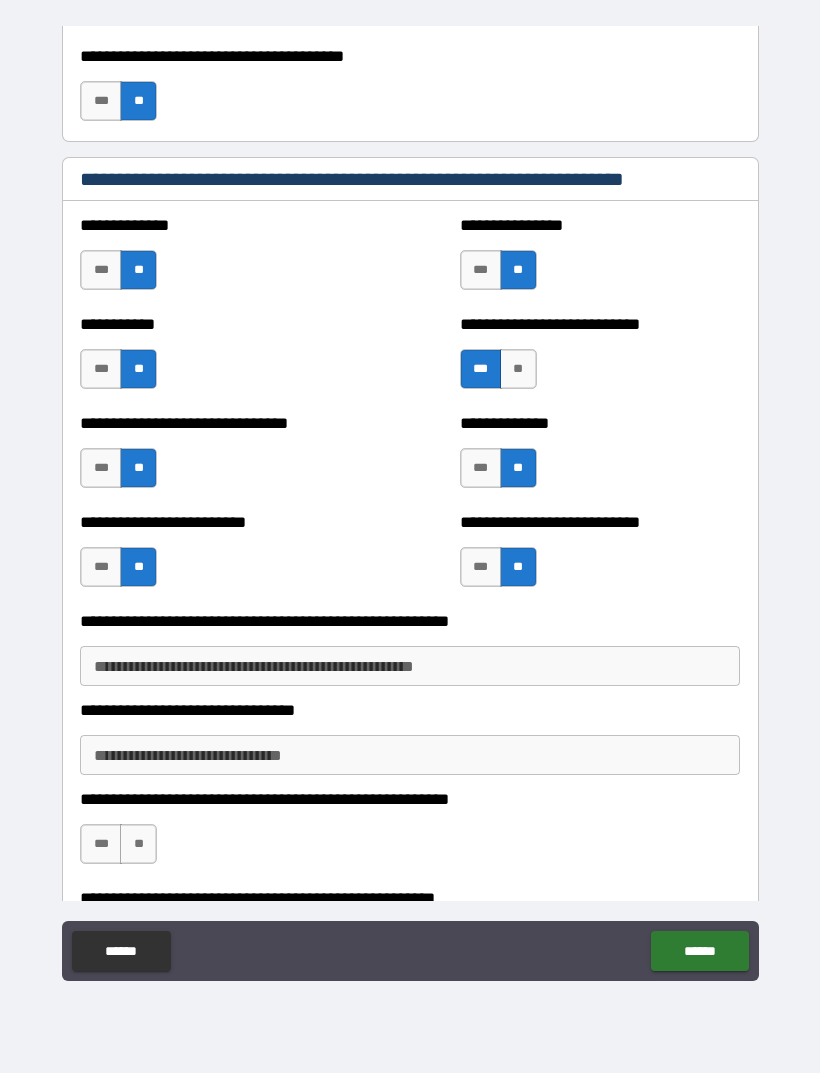 scroll, scrollTop: 3683, scrollLeft: 0, axis: vertical 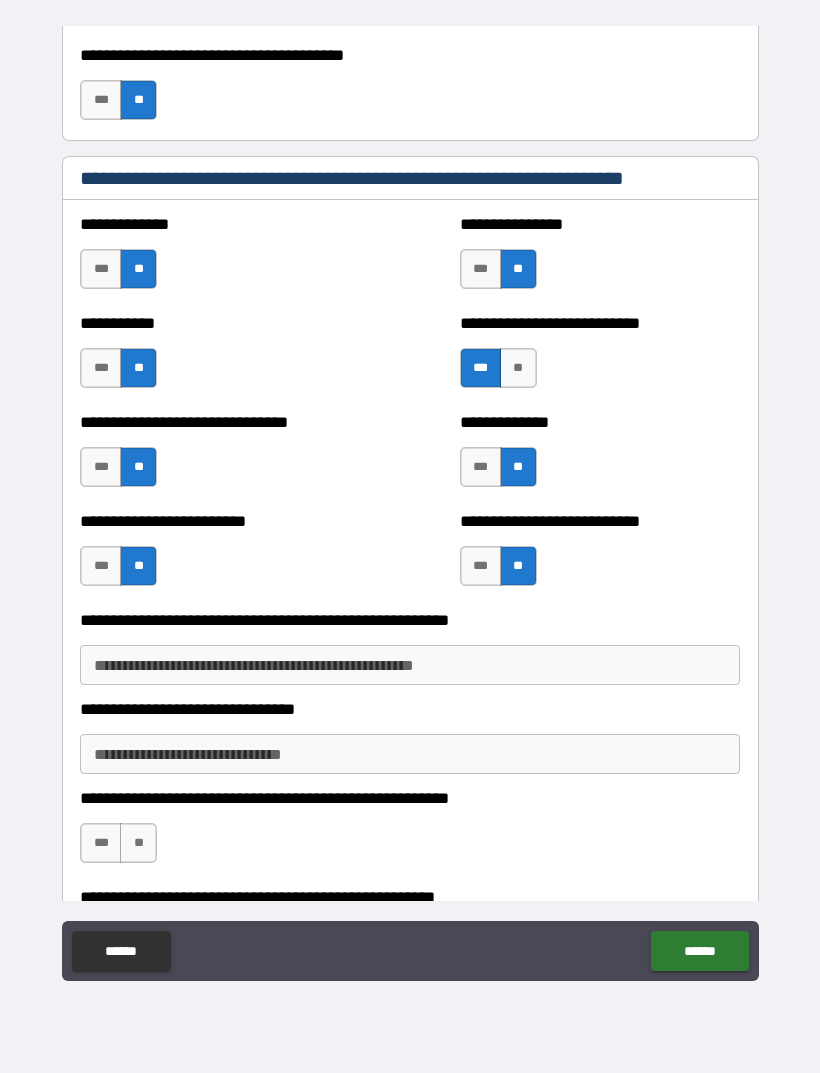 click on "**********" at bounding box center [410, 665] 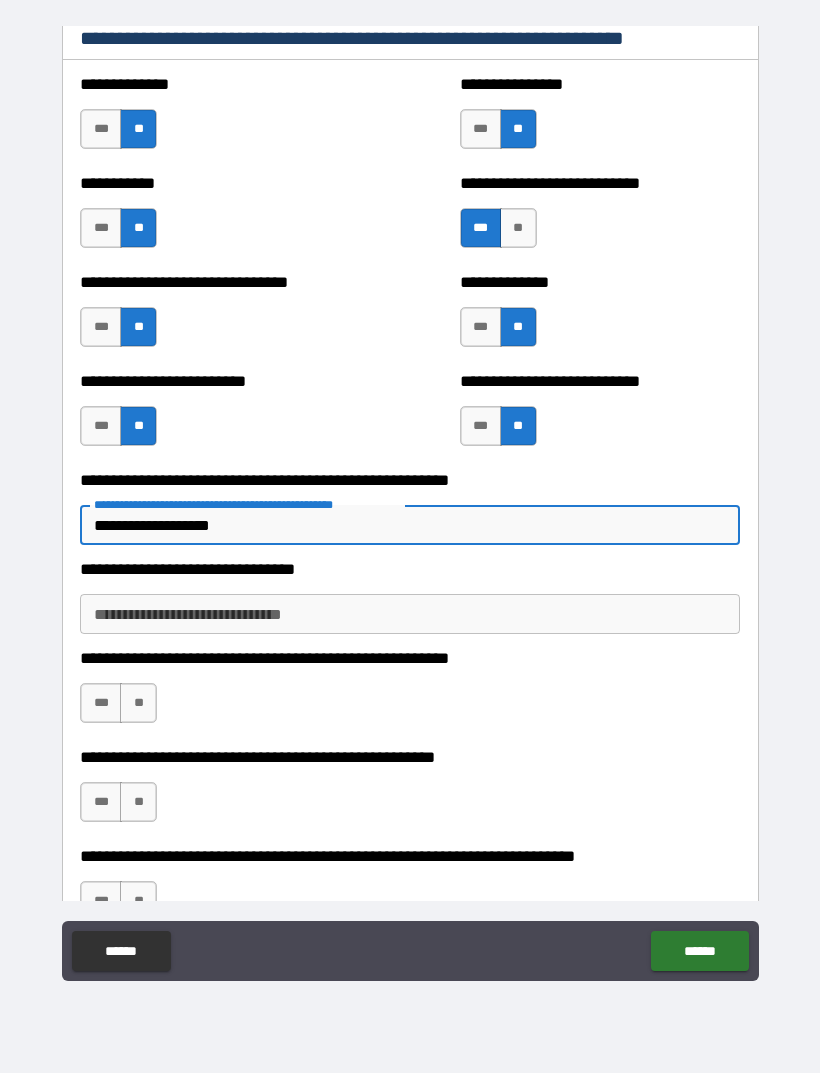scroll, scrollTop: 3821, scrollLeft: 0, axis: vertical 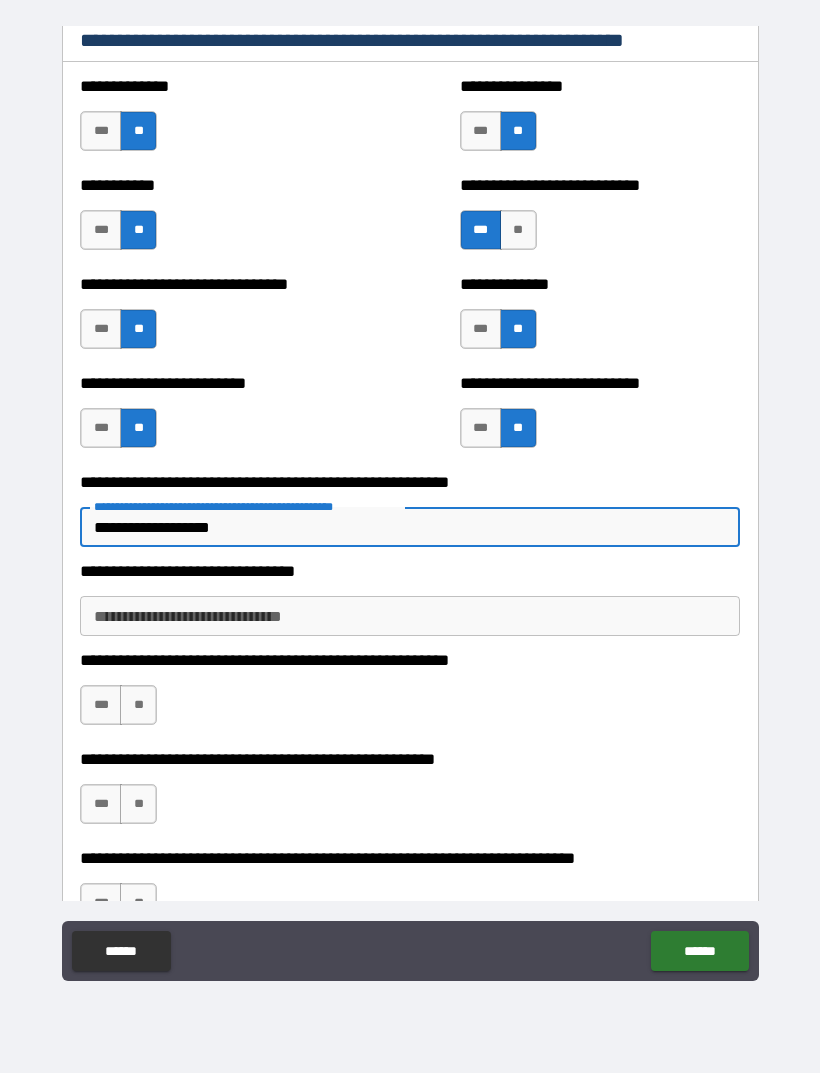 type on "**********" 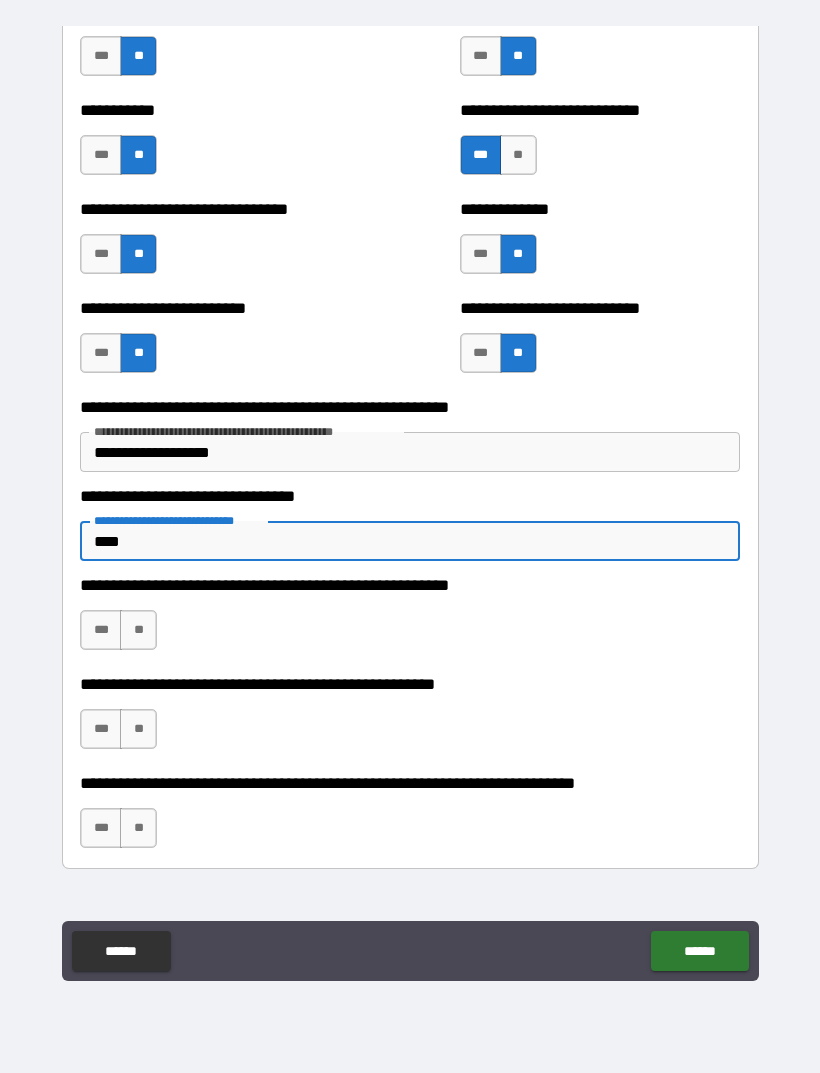 scroll, scrollTop: 3897, scrollLeft: 0, axis: vertical 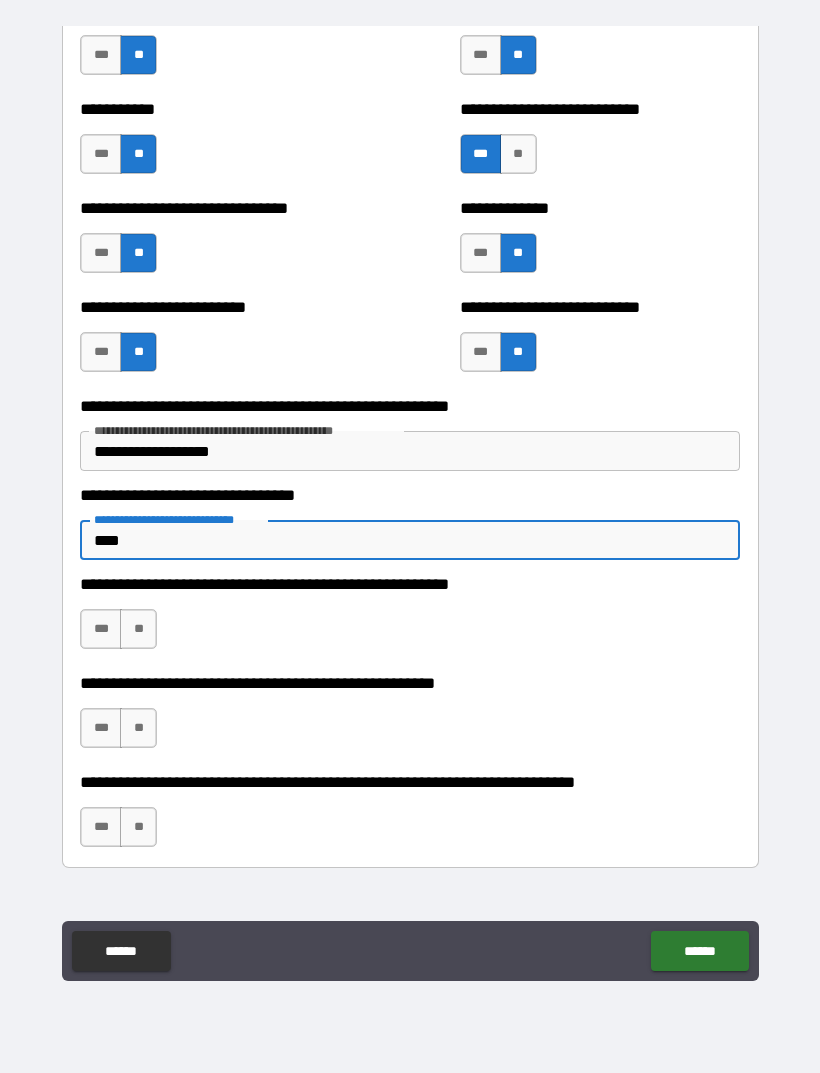 type on "****" 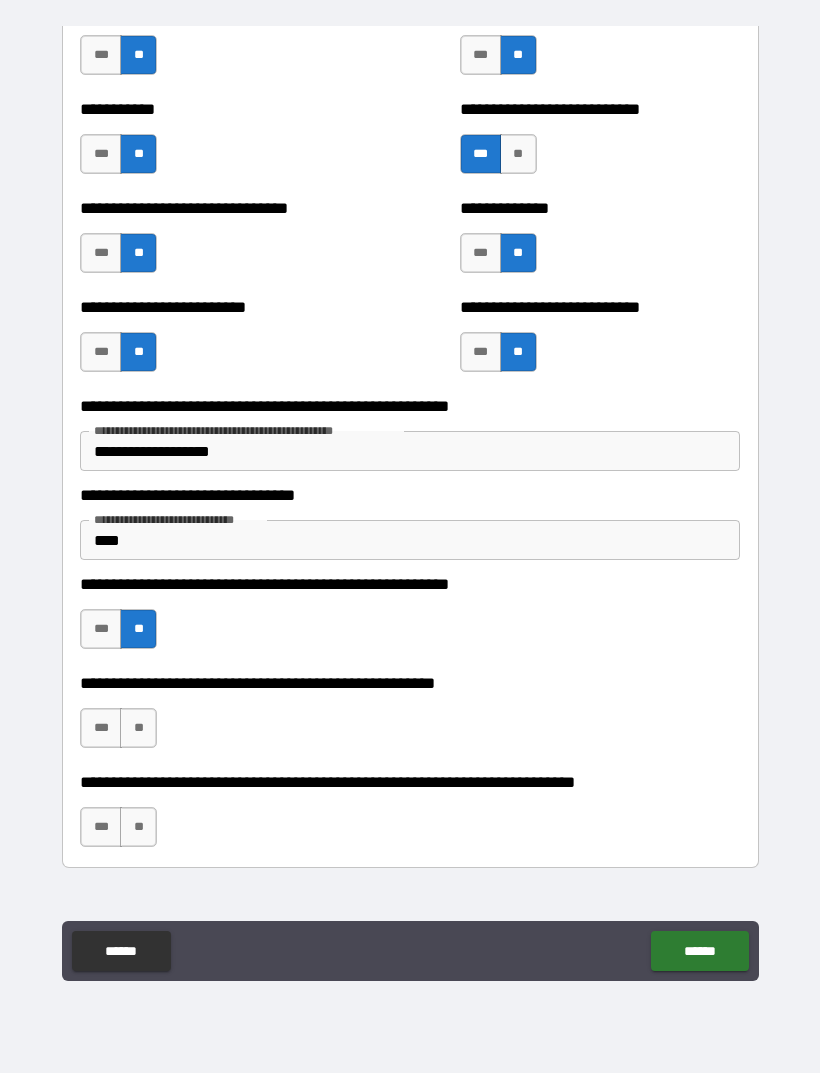 click on "**" at bounding box center [138, 728] 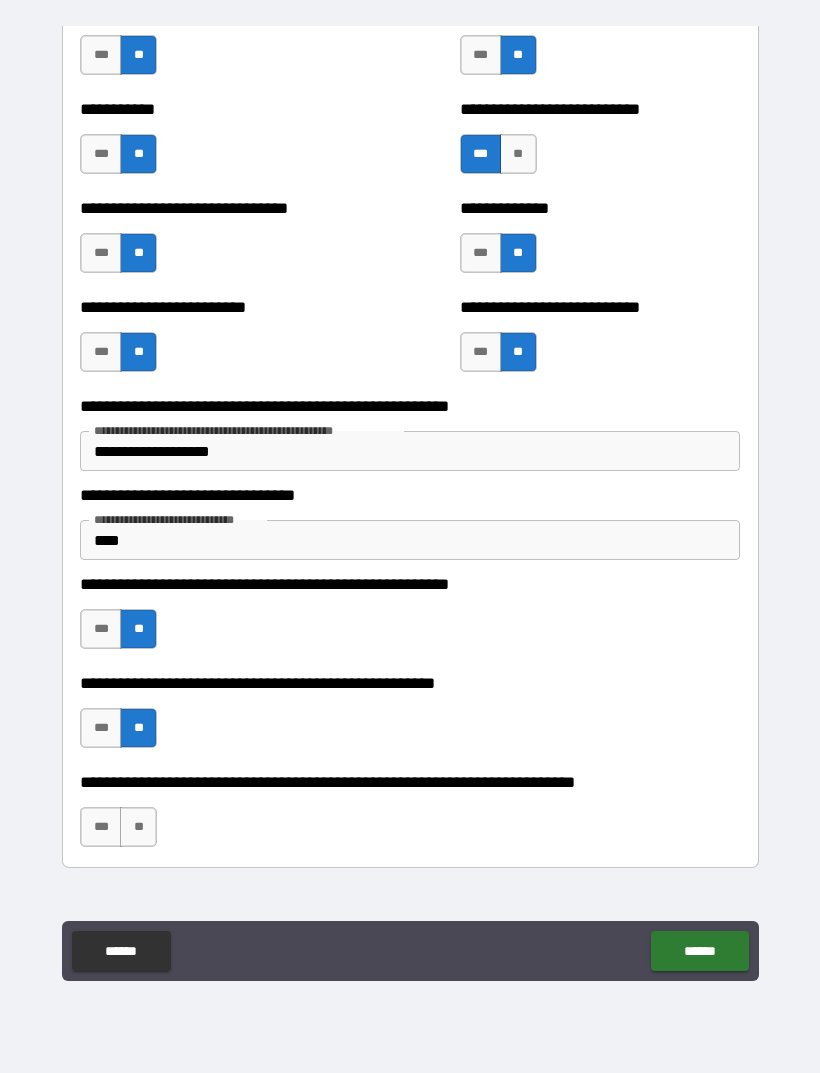 click on "**" at bounding box center [138, 827] 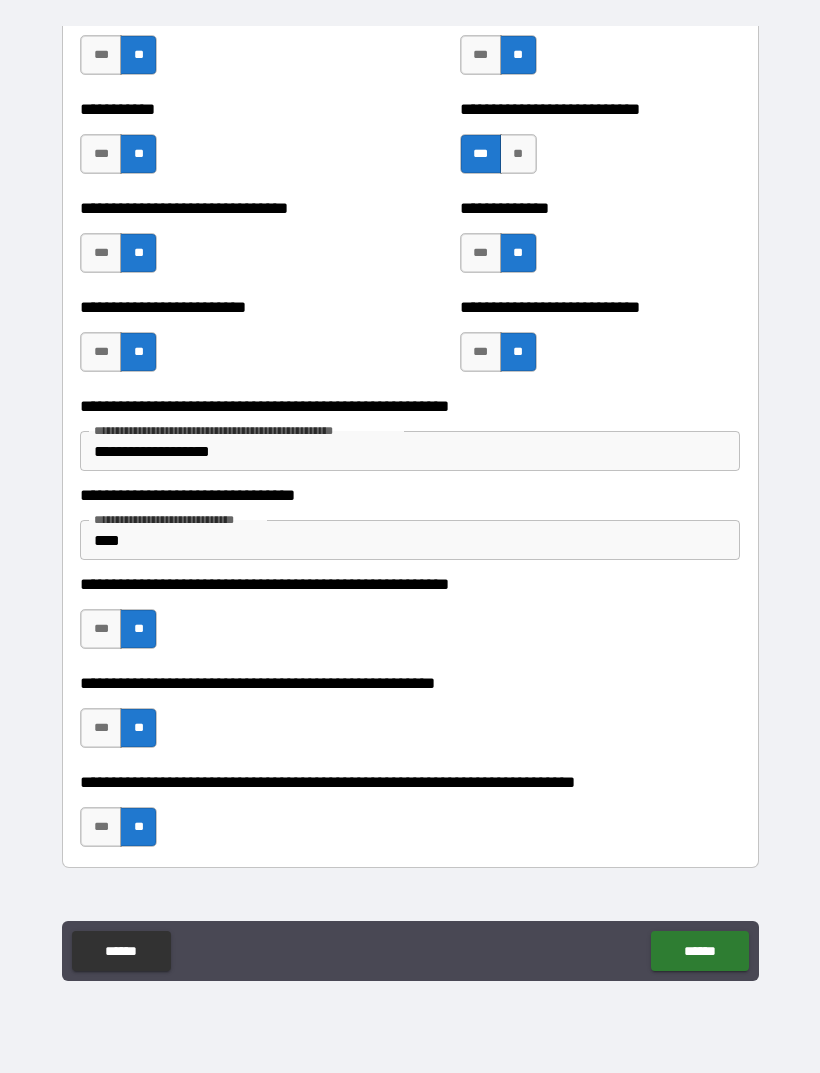 click on "******" at bounding box center (699, 951) 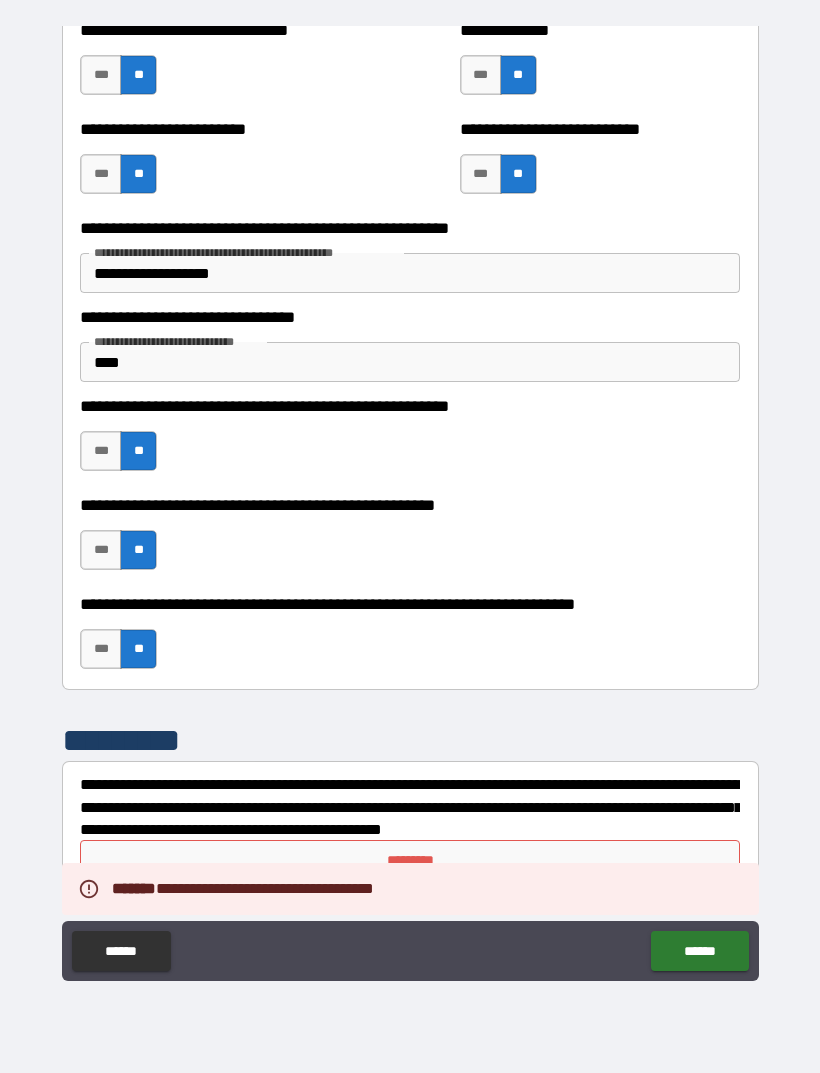scroll, scrollTop: 4075, scrollLeft: 0, axis: vertical 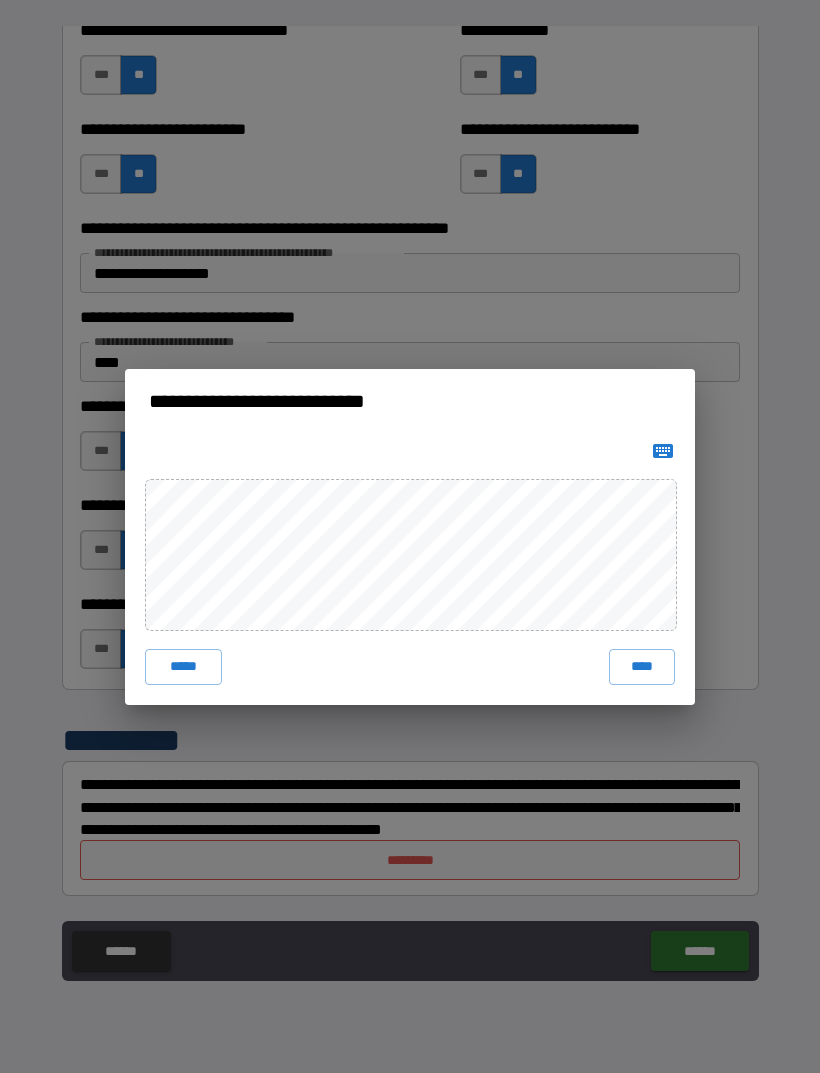 click on "****" at bounding box center (642, 667) 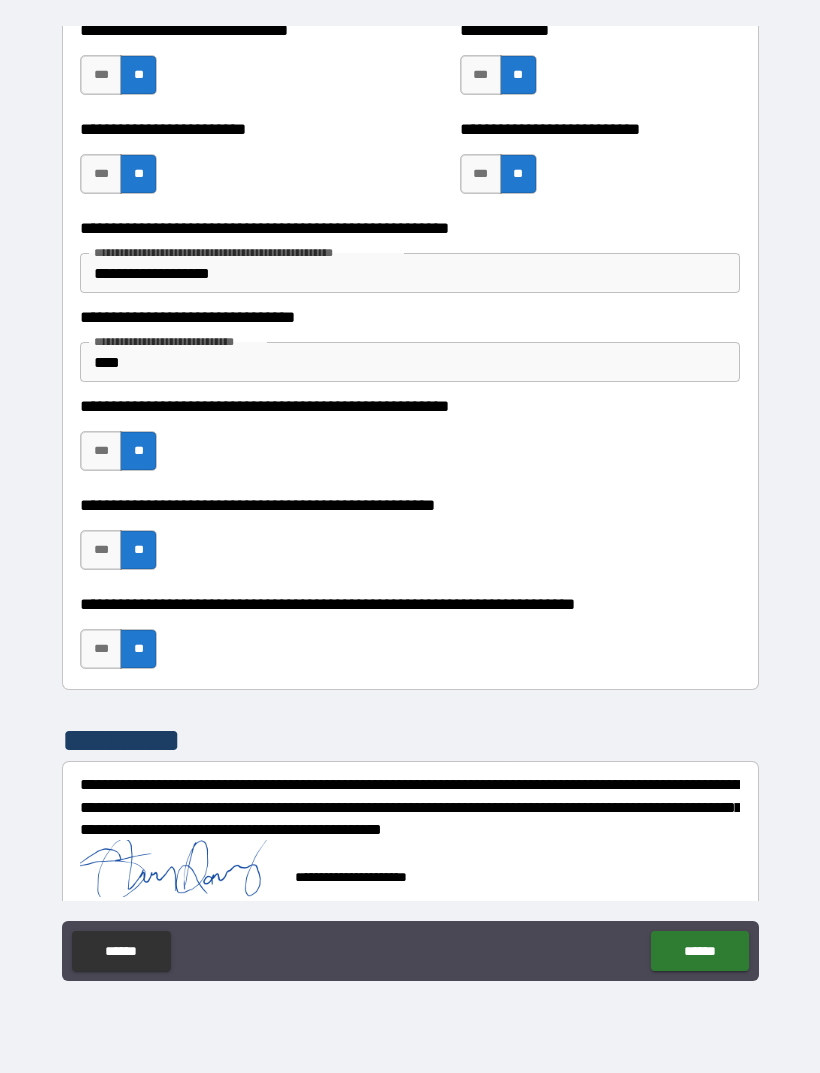click on "******" at bounding box center (699, 951) 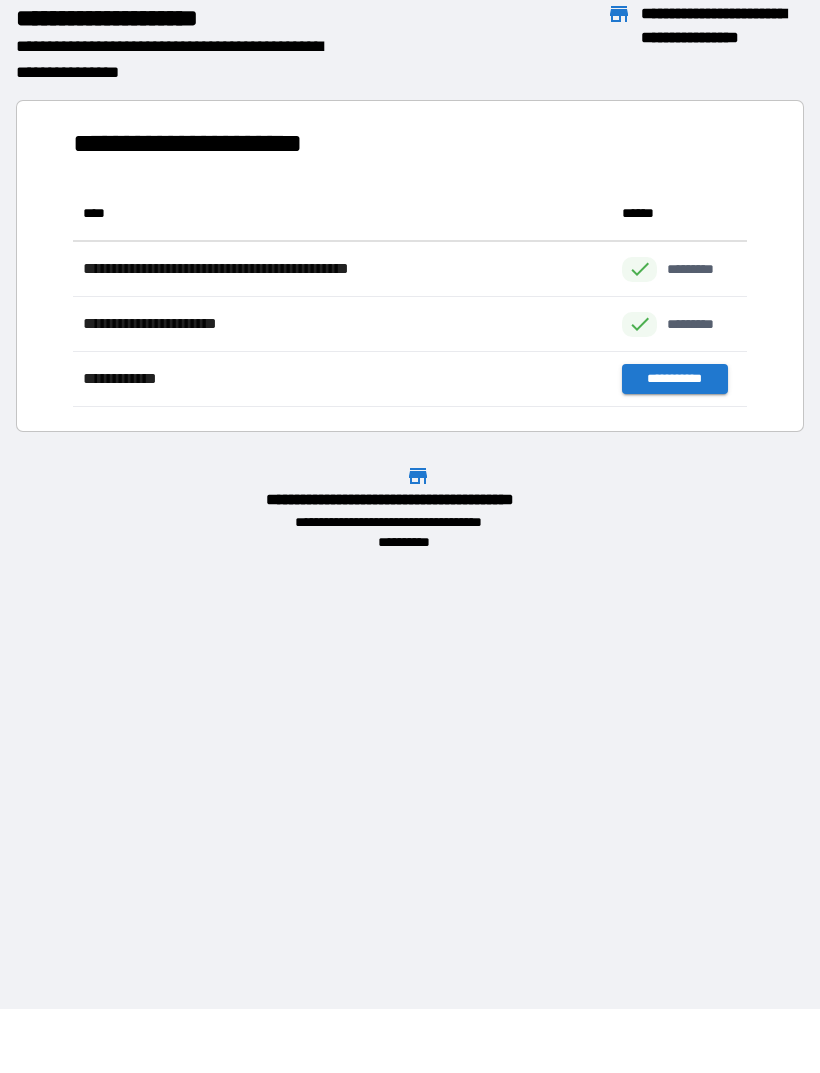 scroll, scrollTop: 221, scrollLeft: 674, axis: both 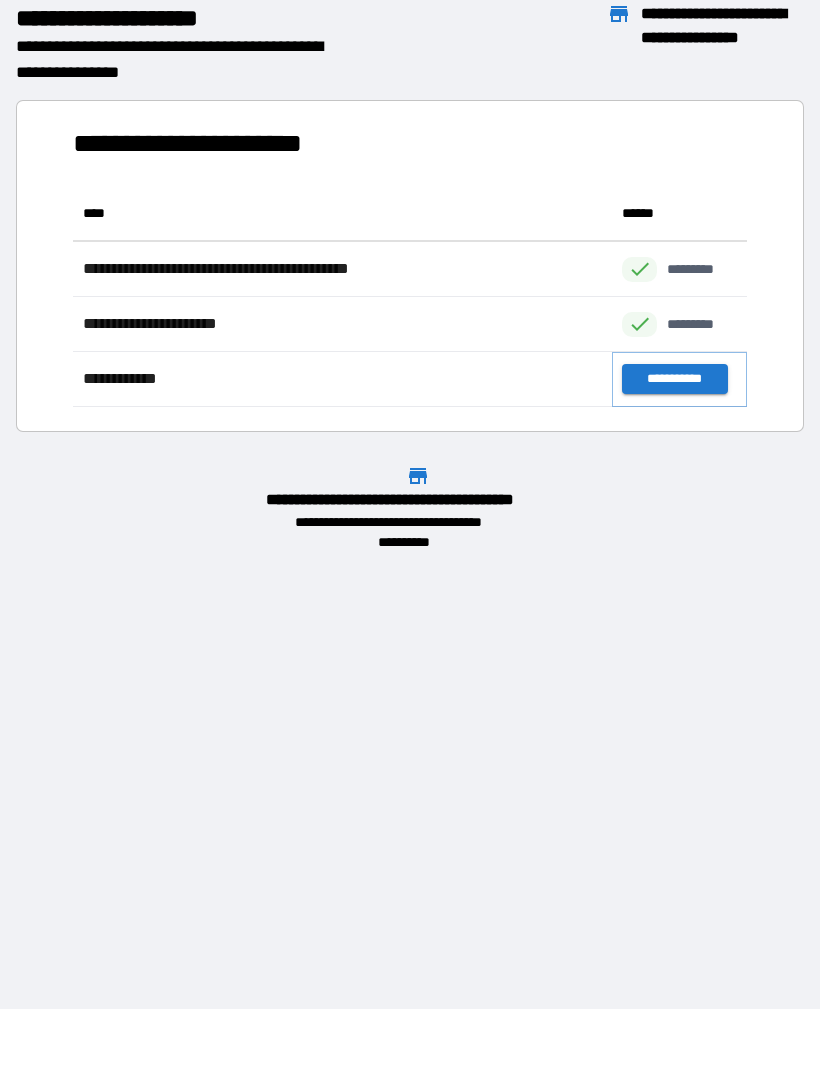 click on "**********" at bounding box center [674, 379] 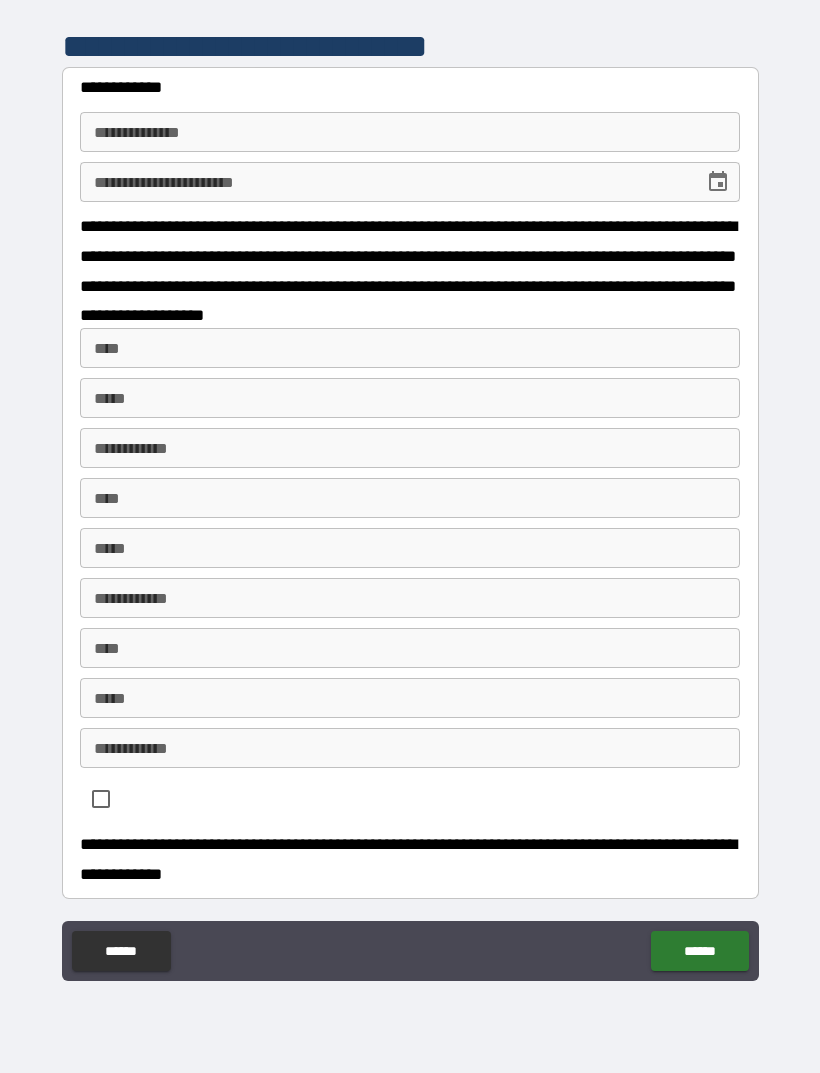 click on "**********" at bounding box center [410, 132] 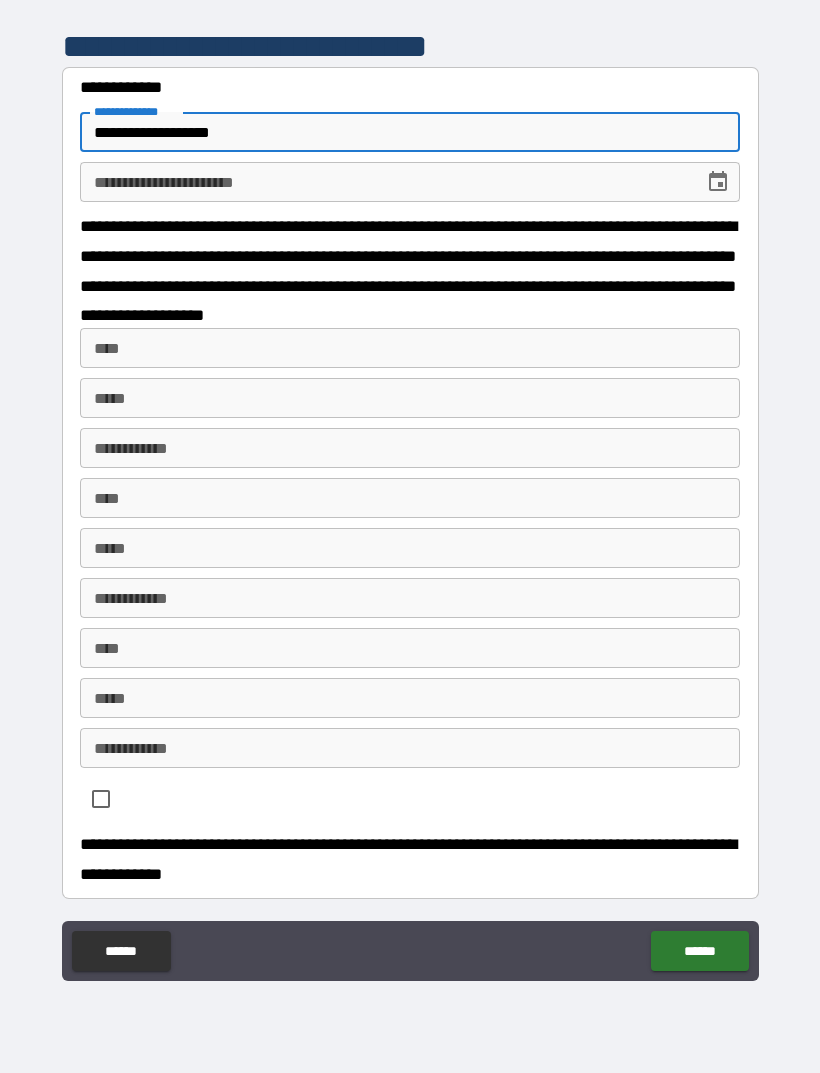 type on "**********" 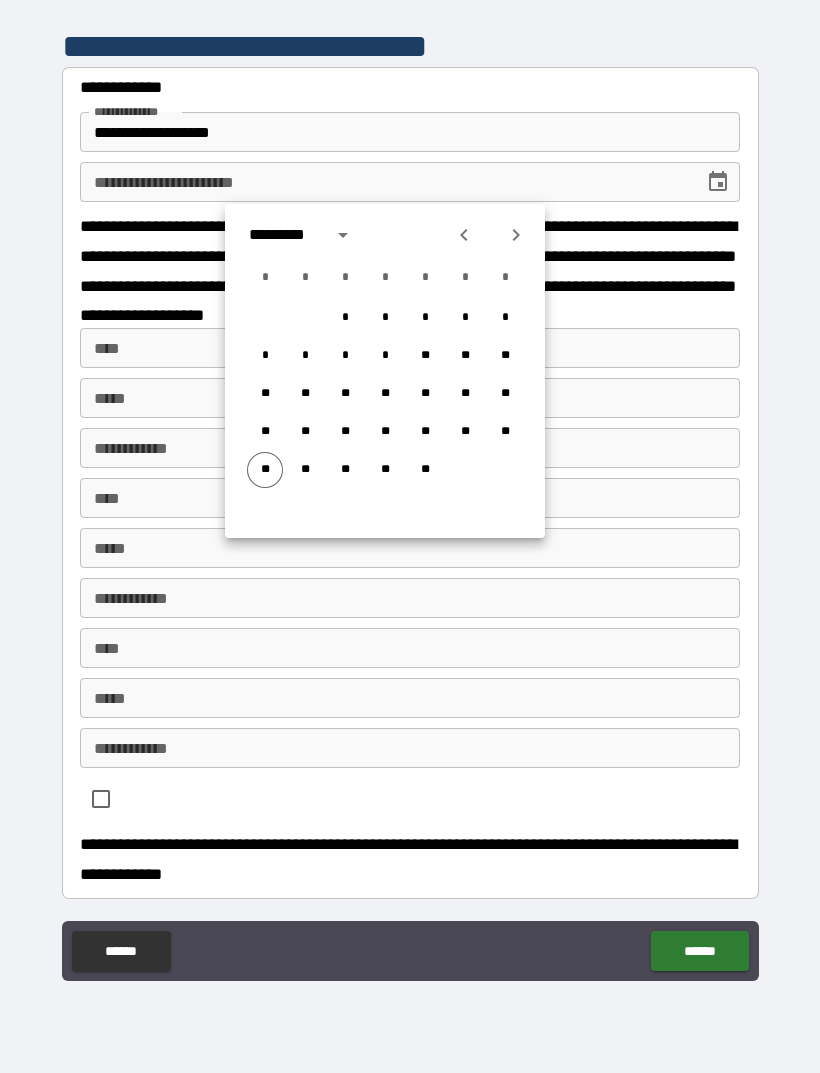 click at bounding box center (343, 235) 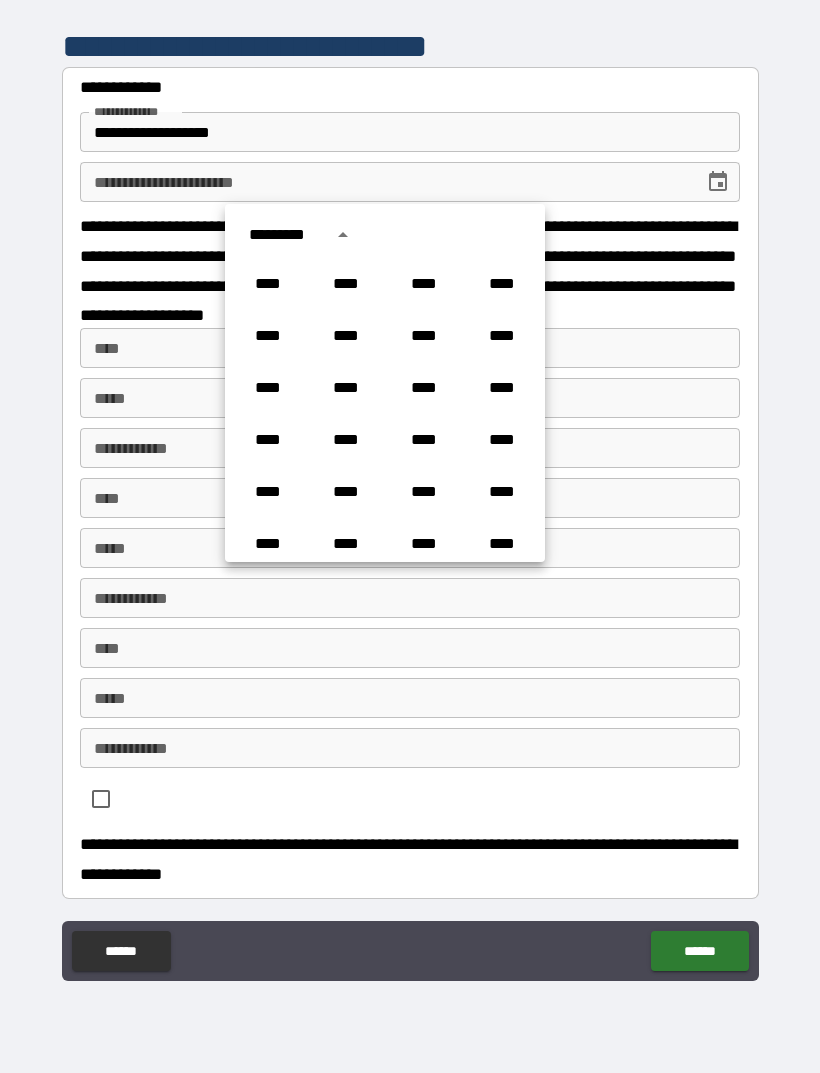 scroll, scrollTop: 1486, scrollLeft: 0, axis: vertical 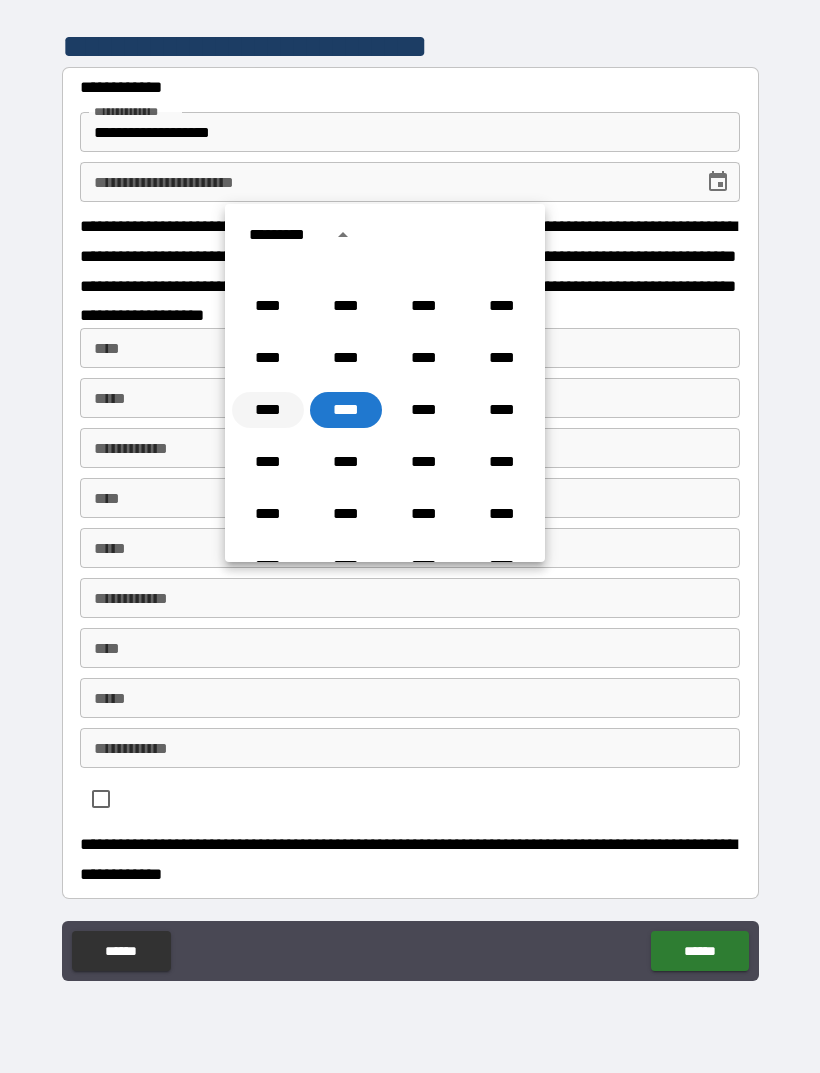 click on "****" at bounding box center [268, 410] 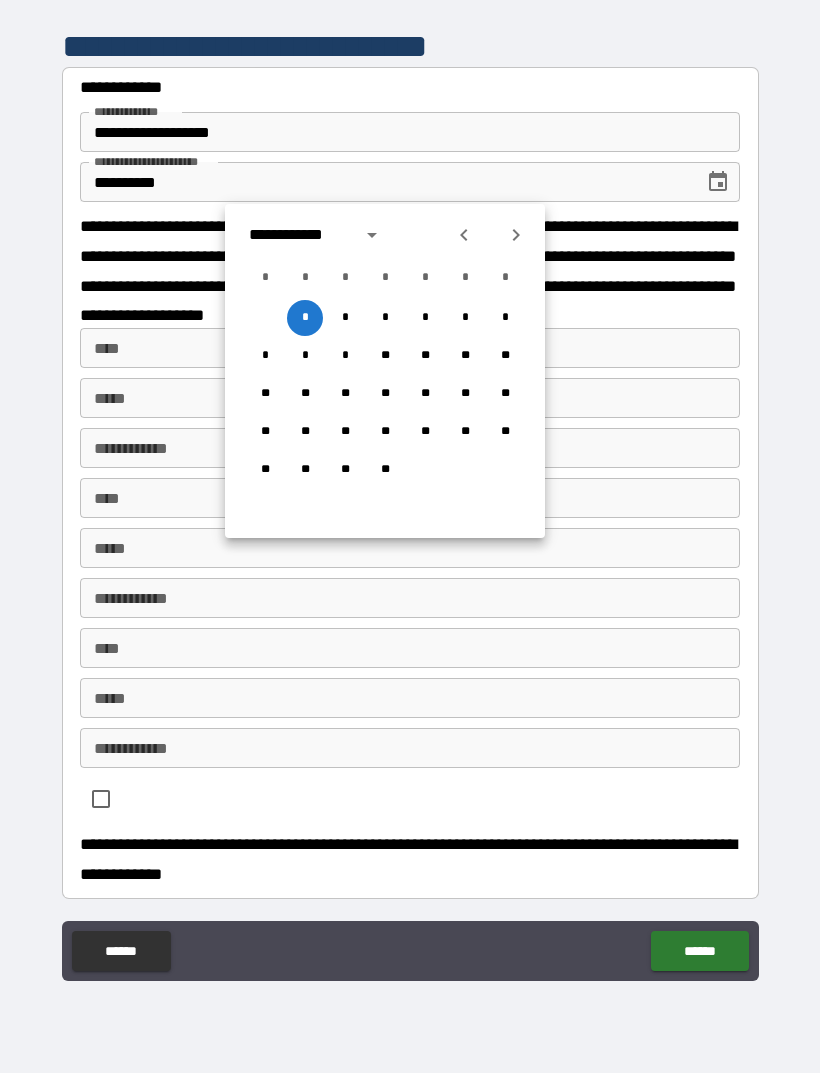 click 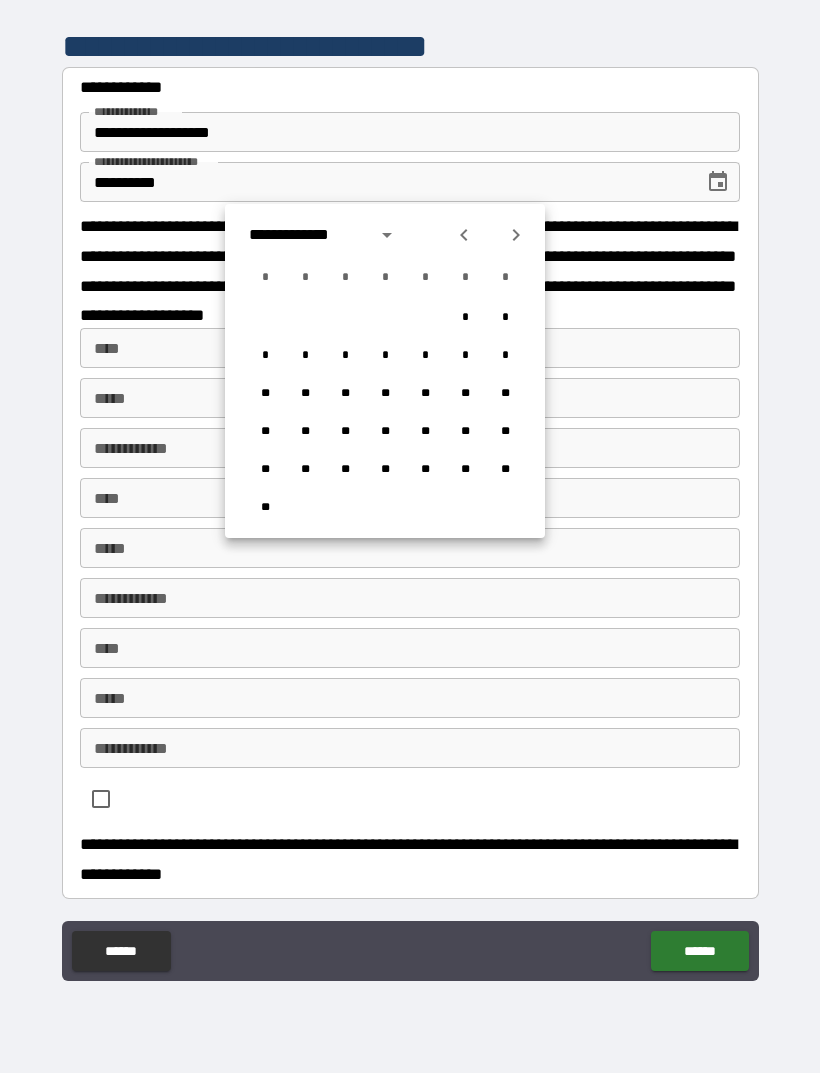 click 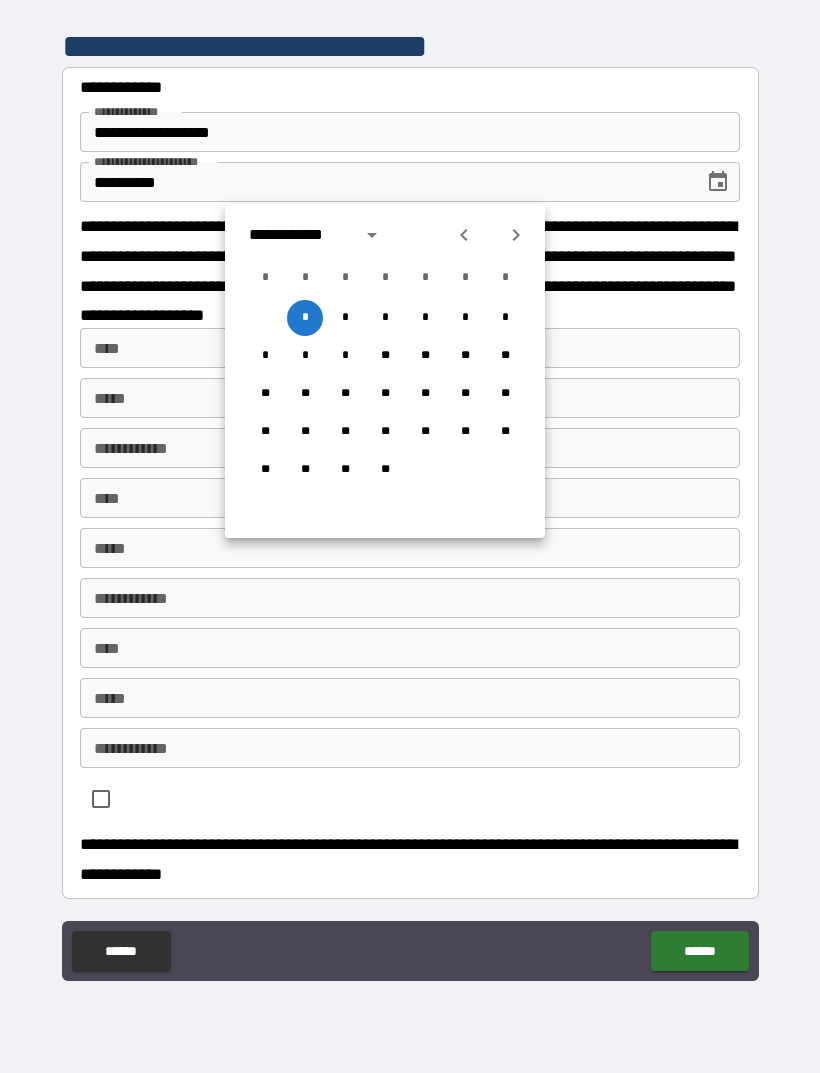click 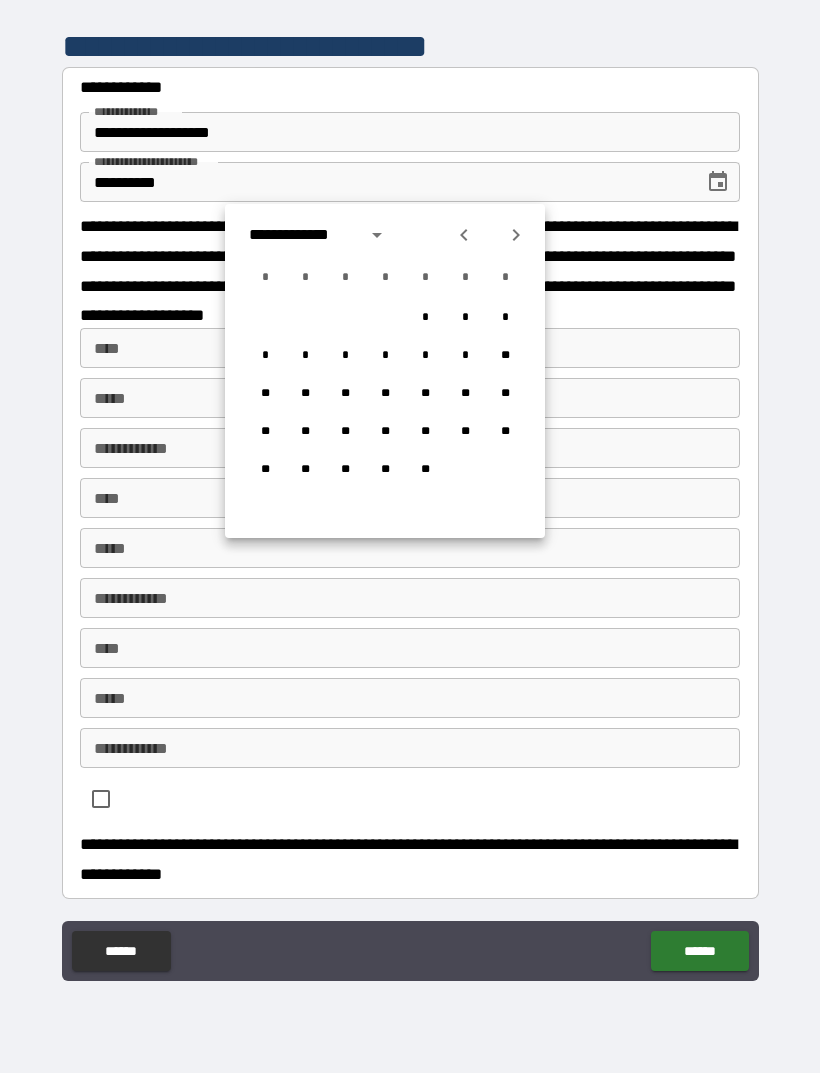 click 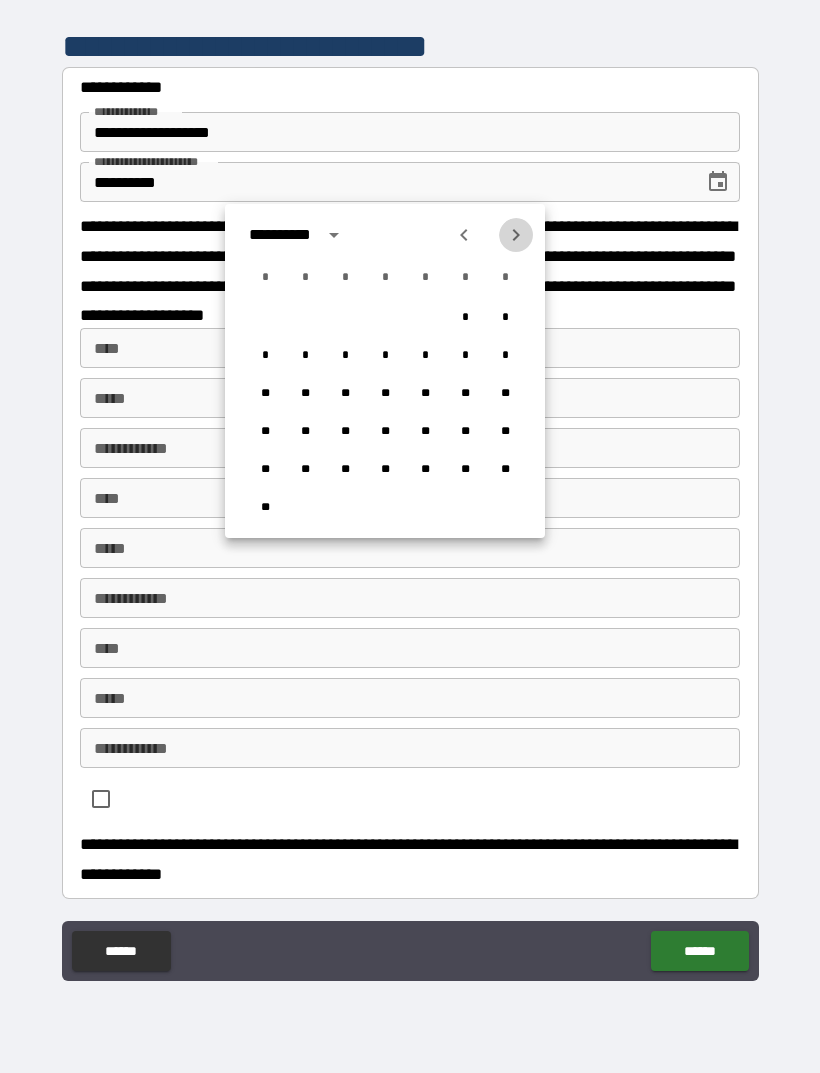 click 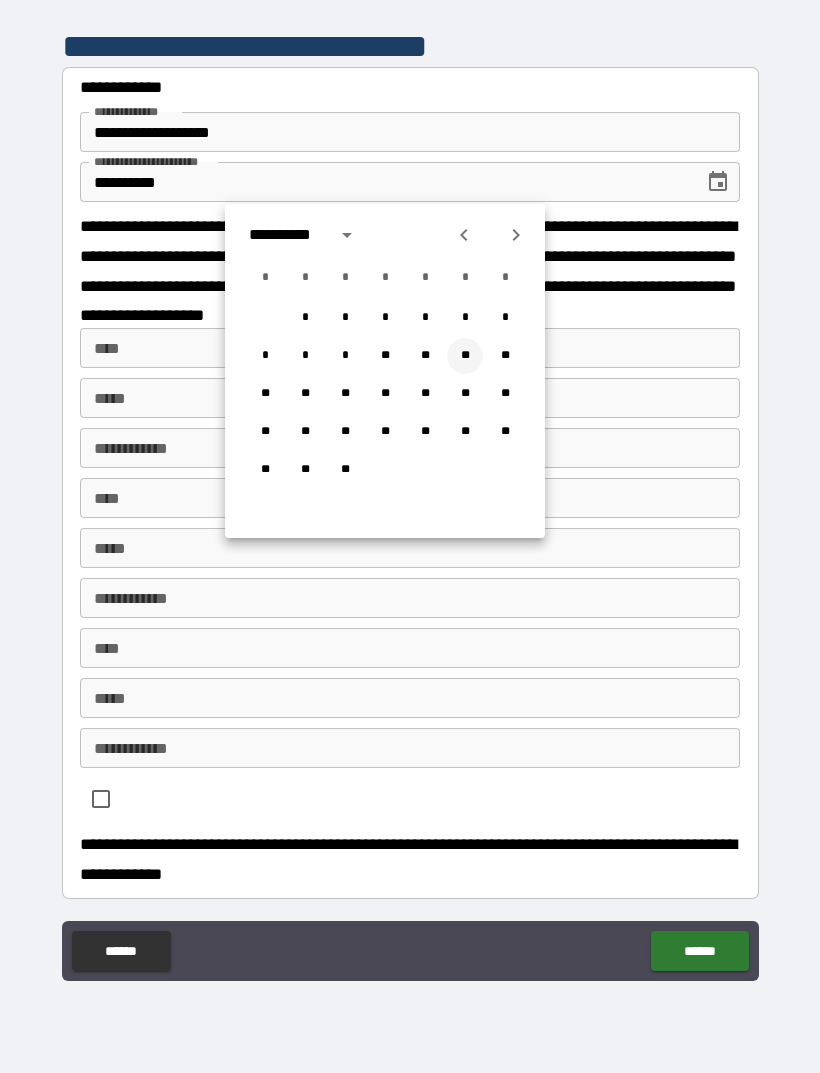 click on "**" at bounding box center [465, 356] 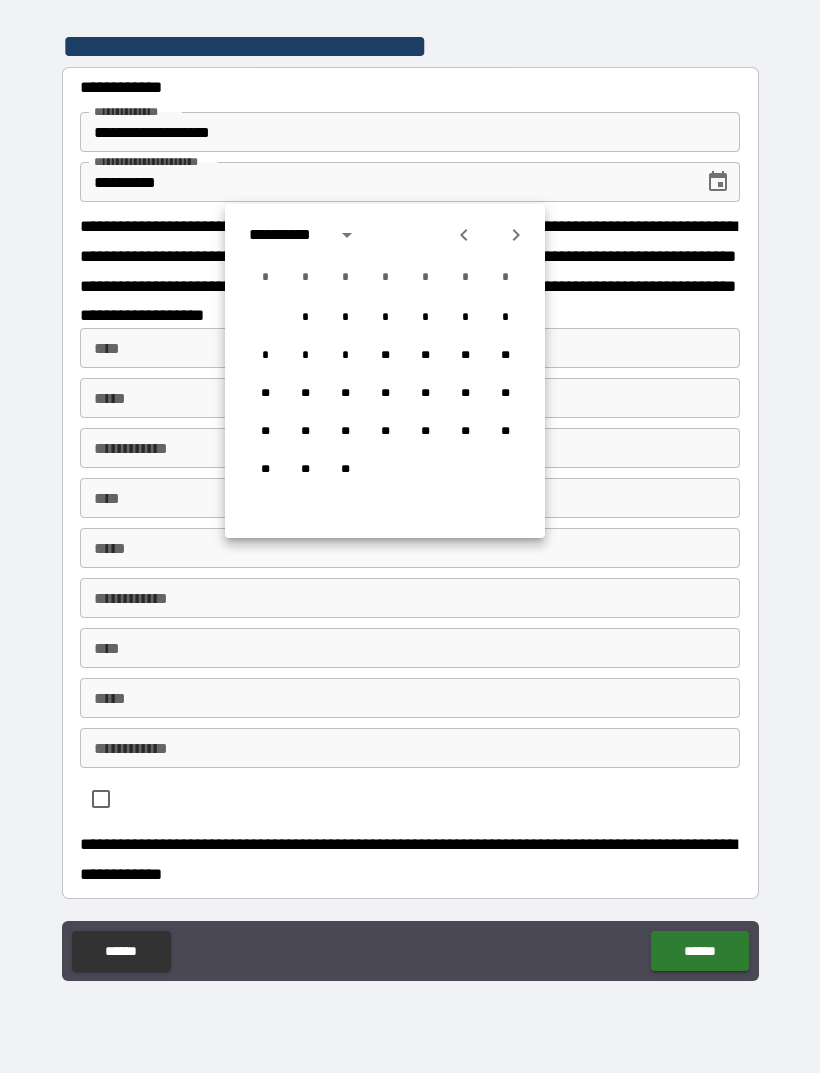 type on "**********" 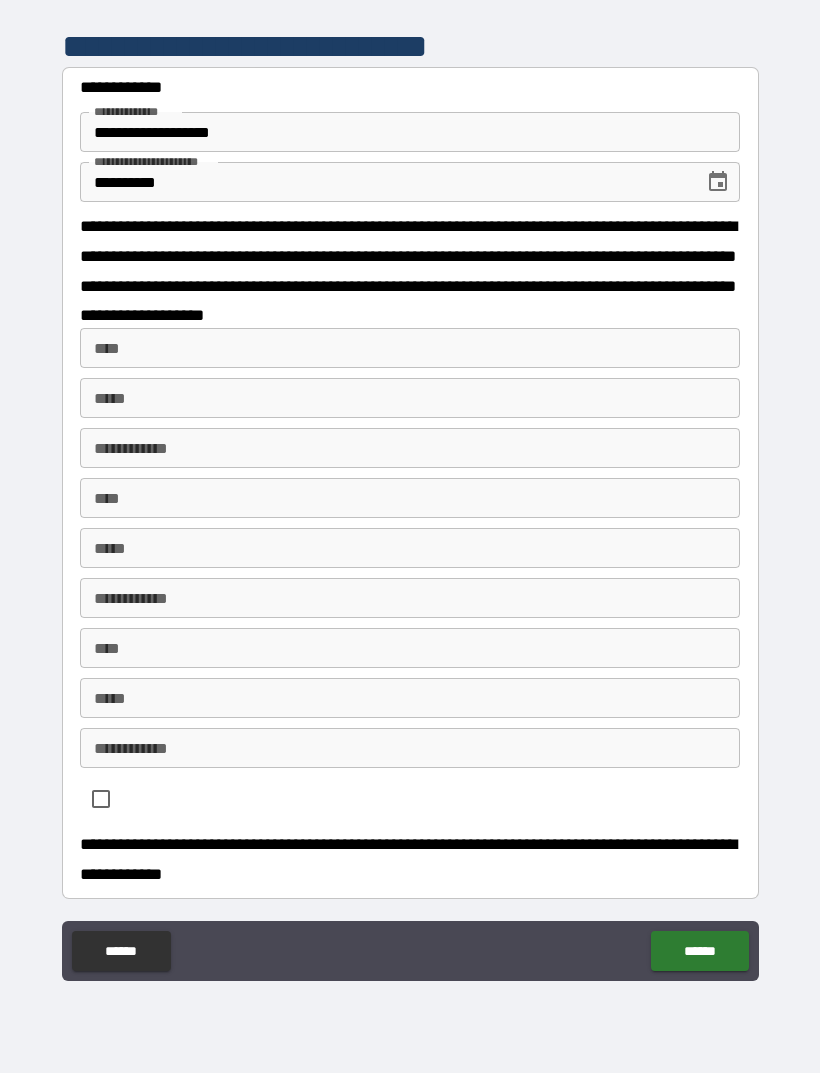click on "****" at bounding box center [410, 348] 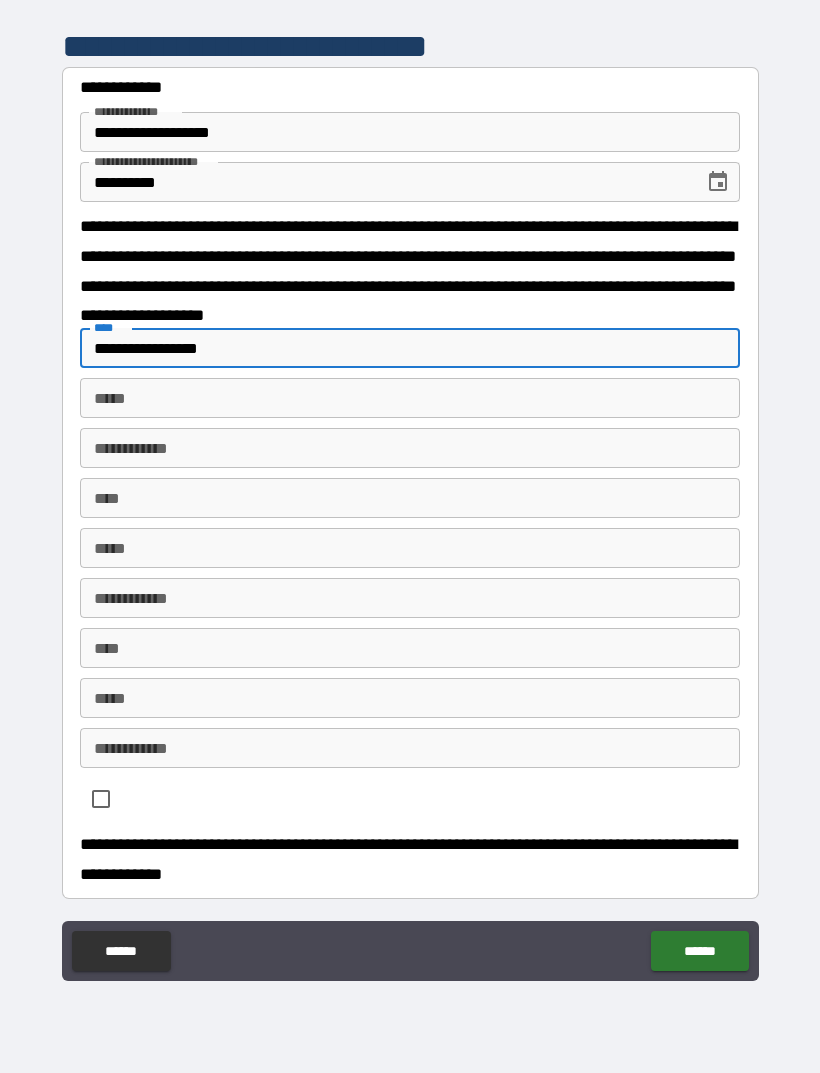 type on "**********" 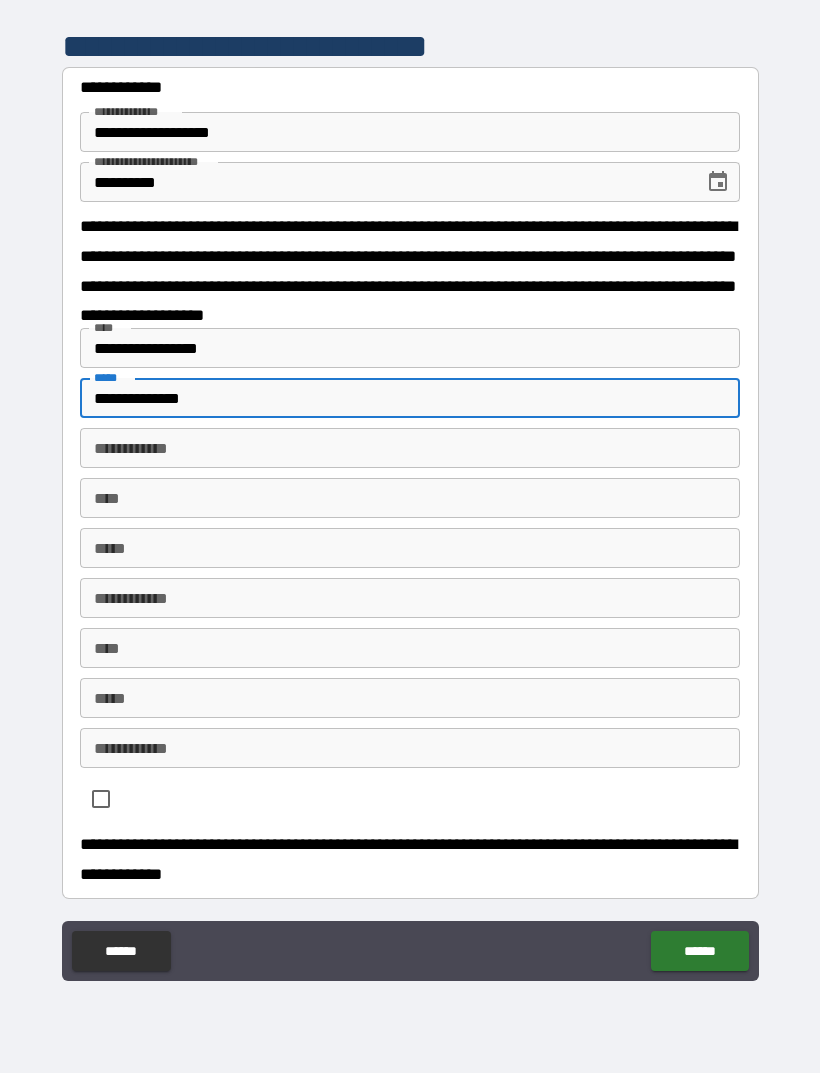 type on "**********" 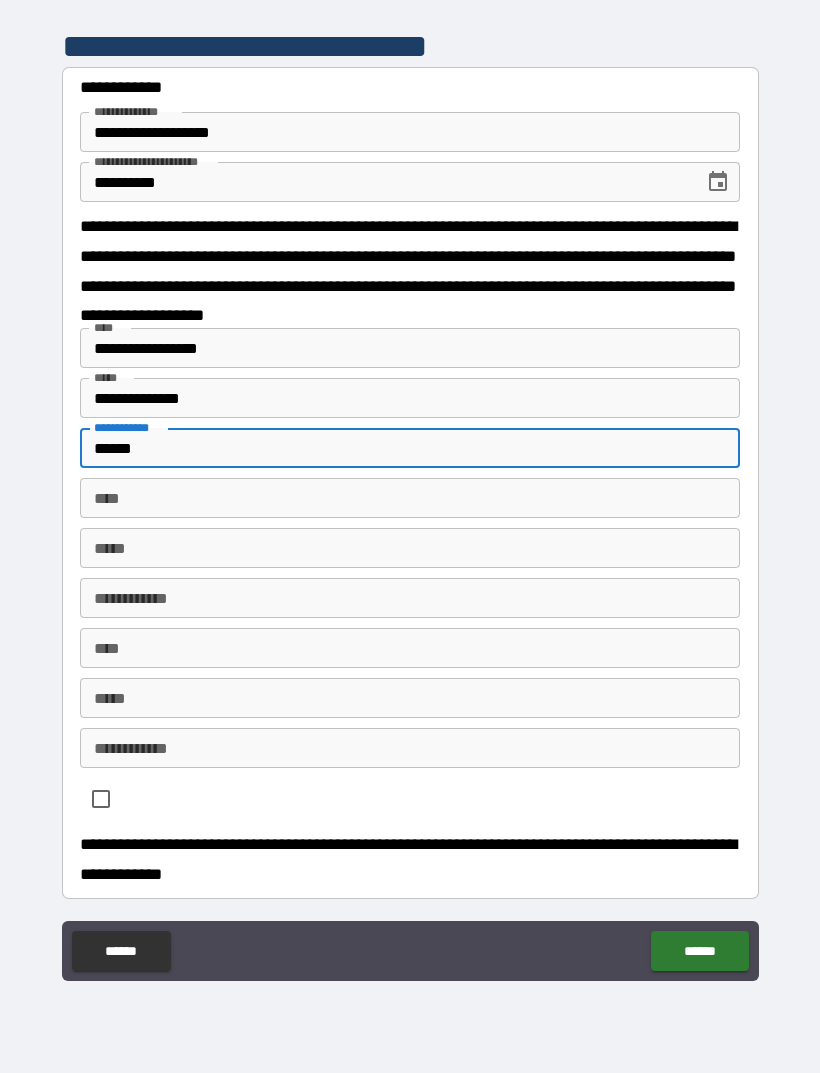 type on "******" 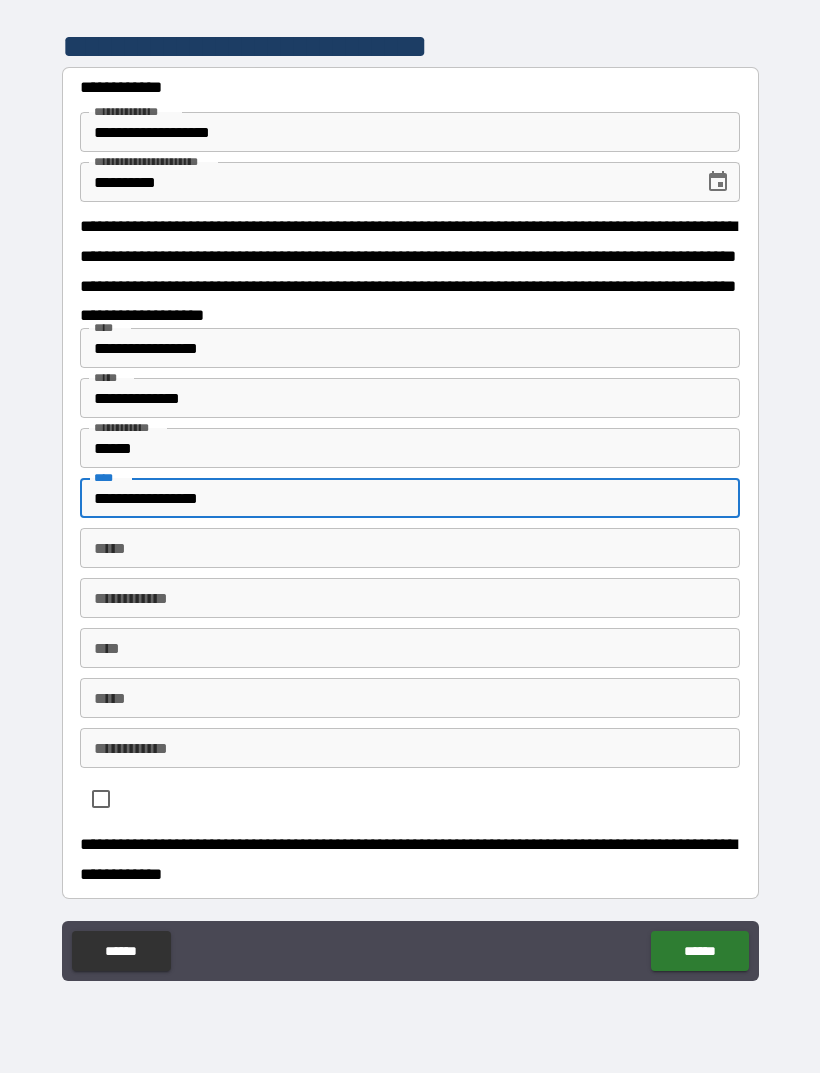 type on "**********" 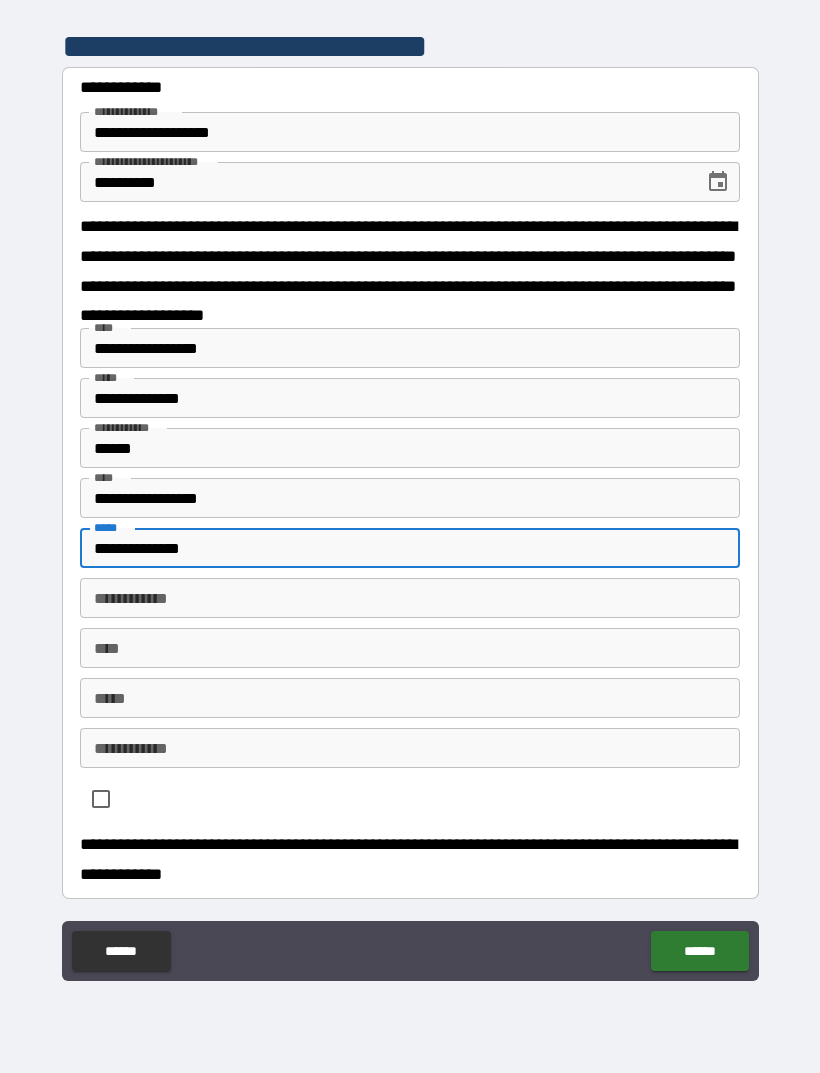 type on "**********" 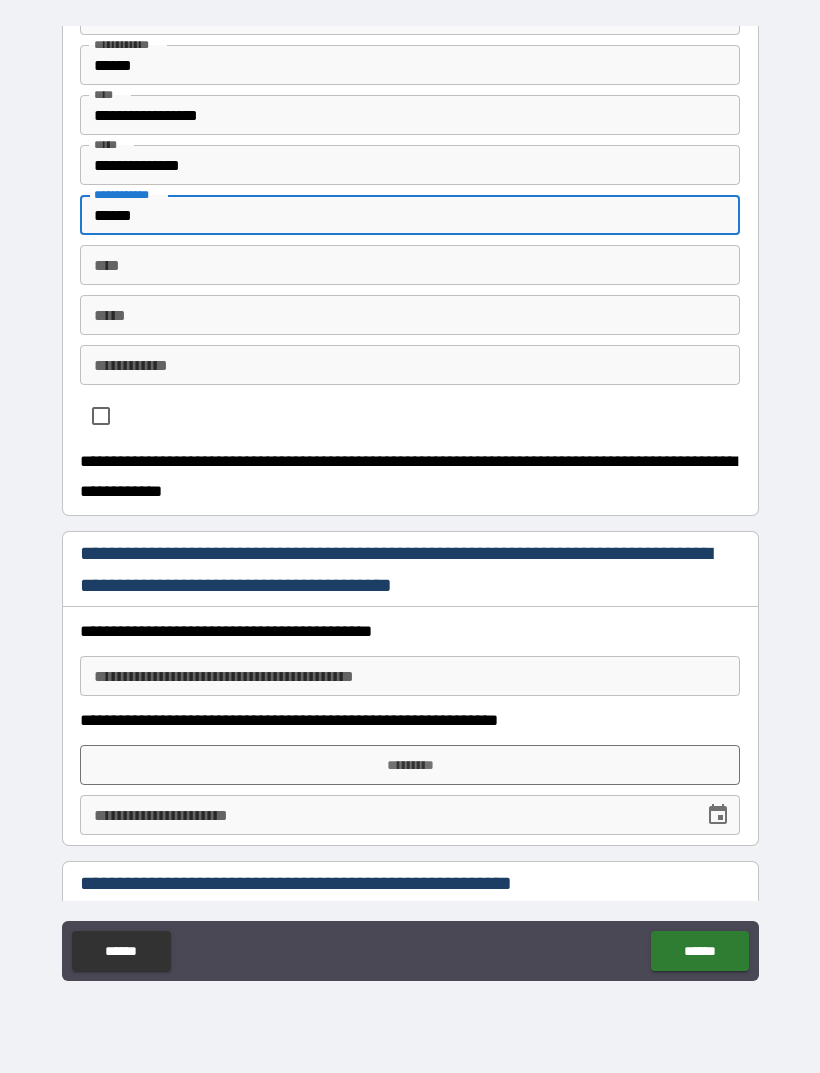 scroll, scrollTop: 405, scrollLeft: 0, axis: vertical 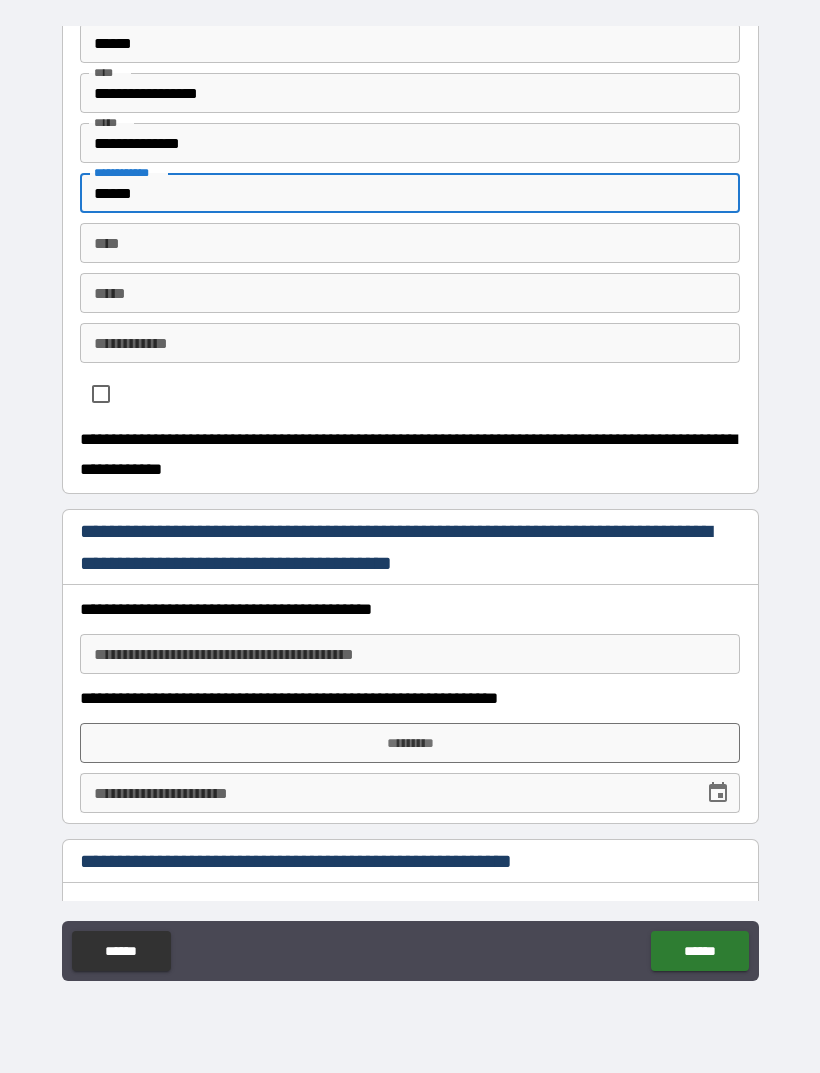 type on "******" 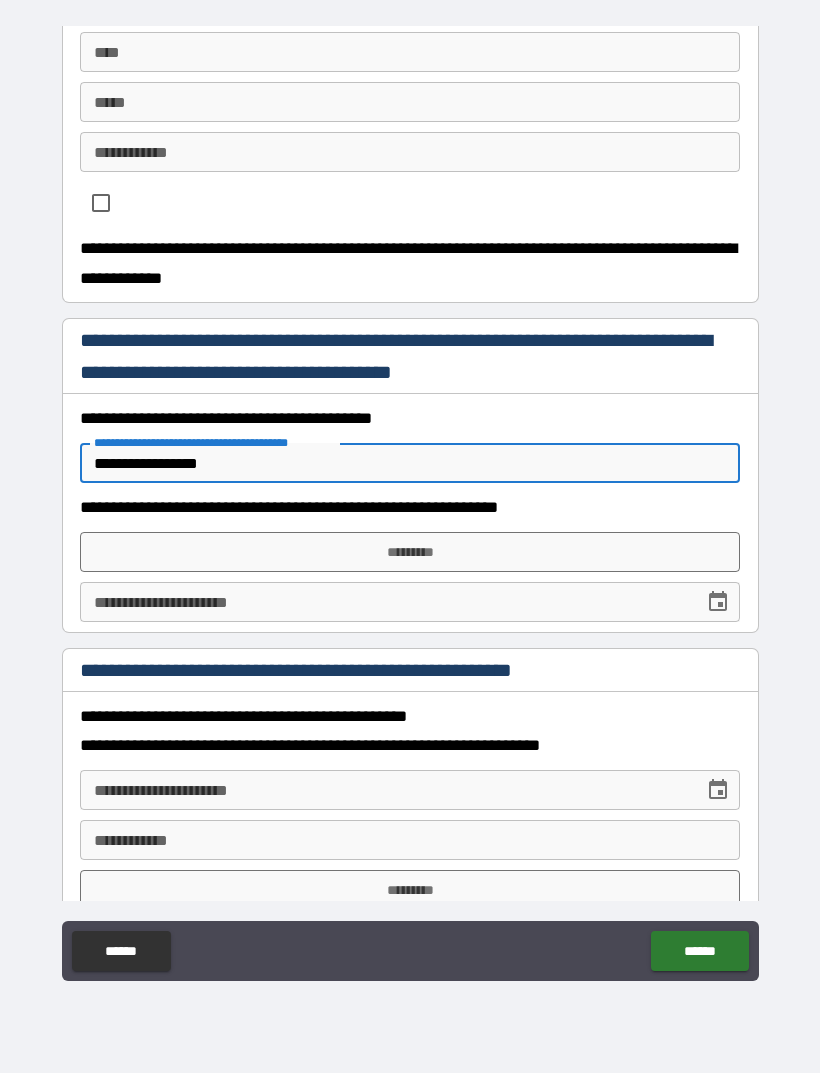 scroll, scrollTop: 602, scrollLeft: 0, axis: vertical 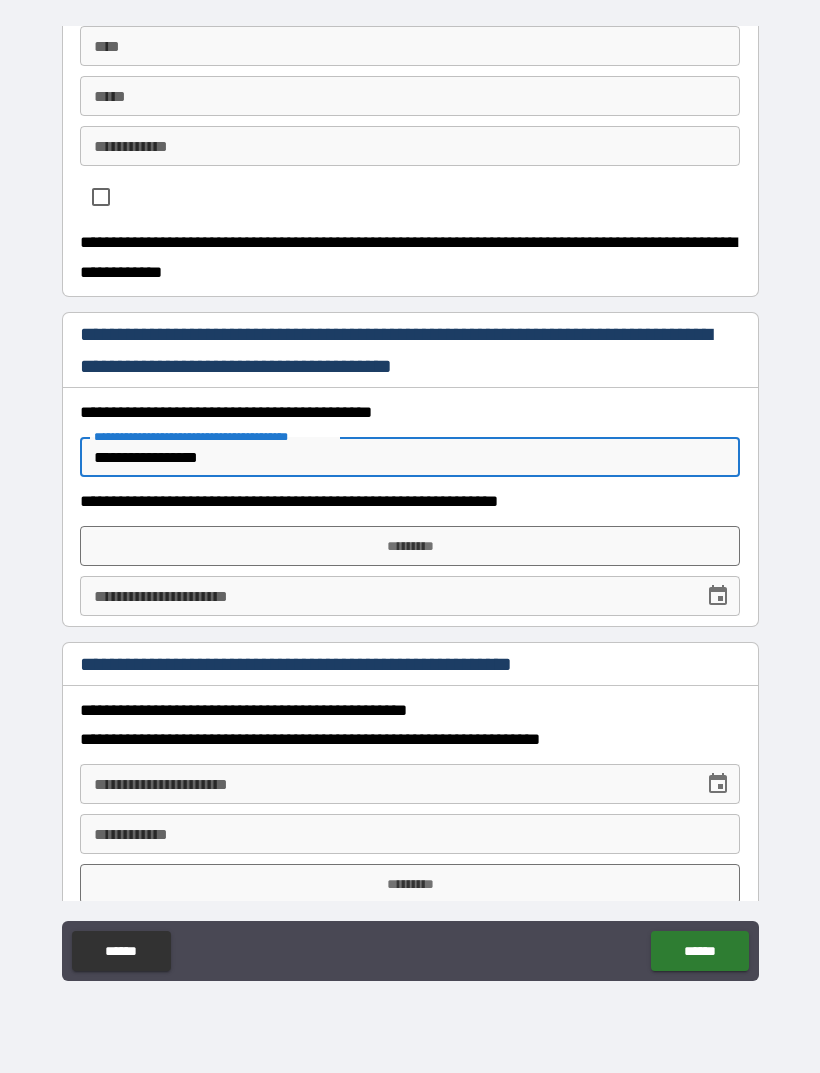 type on "**********" 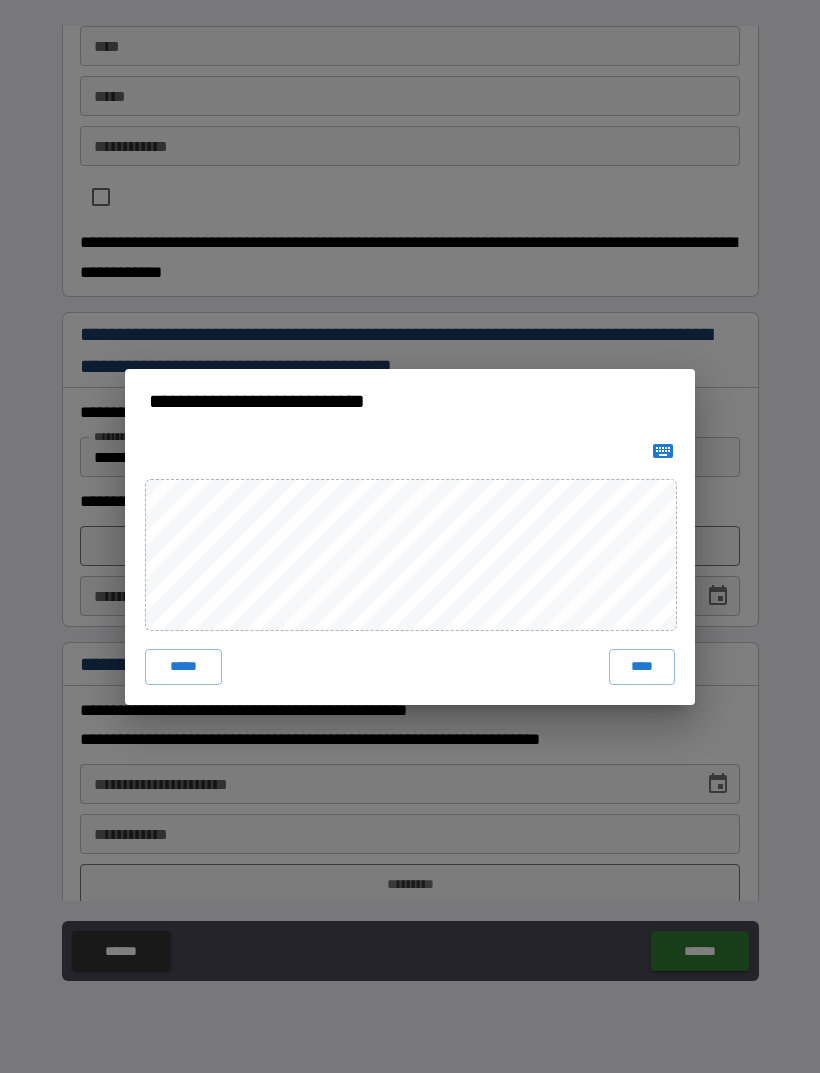 click on "****" at bounding box center (642, 667) 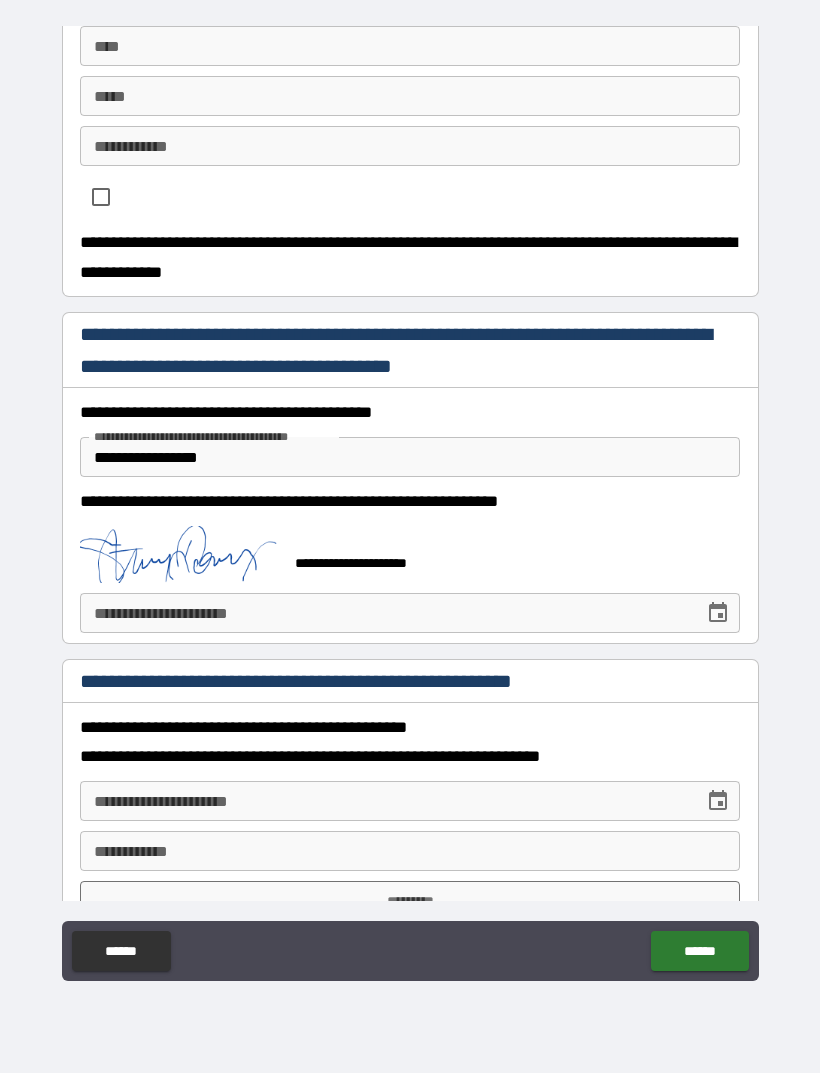 click 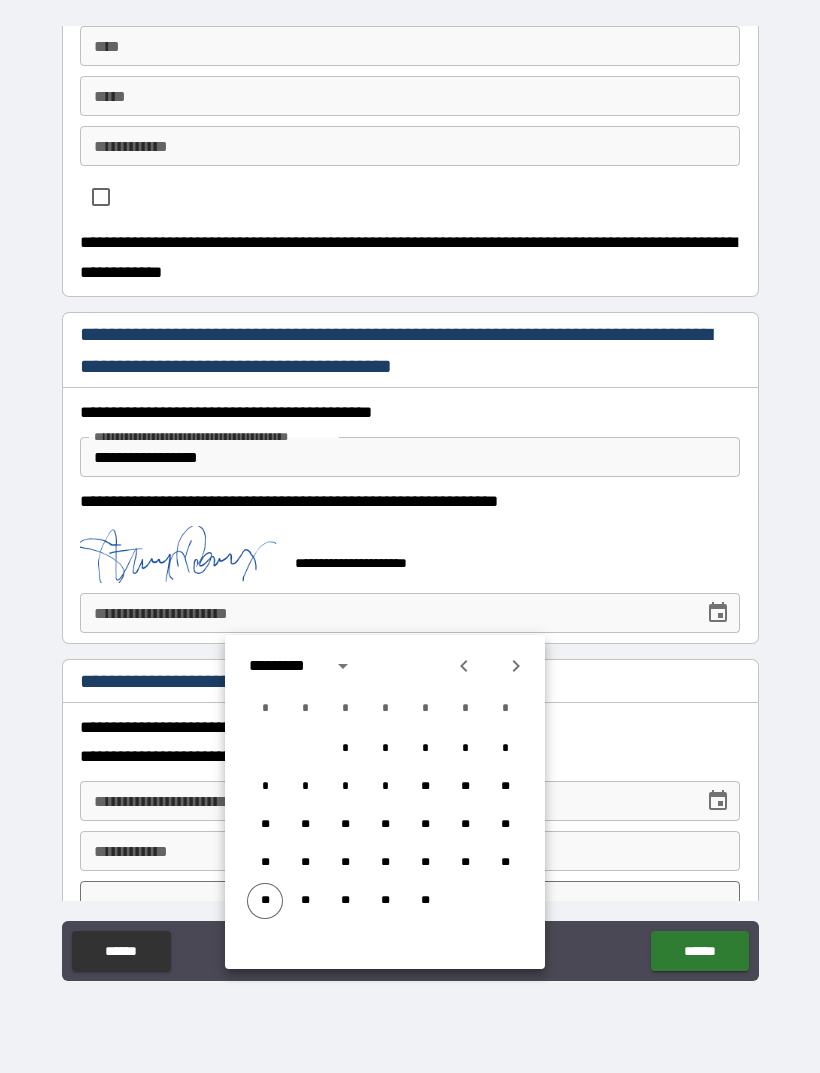 click on "**" at bounding box center [265, 901] 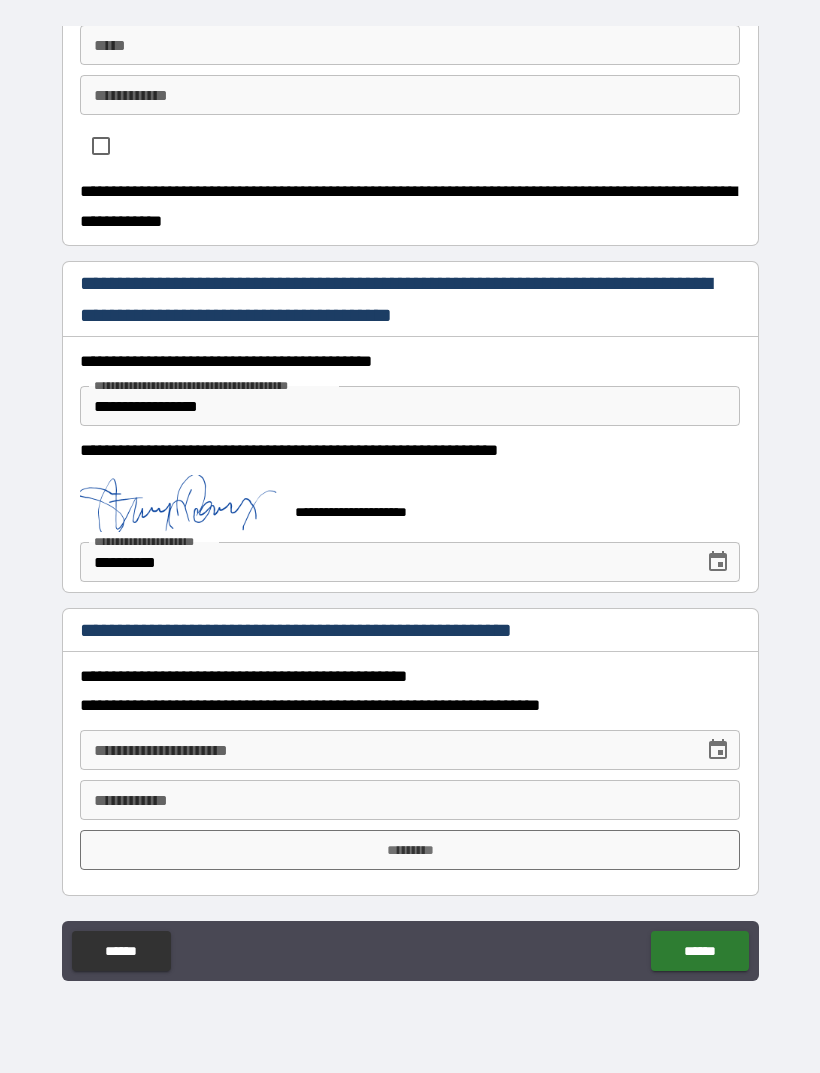 scroll, scrollTop: 653, scrollLeft: 0, axis: vertical 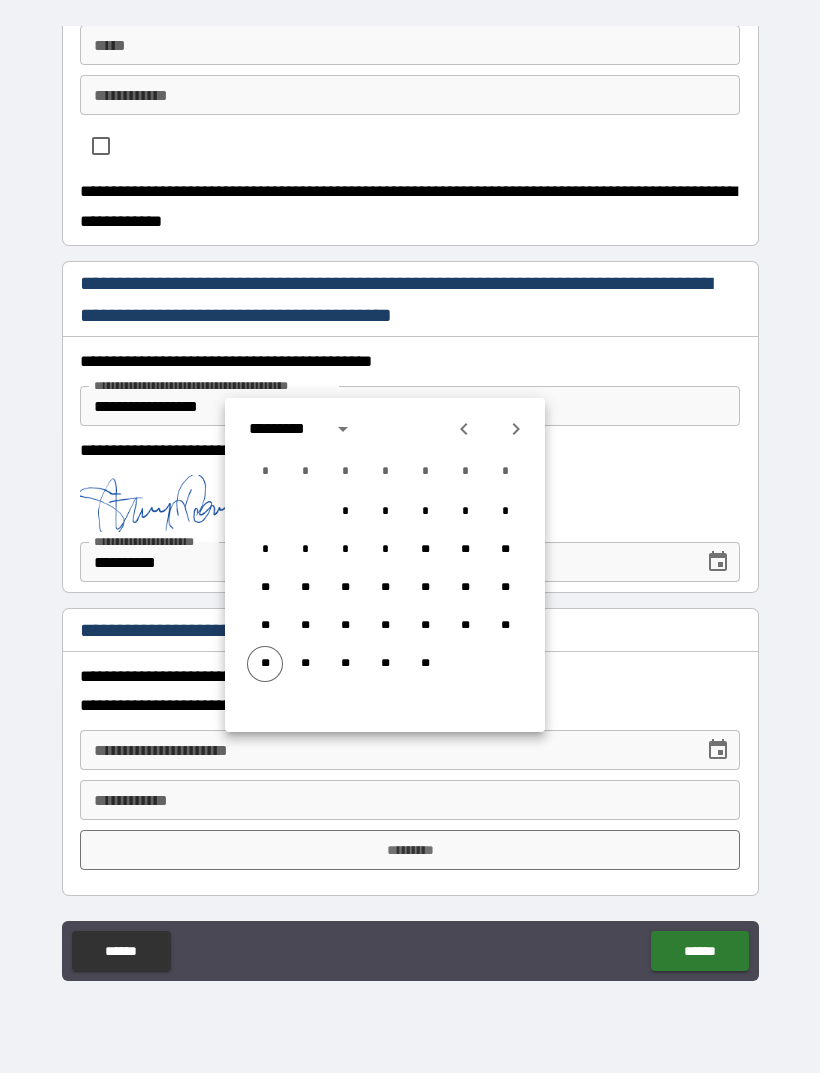 click on "**" at bounding box center [265, 664] 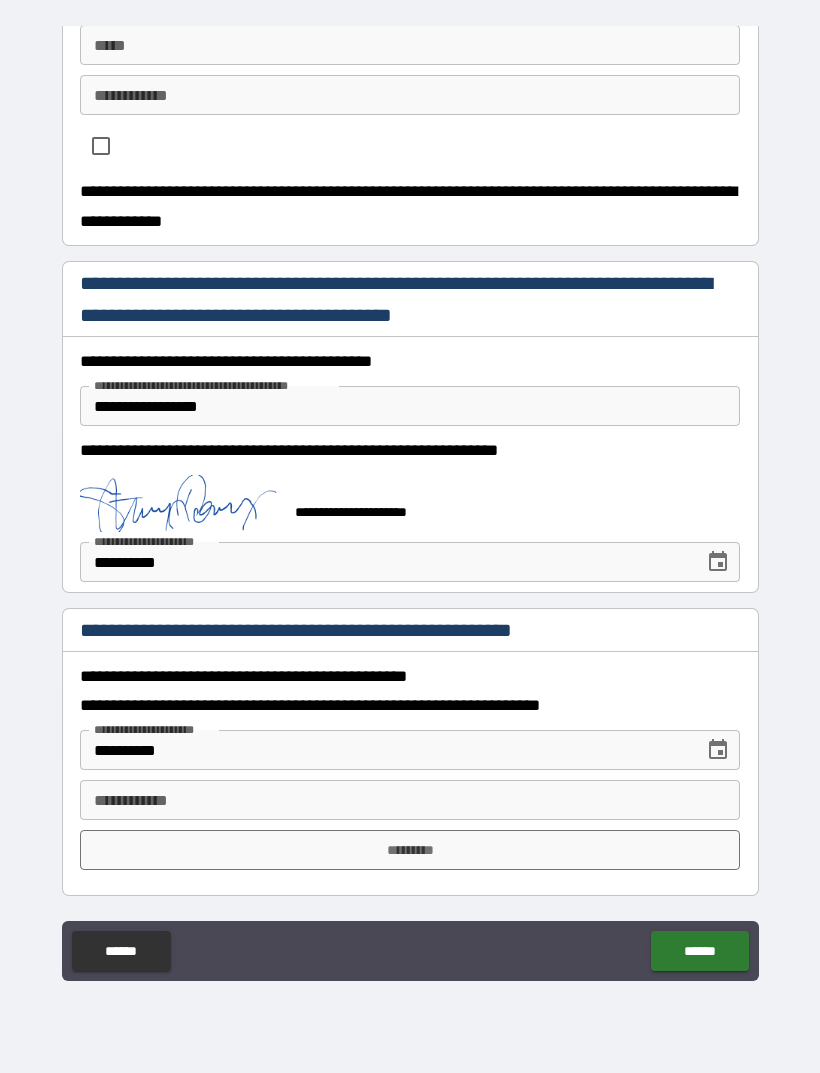 click on "**********" at bounding box center [410, 800] 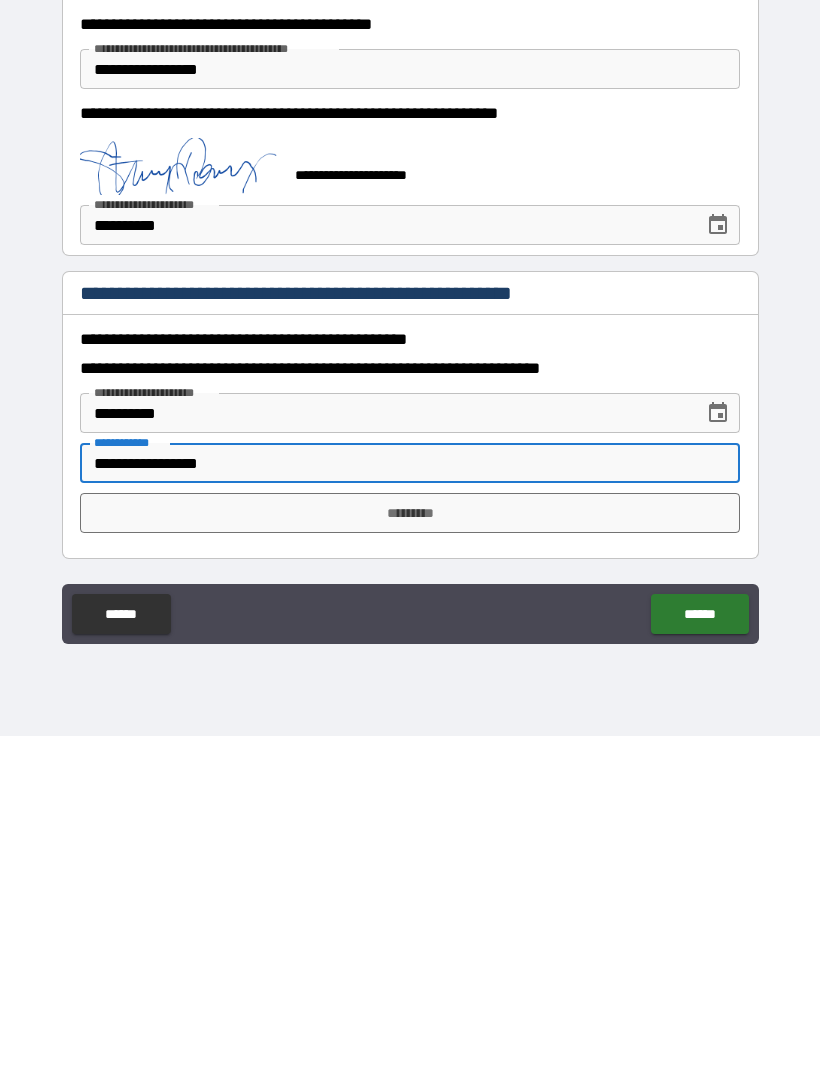 type on "**********" 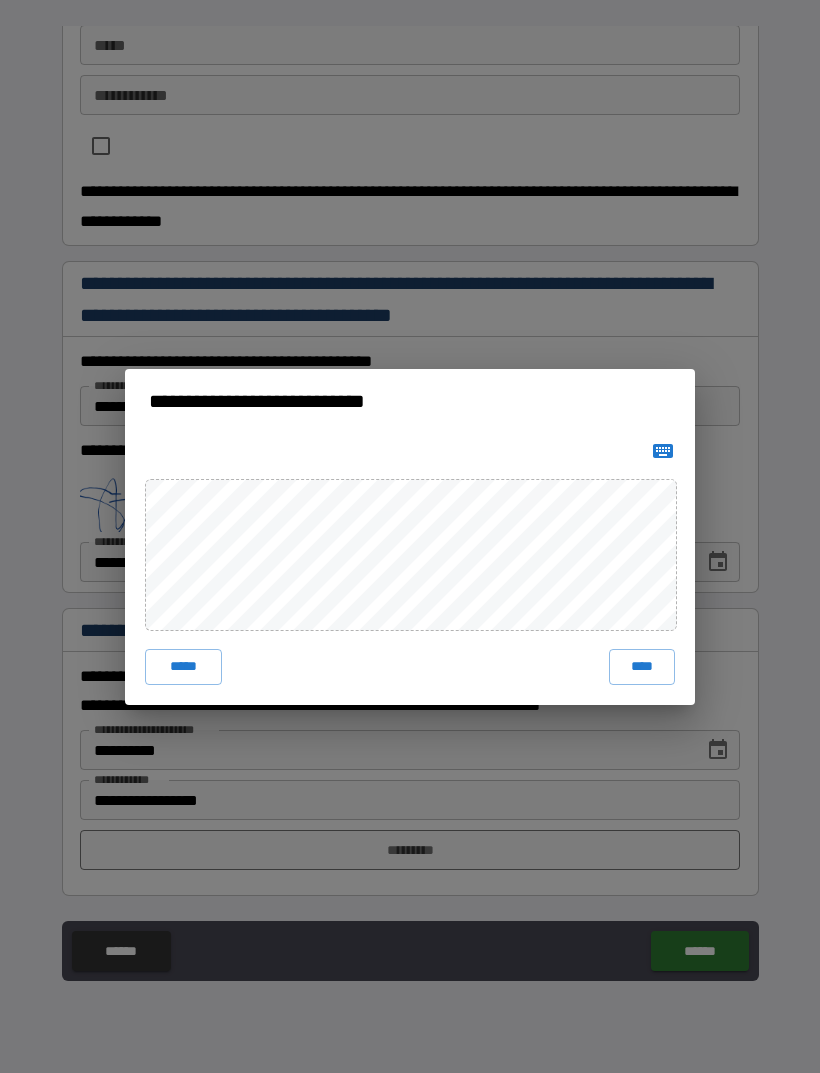 click on "****" at bounding box center [642, 667] 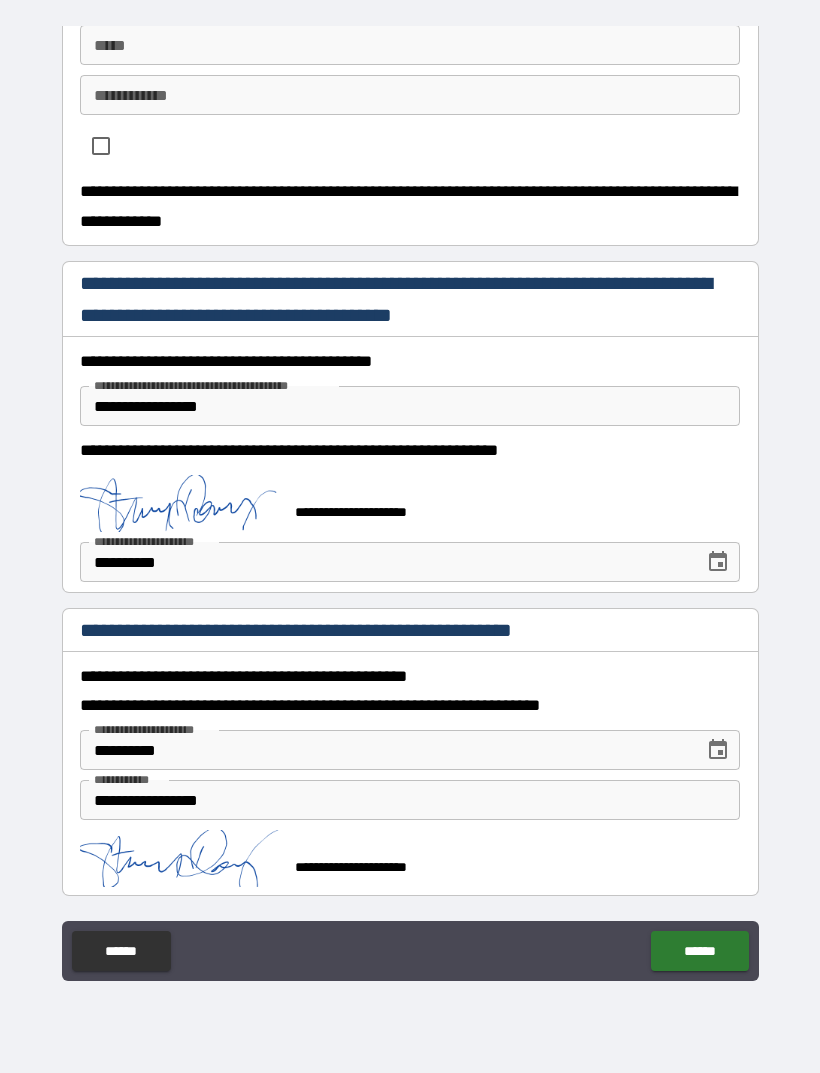 scroll, scrollTop: 643, scrollLeft: 0, axis: vertical 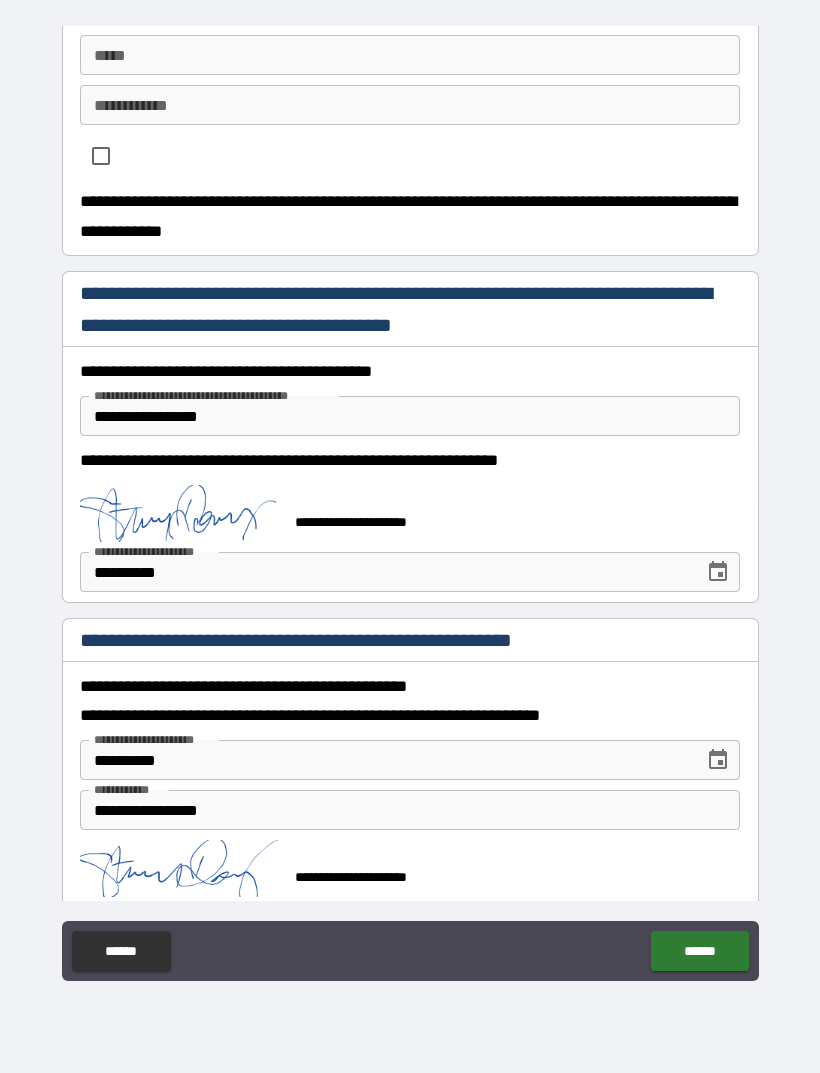click on "******" at bounding box center (699, 951) 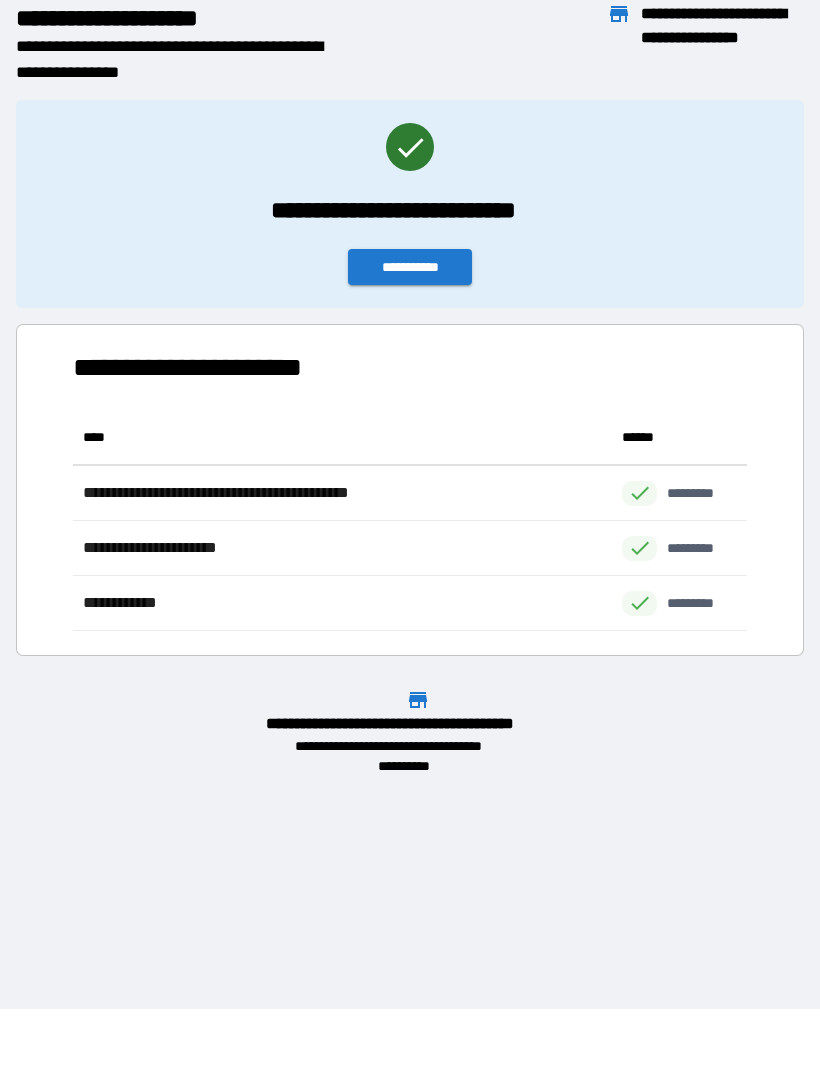 scroll, scrollTop: 1, scrollLeft: 1, axis: both 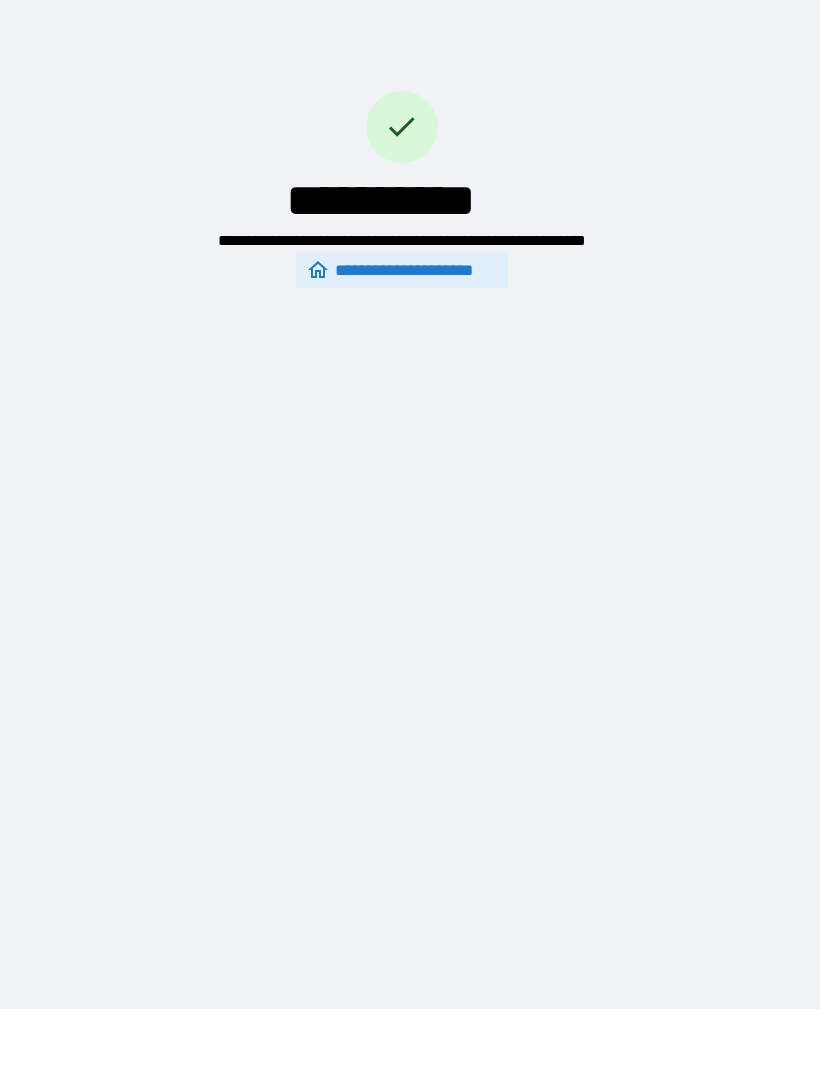 click on "**********" at bounding box center (402, 270) 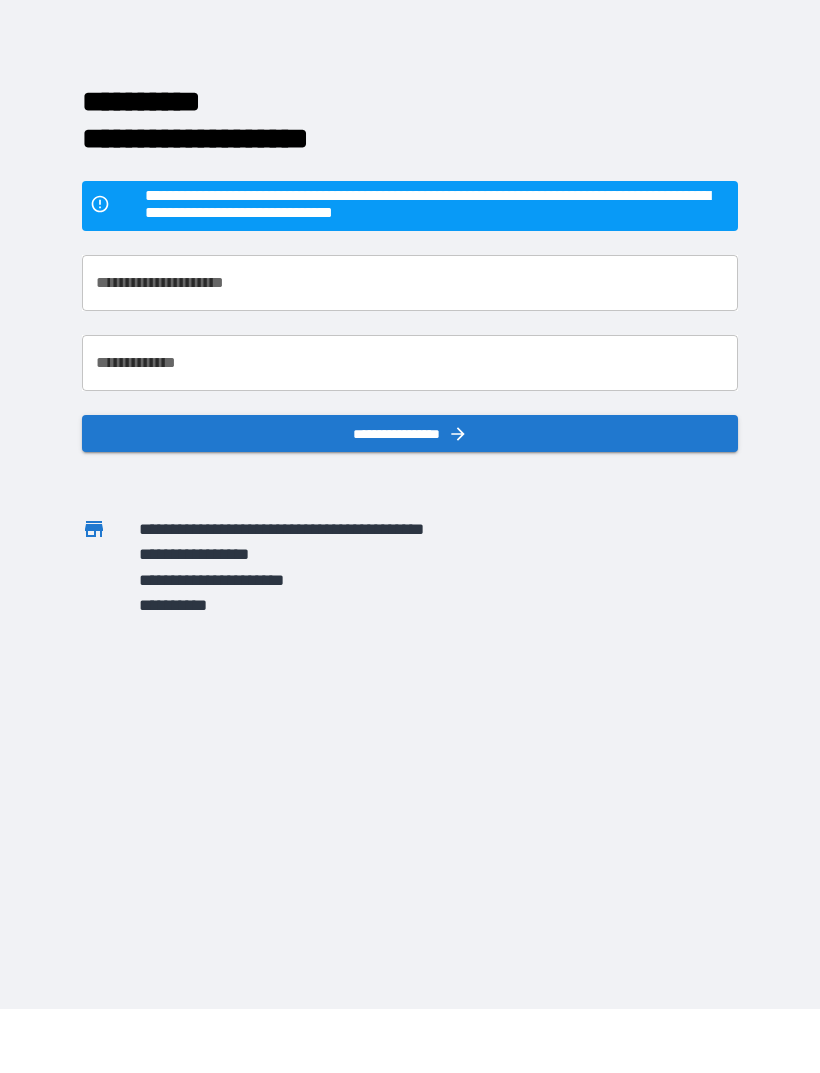 click on "**********" at bounding box center [410, 283] 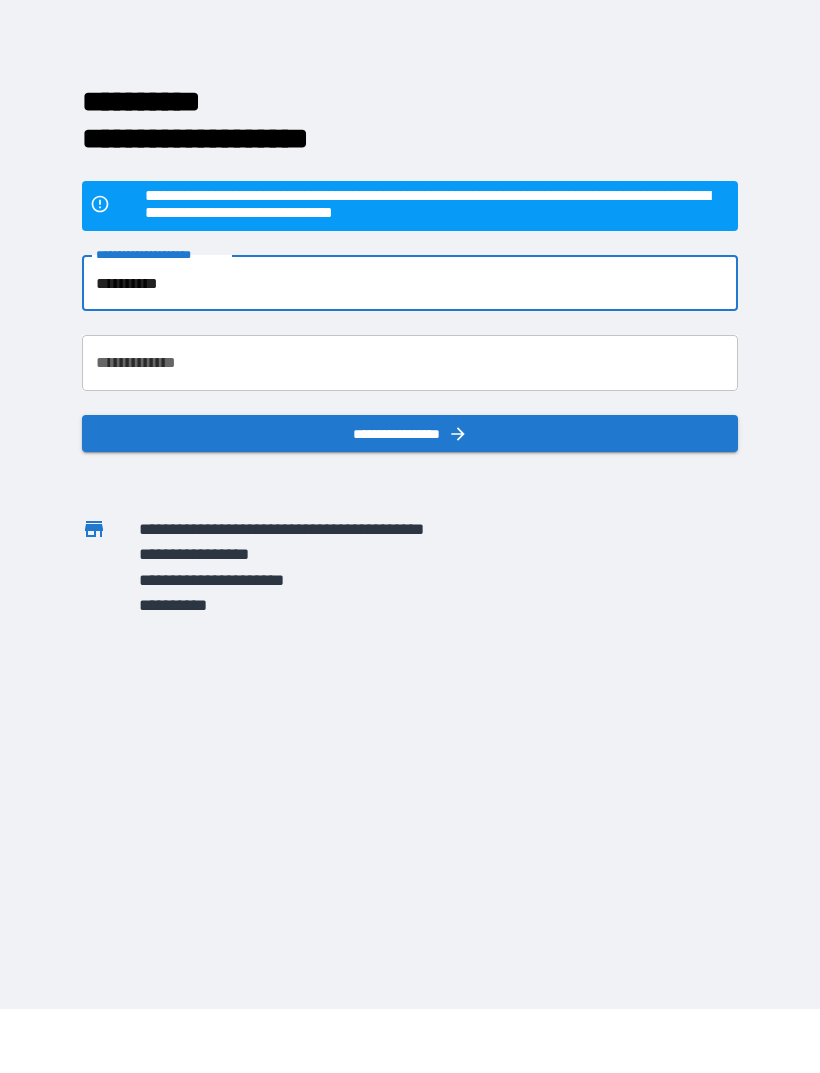 type on "**********" 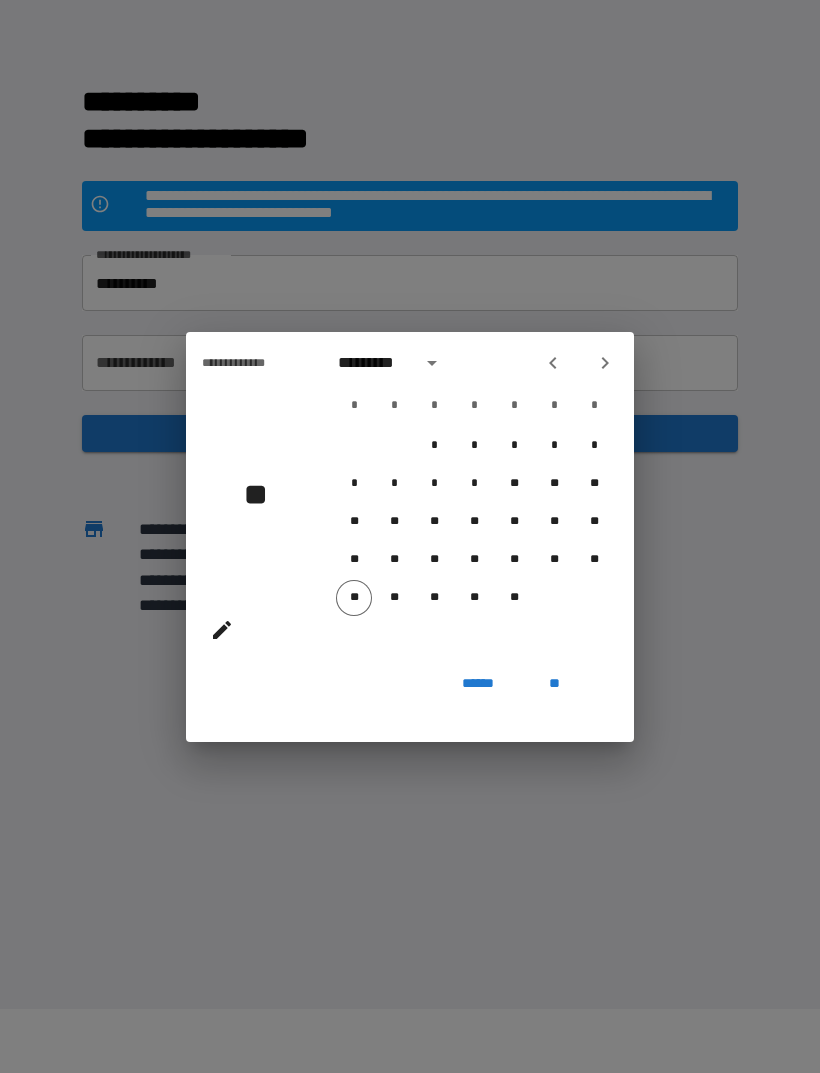click 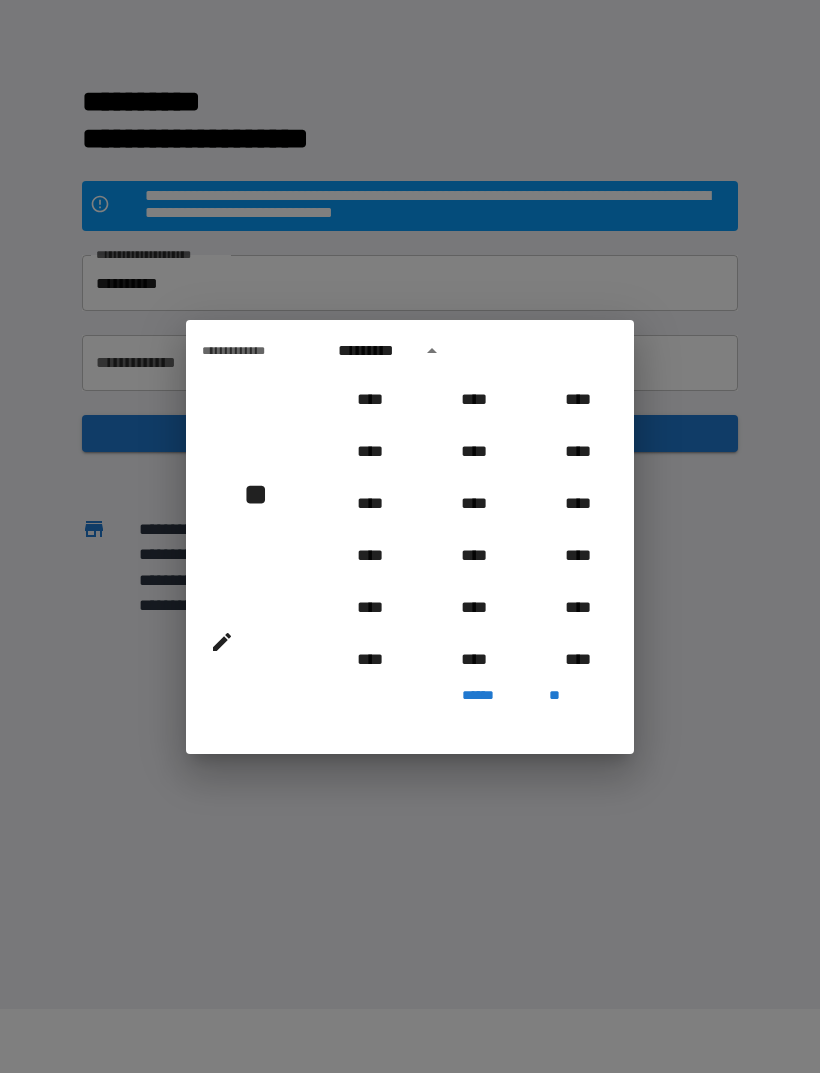 scroll, scrollTop: 2006, scrollLeft: 0, axis: vertical 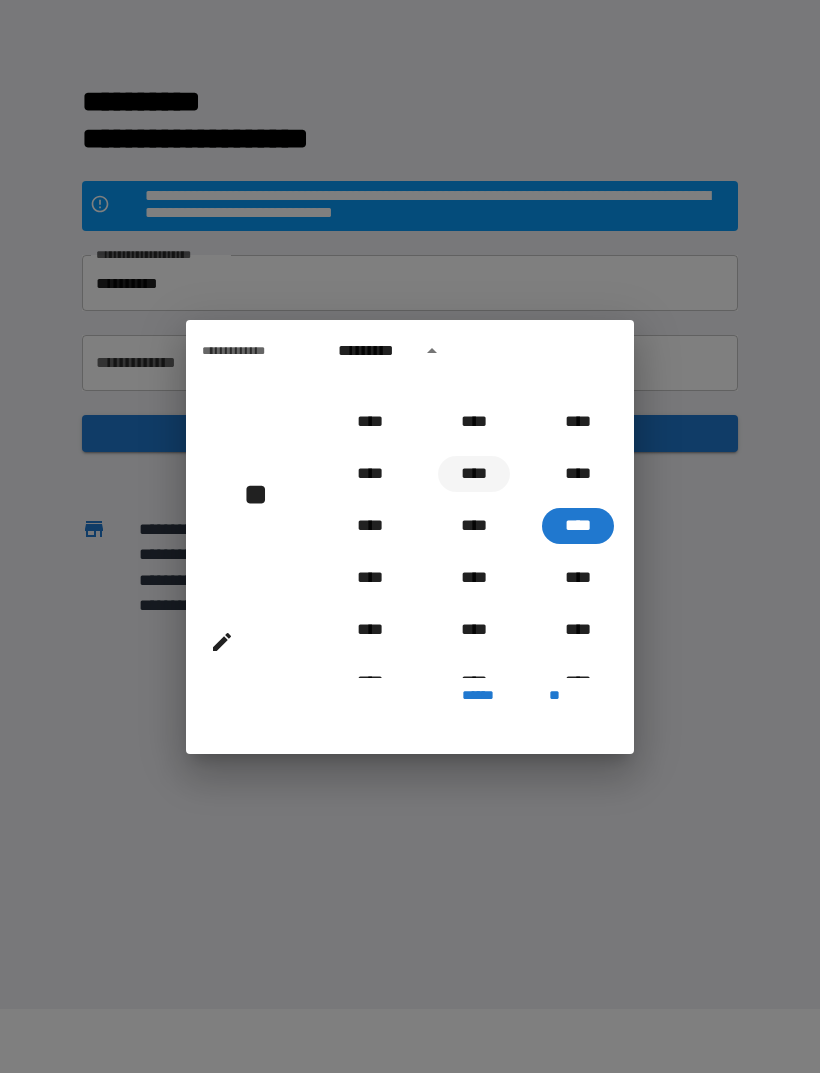 click on "****" at bounding box center (474, 474) 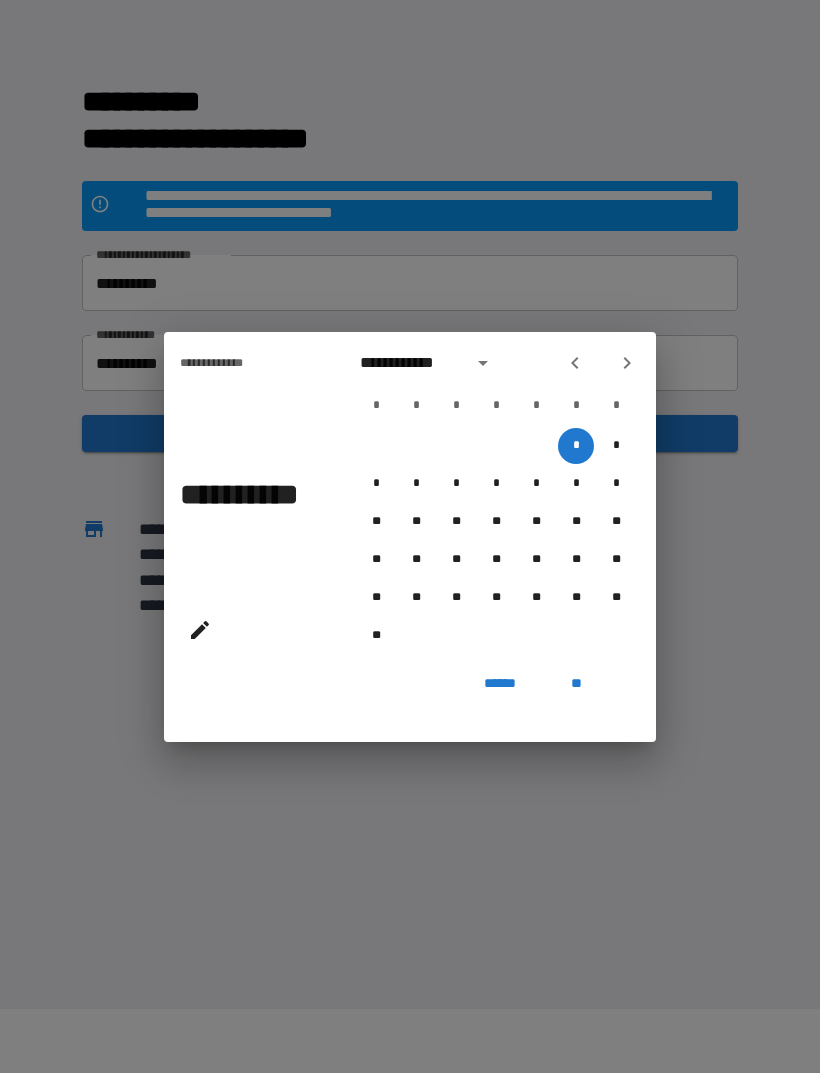 click 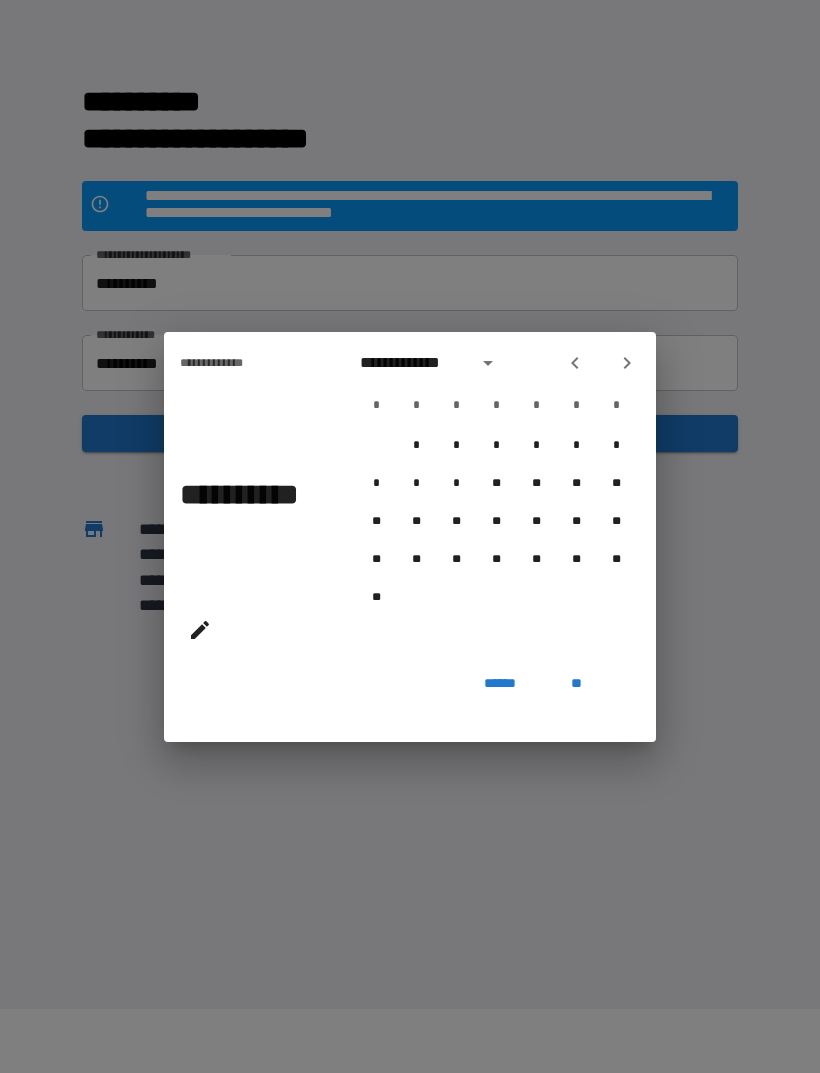 click 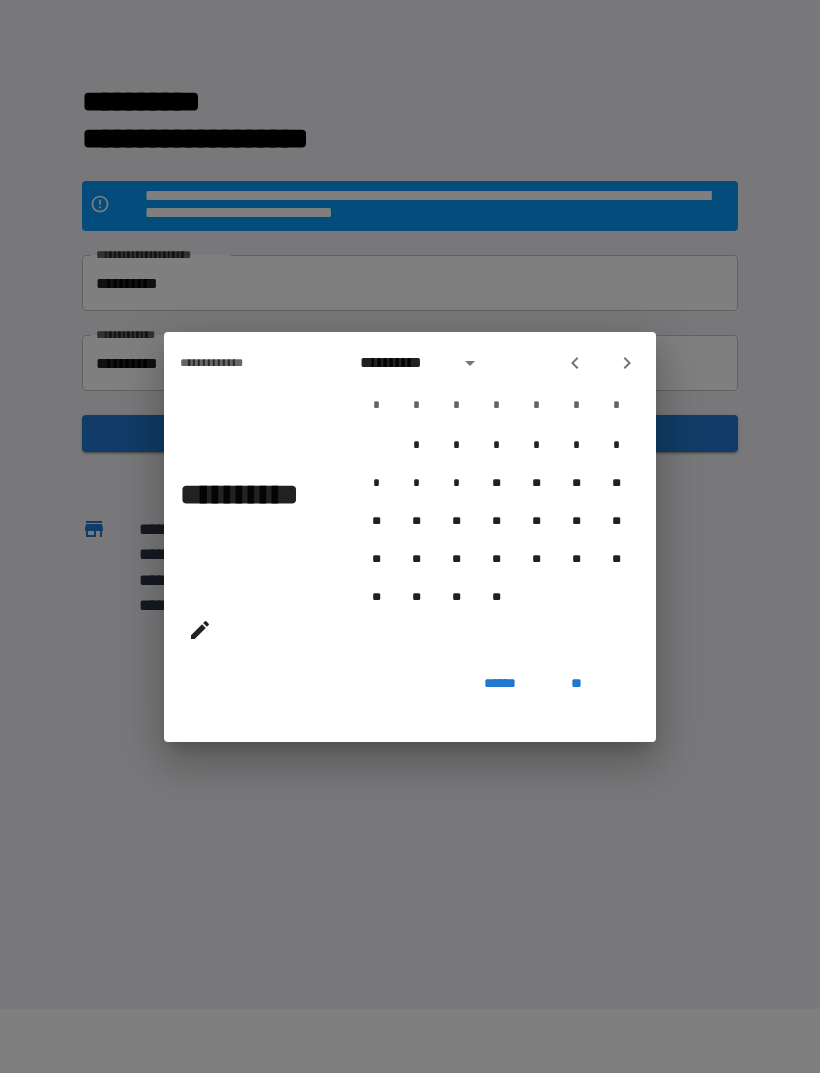 click 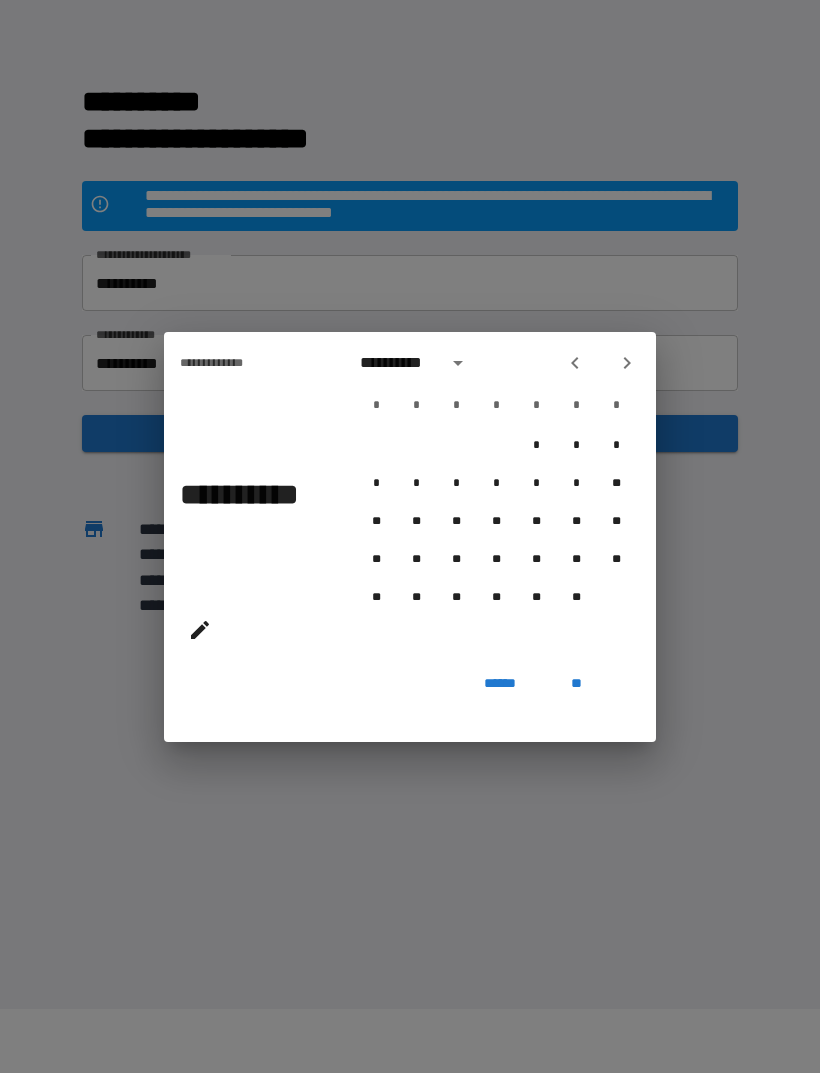 click 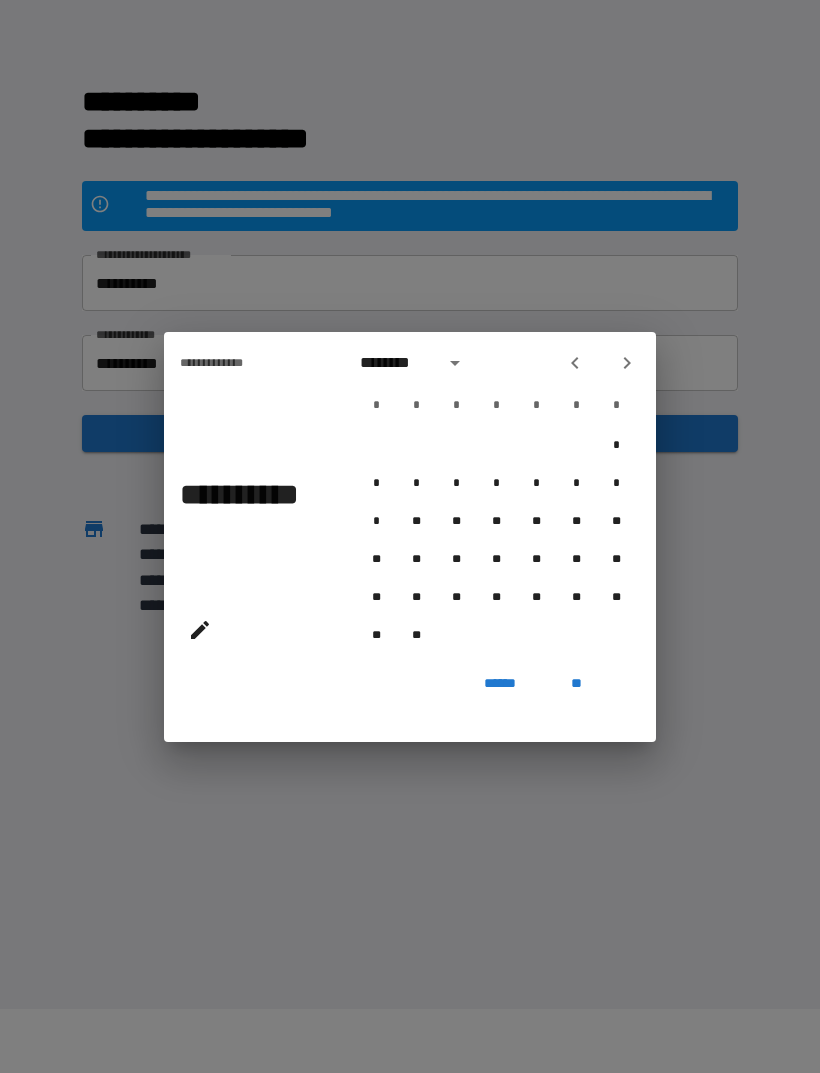 click 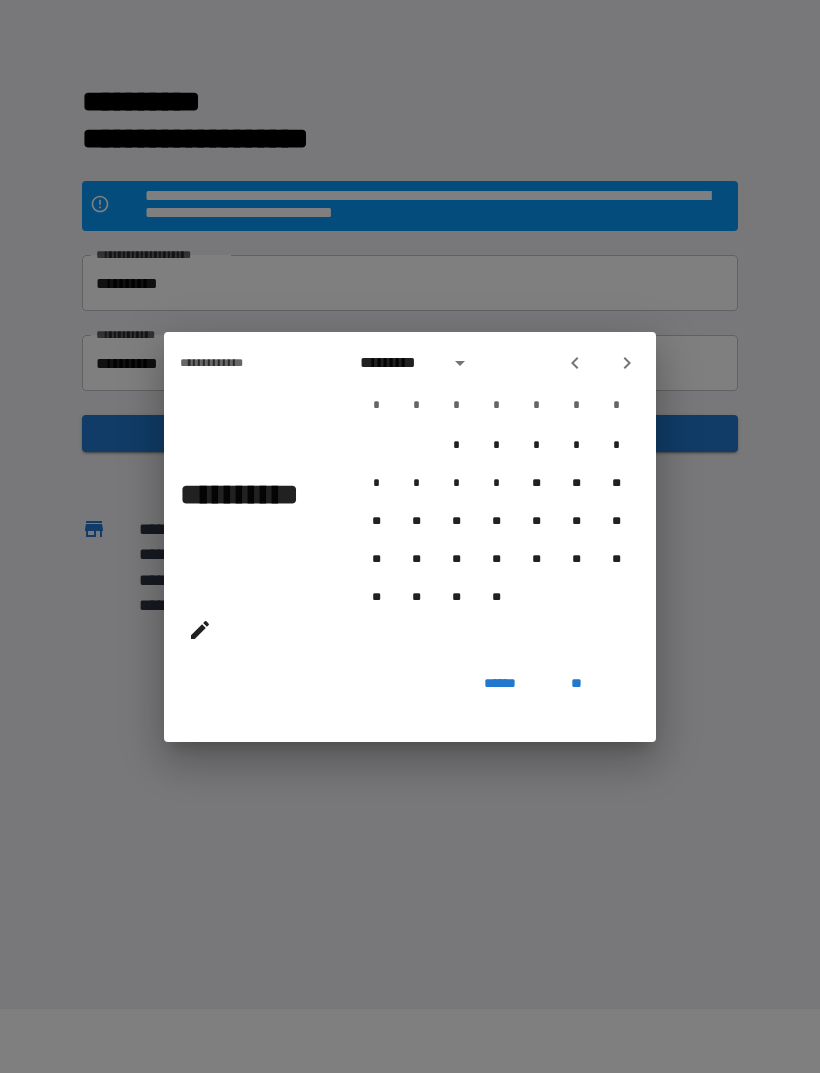 click 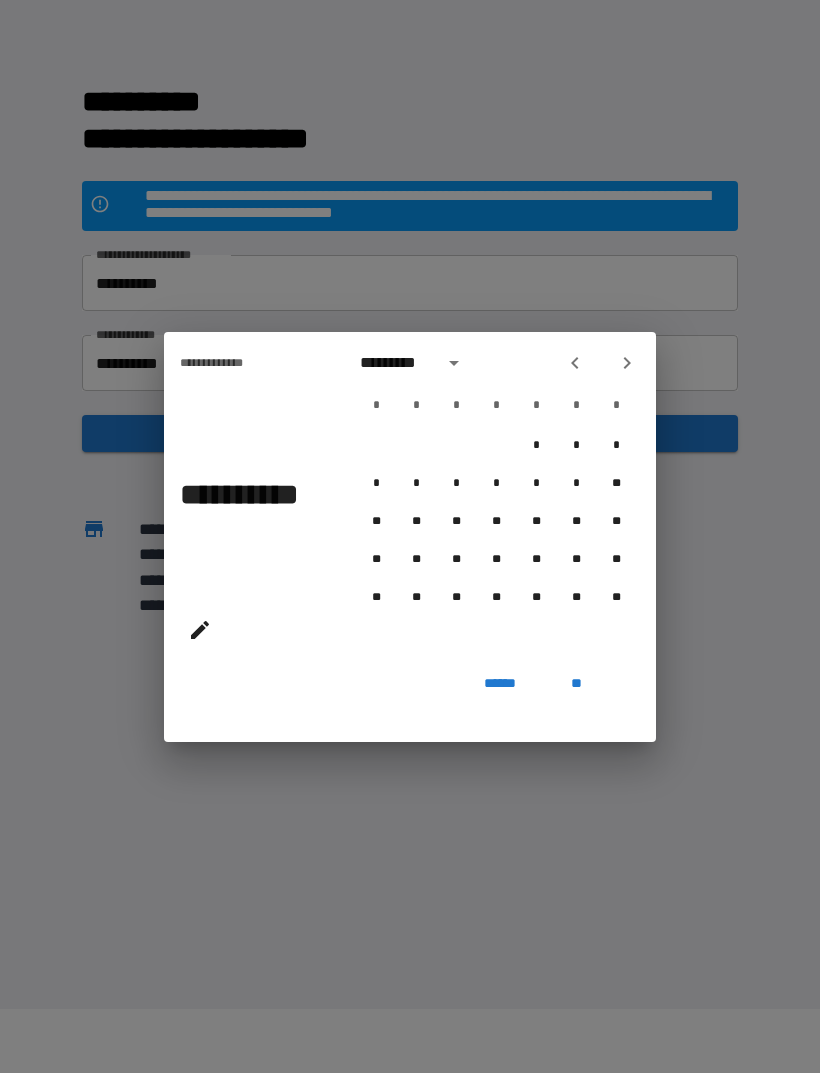 click 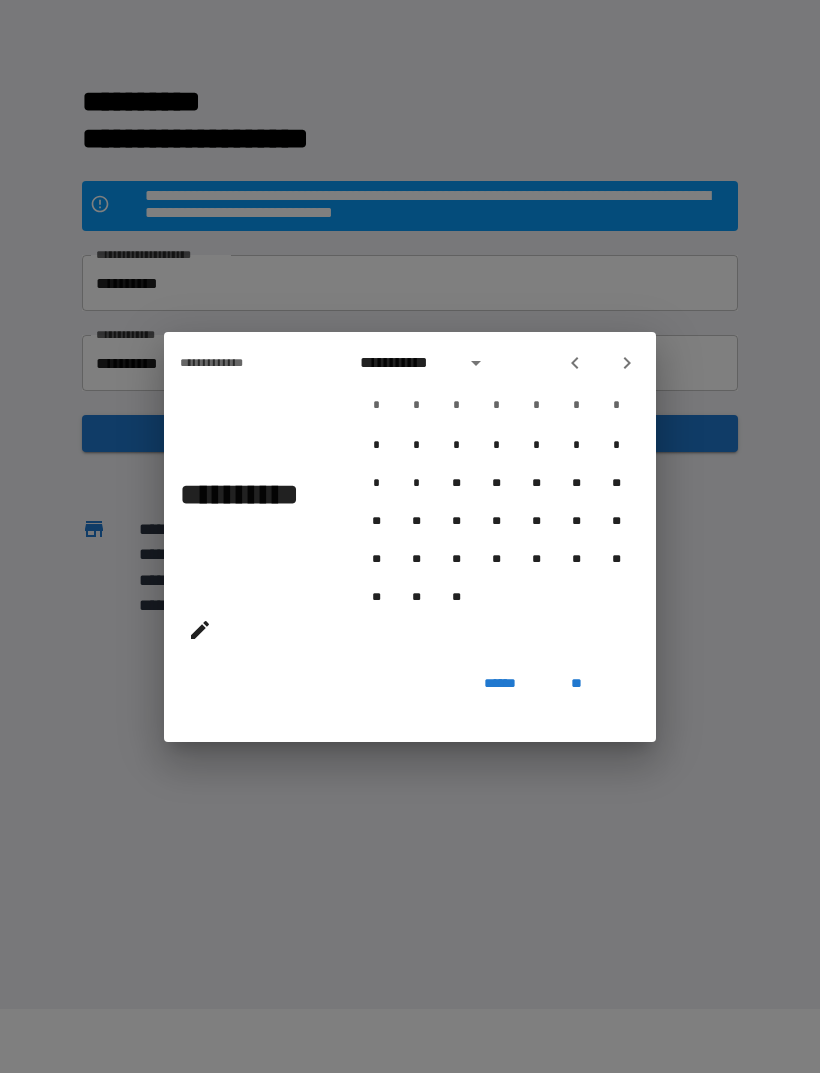 click 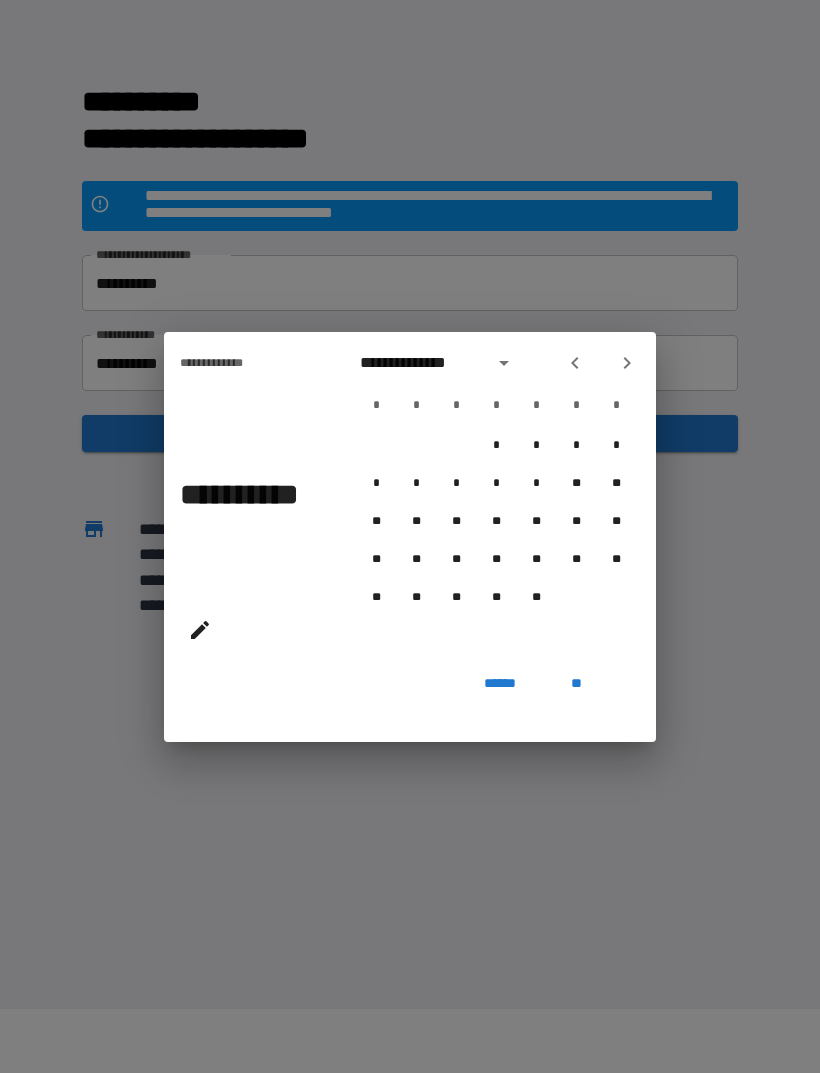 click 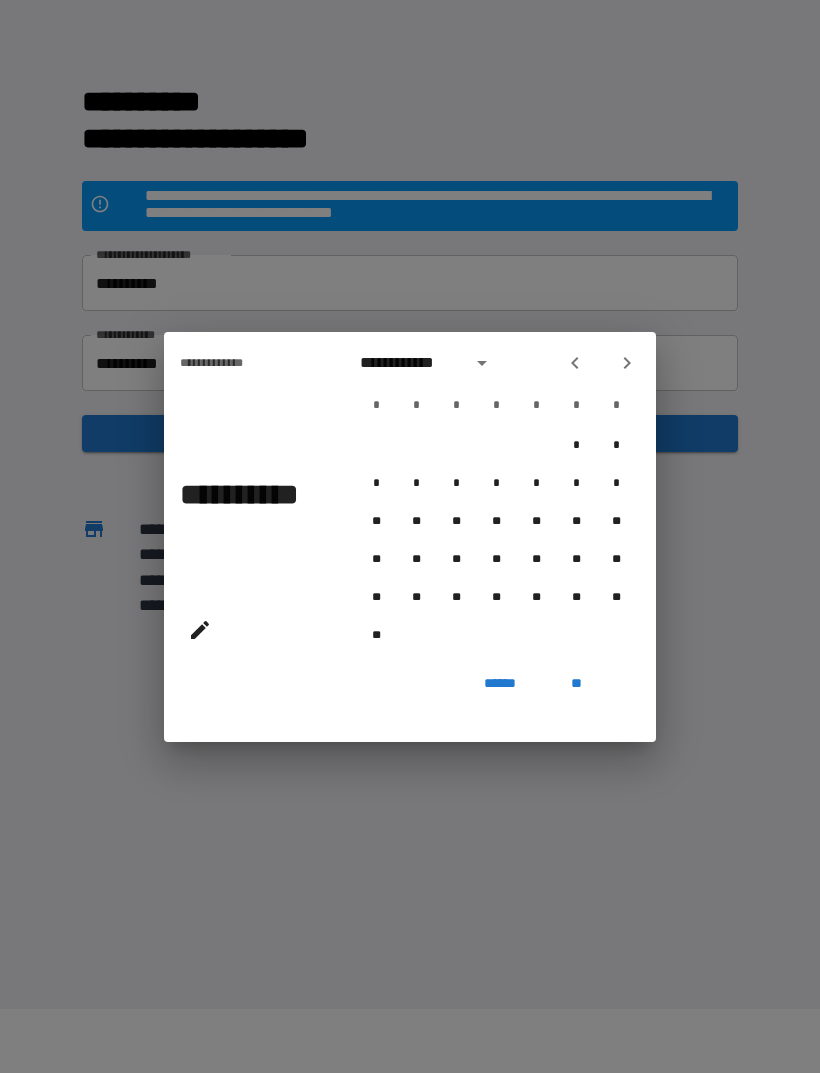 click 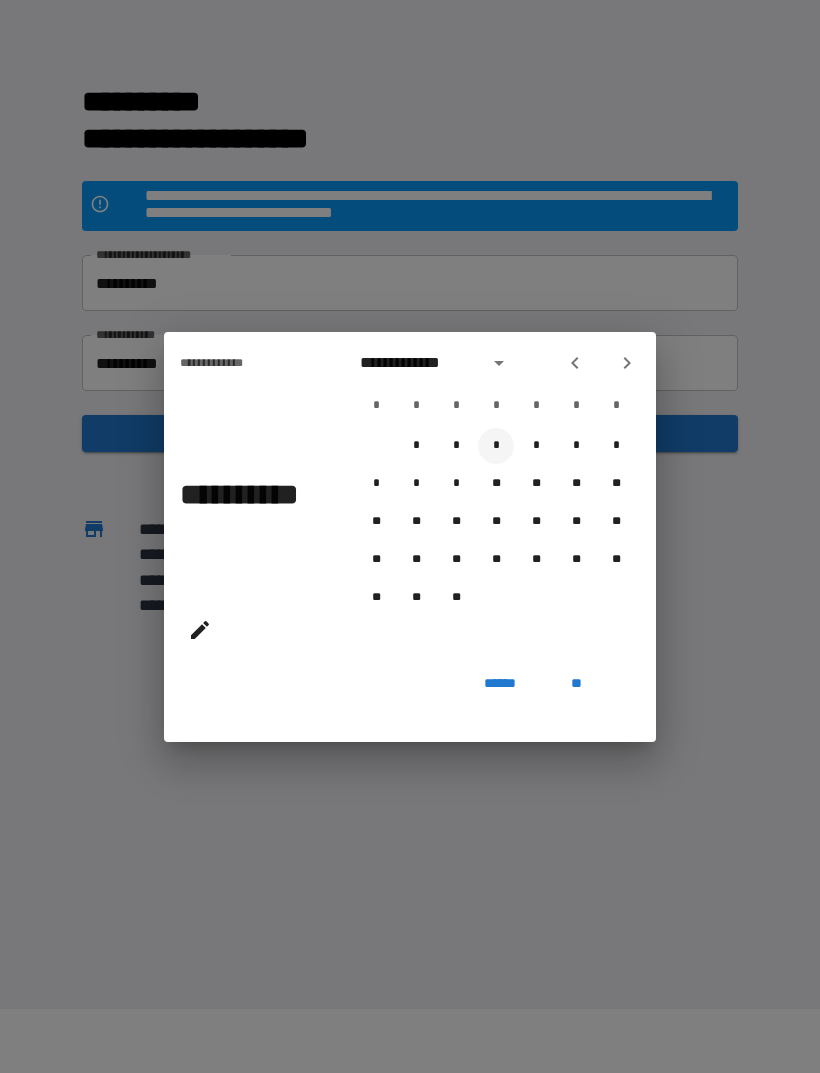 click on "*" at bounding box center [496, 446] 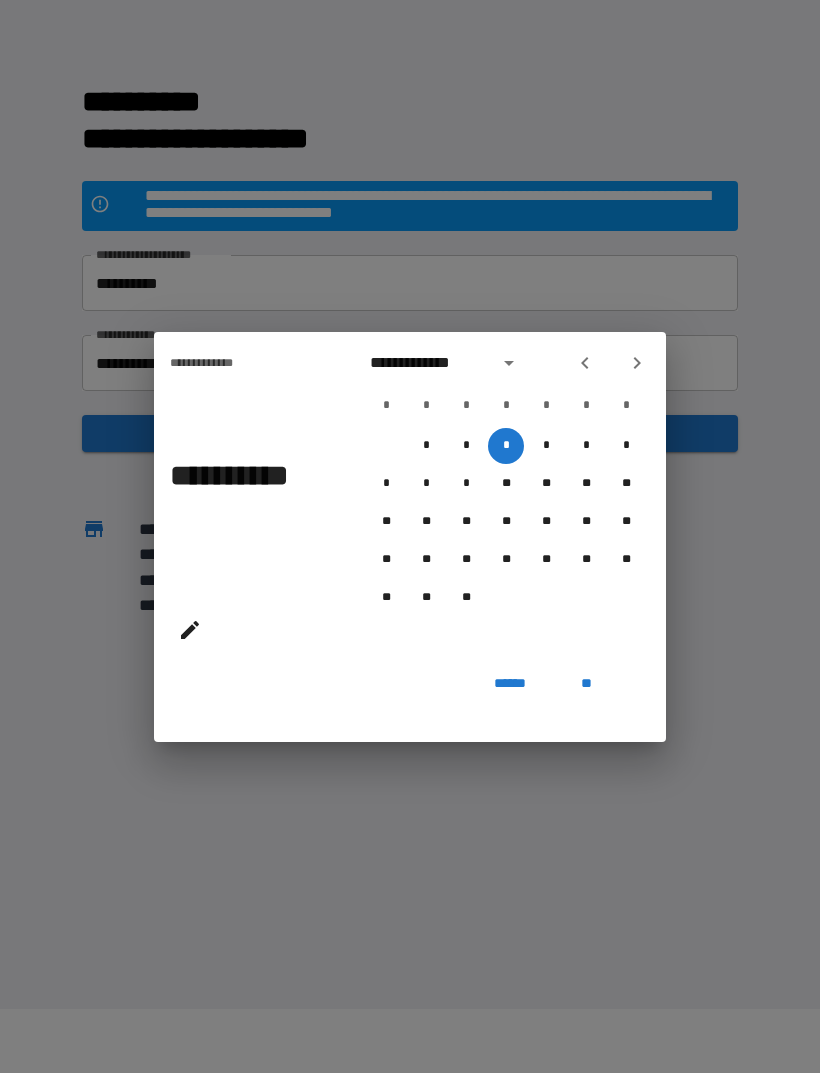 click on "**" at bounding box center (586, 684) 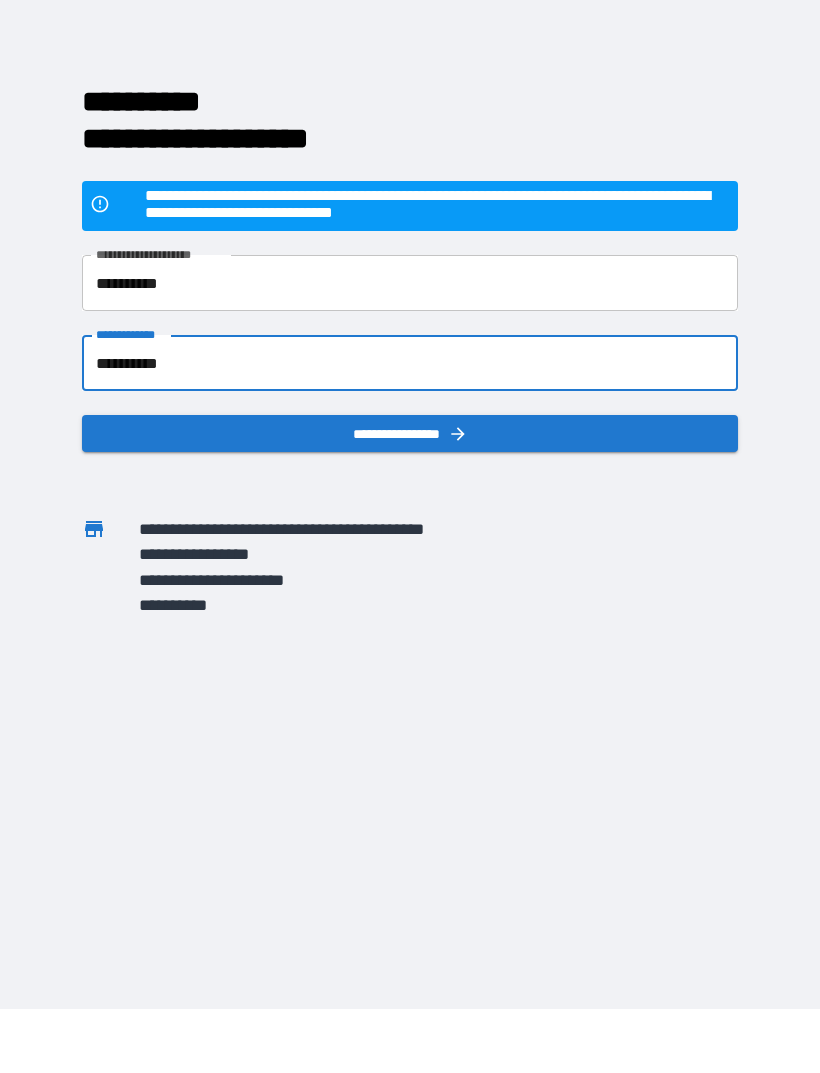 click on "**********" at bounding box center [410, 433] 